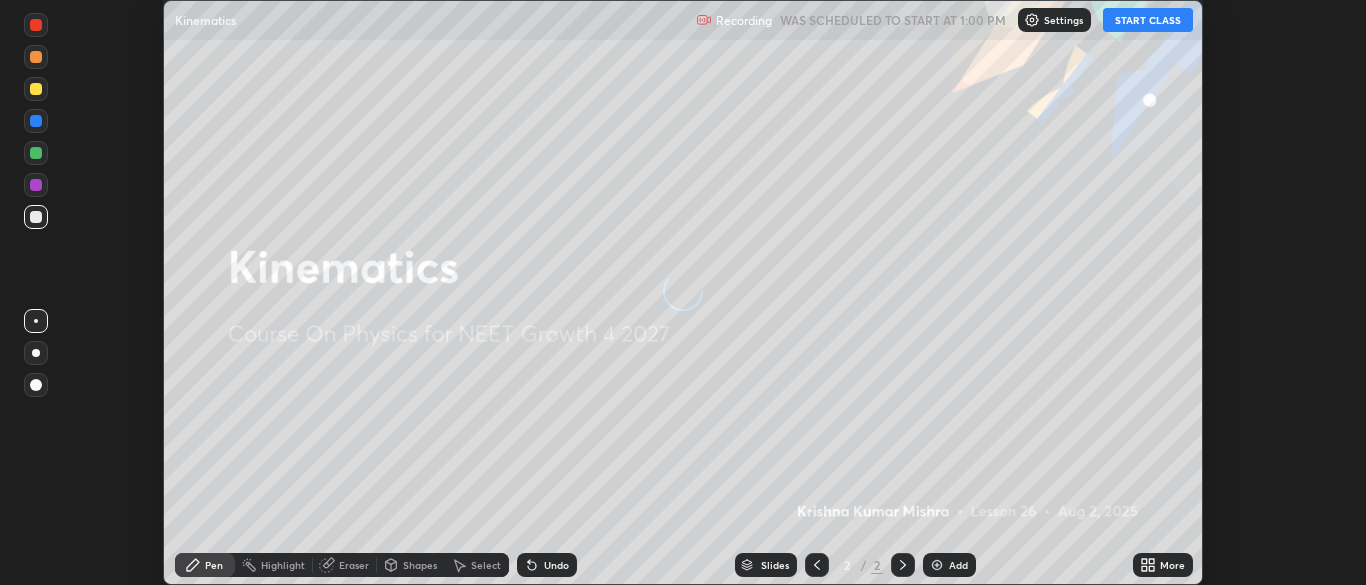 scroll, scrollTop: 0, scrollLeft: 0, axis: both 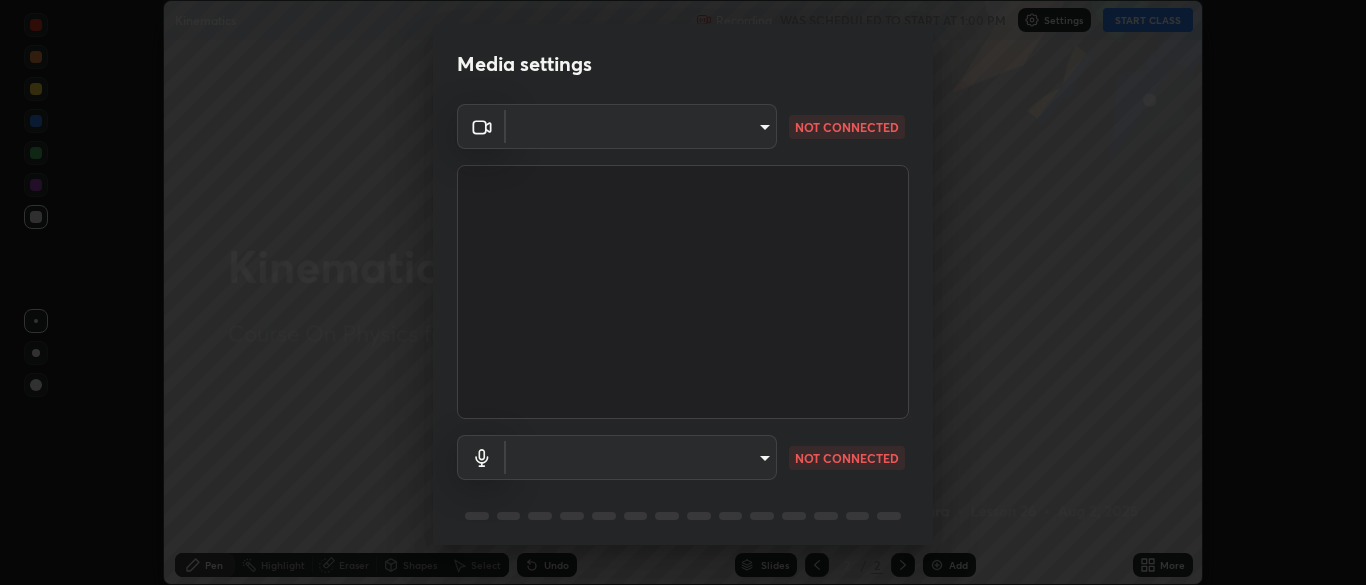 type on "9754d1bfa13735c40c9b44fb92c9f3056f1605d24a4f781e36e1416e56ca9810" 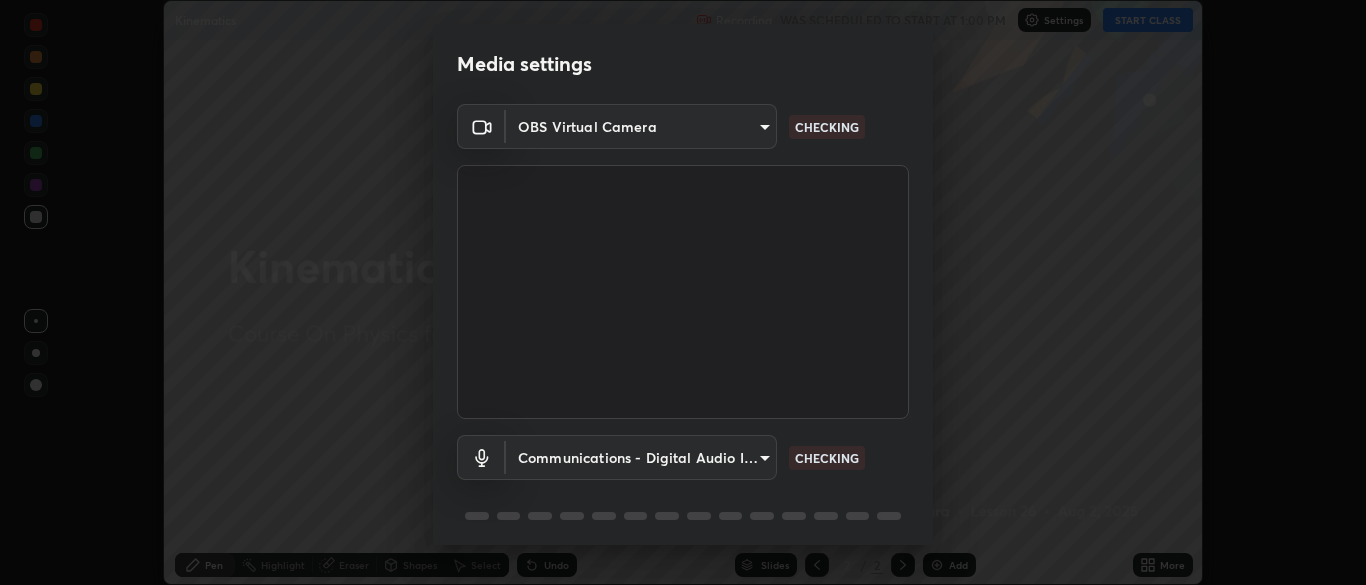 scroll, scrollTop: 71, scrollLeft: 0, axis: vertical 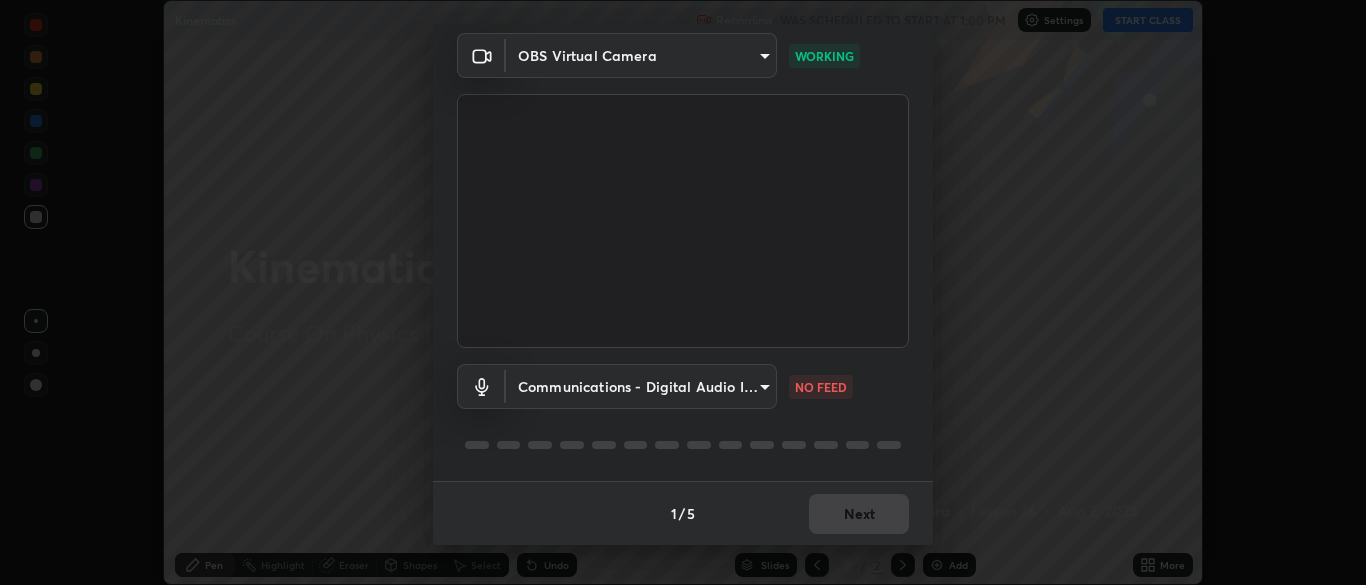 click on "Erase all Kinematics Recording WAS SCHEDULED TO START AT  1:00 PM Settings START CLASS Setting up your live class Kinematics • L26 of Course On Physics for NEET Growth 4 2027 [FIRST] [LAST] Pen Highlight Eraser Shapes Select Undo Slides 2 / 2 Add More No doubts shared Encourage your learners to ask a doubt for better clarity Report an issue Reason for reporting Buffering Chat not working Audio - Video sync issue Educator video quality low ​ Attach an image Report Media settings OBS Virtual Camera 9754d1bfa13735c40c9b44fb92c9f3056f1605d24a4f781e36e1416e56ca9810 WORKING Communications - Digital Audio Interface (3- Cam Link 4K) communications NO FEED 1 / 5 Next" at bounding box center [683, 292] 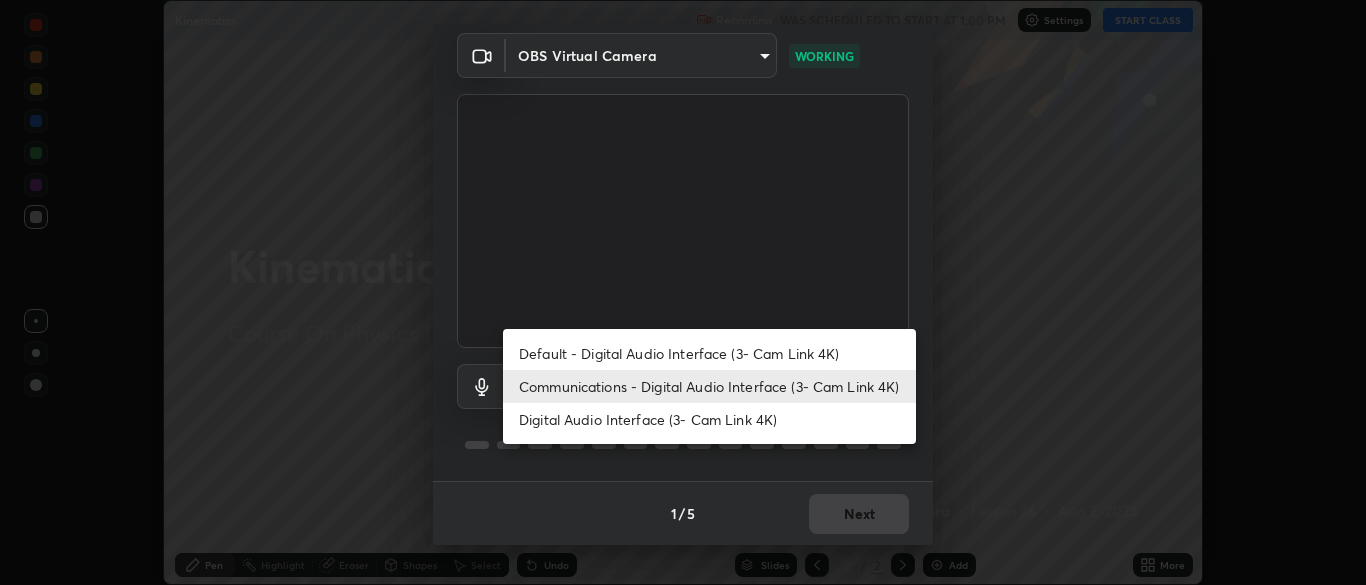 click on "Default - Digital Audio Interface (3- Cam Link 4K)" at bounding box center (709, 353) 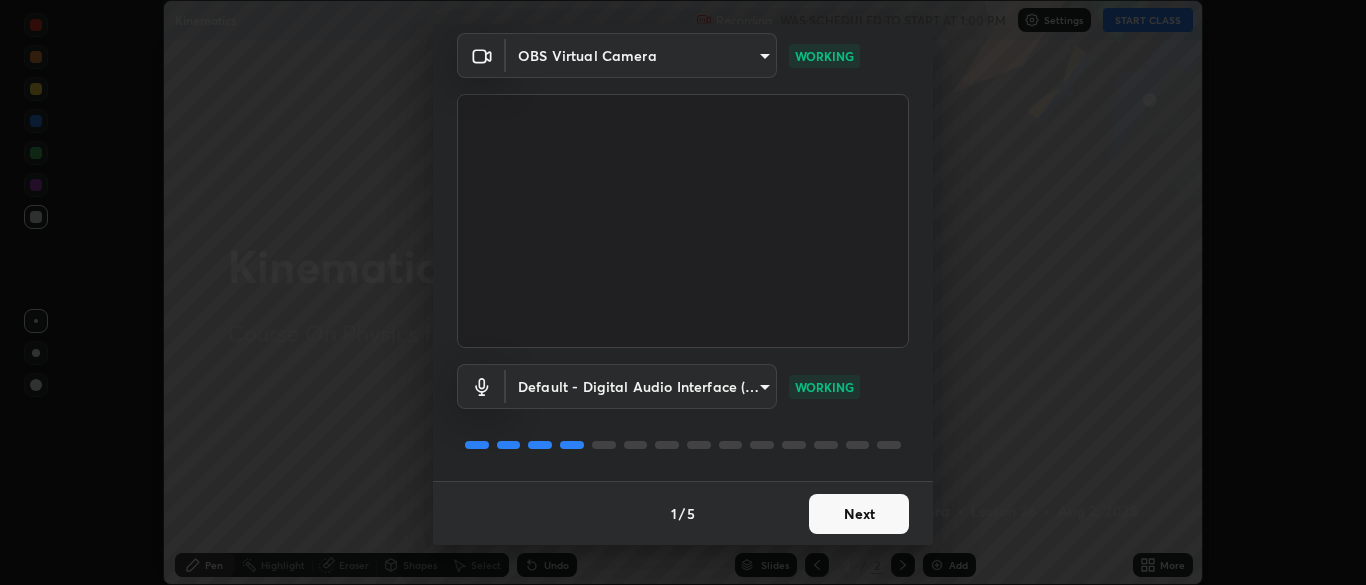 click on "Next" at bounding box center [859, 514] 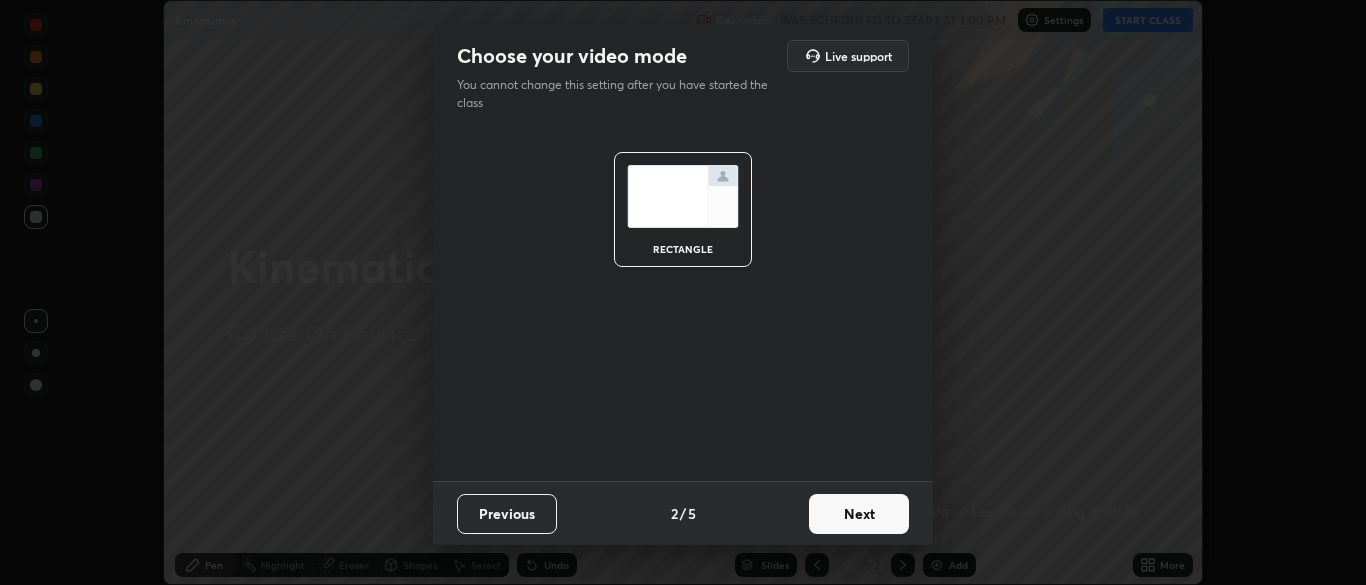 click on "Next" at bounding box center [859, 514] 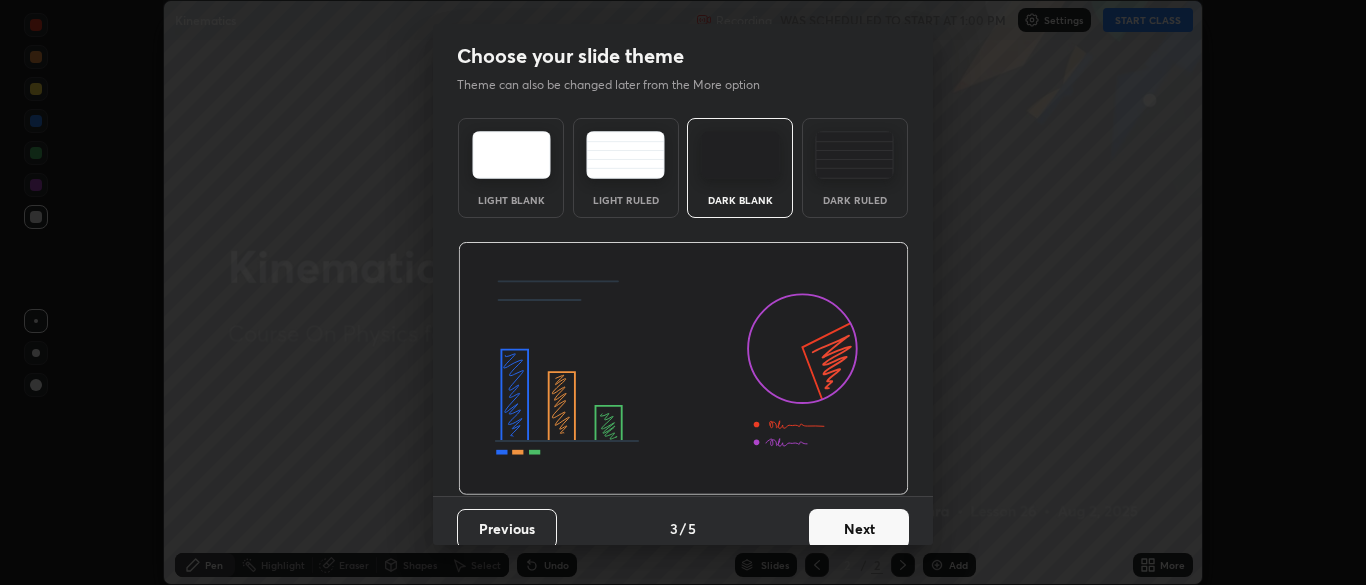 click on "Next" at bounding box center (859, 529) 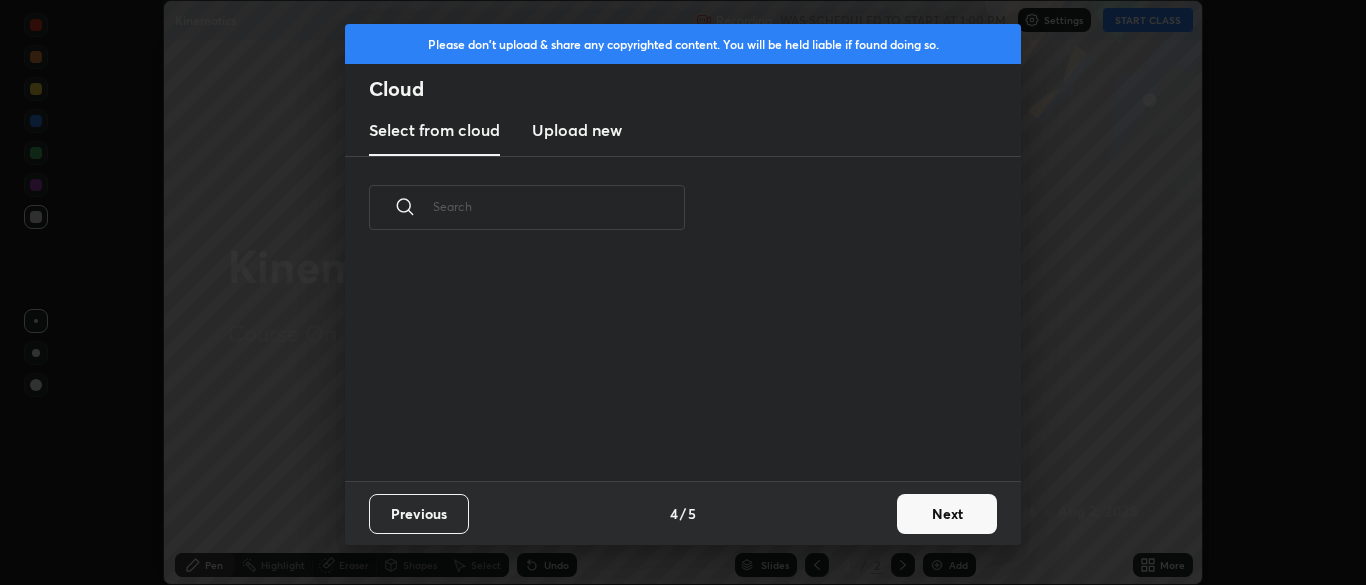 scroll, scrollTop: 7, scrollLeft: 11, axis: both 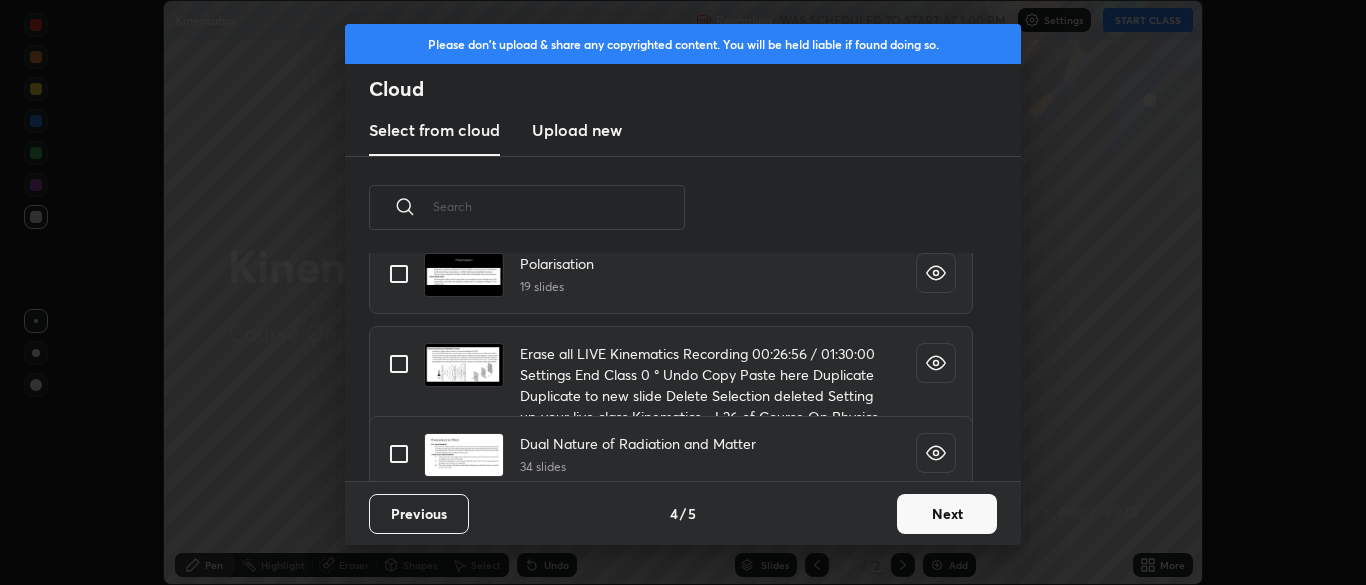 click at bounding box center (559, 206) 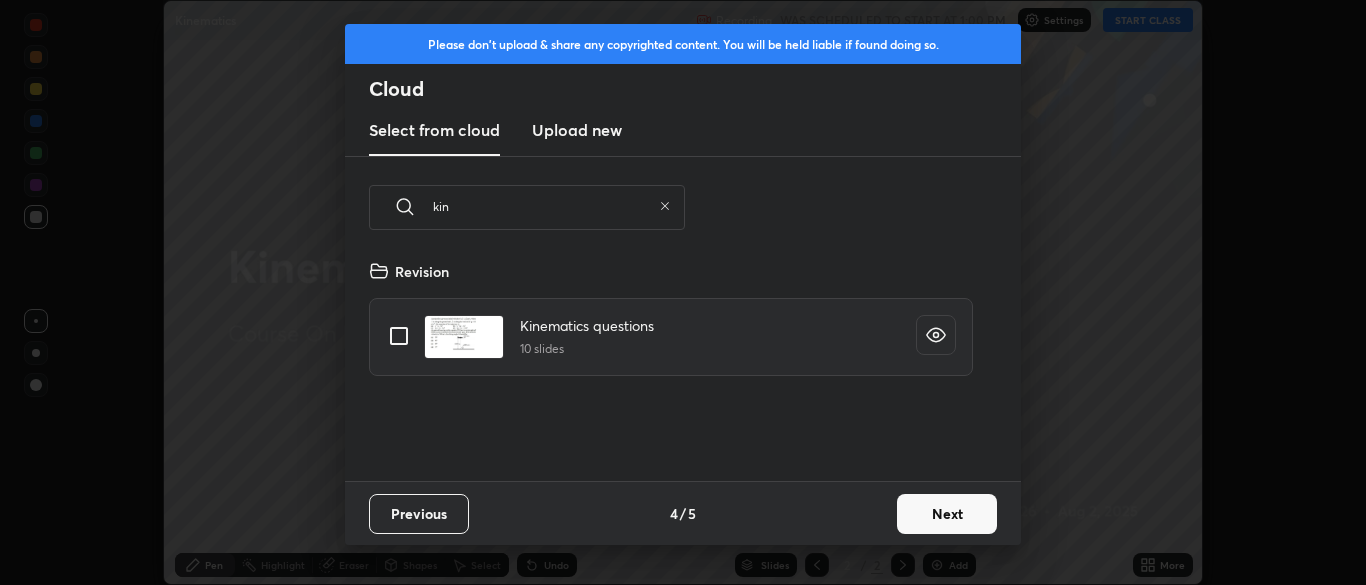 scroll, scrollTop: 0, scrollLeft: 0, axis: both 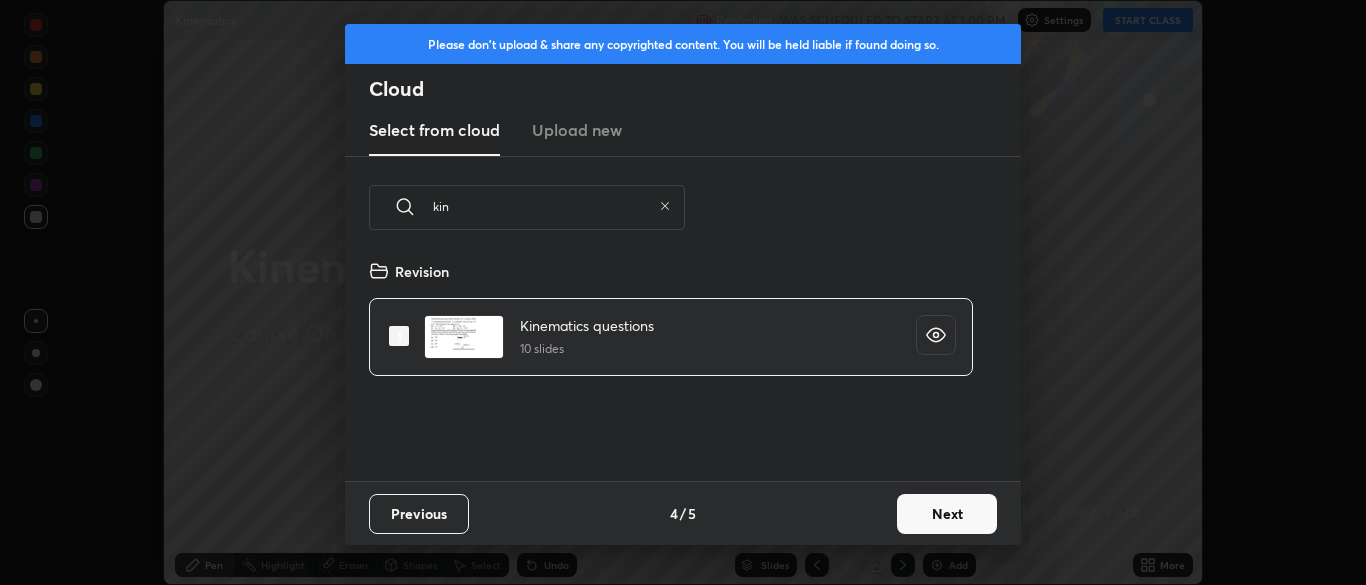 click on "Next" at bounding box center (947, 514) 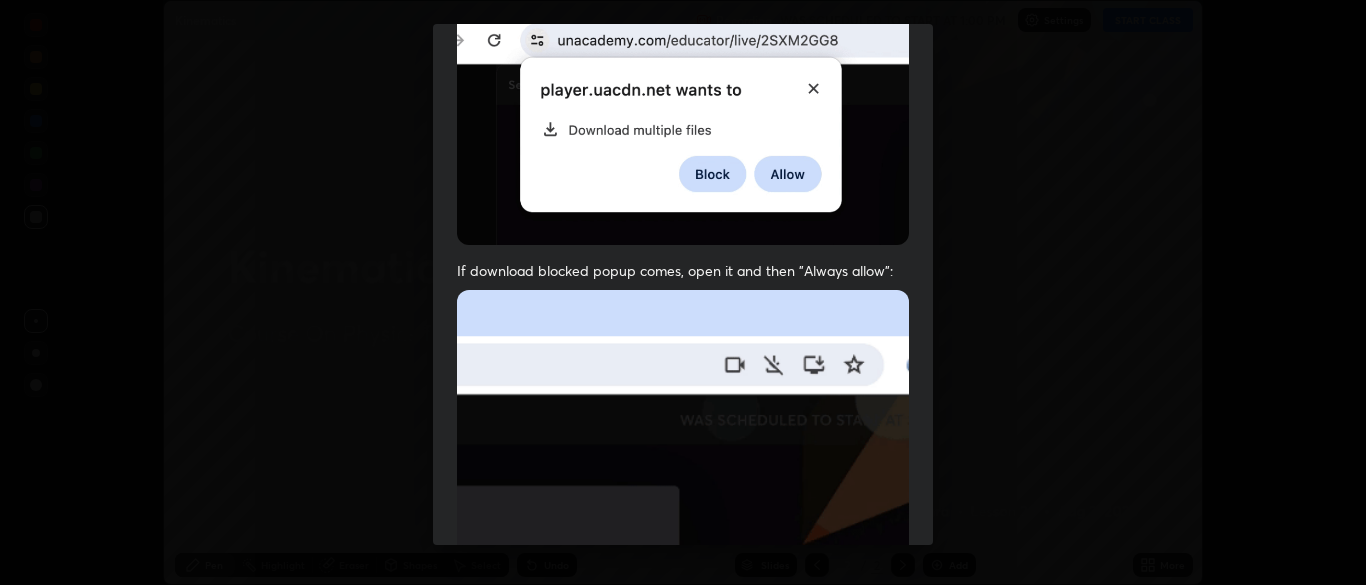 scroll, scrollTop: 479, scrollLeft: 0, axis: vertical 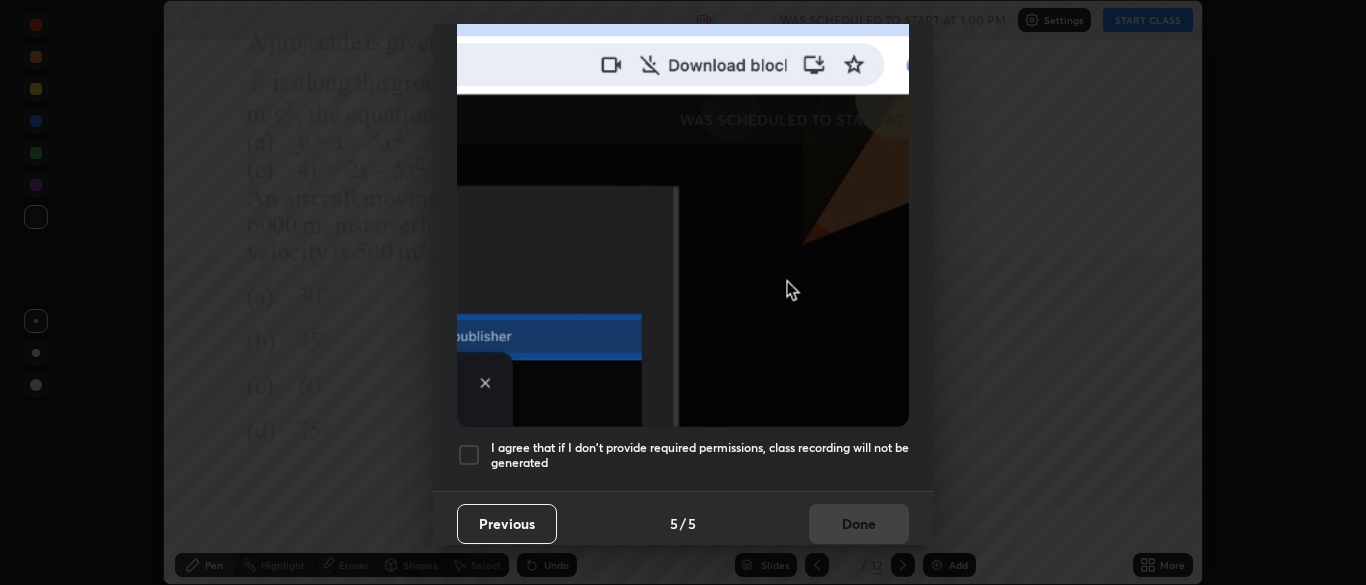 click at bounding box center (469, 455) 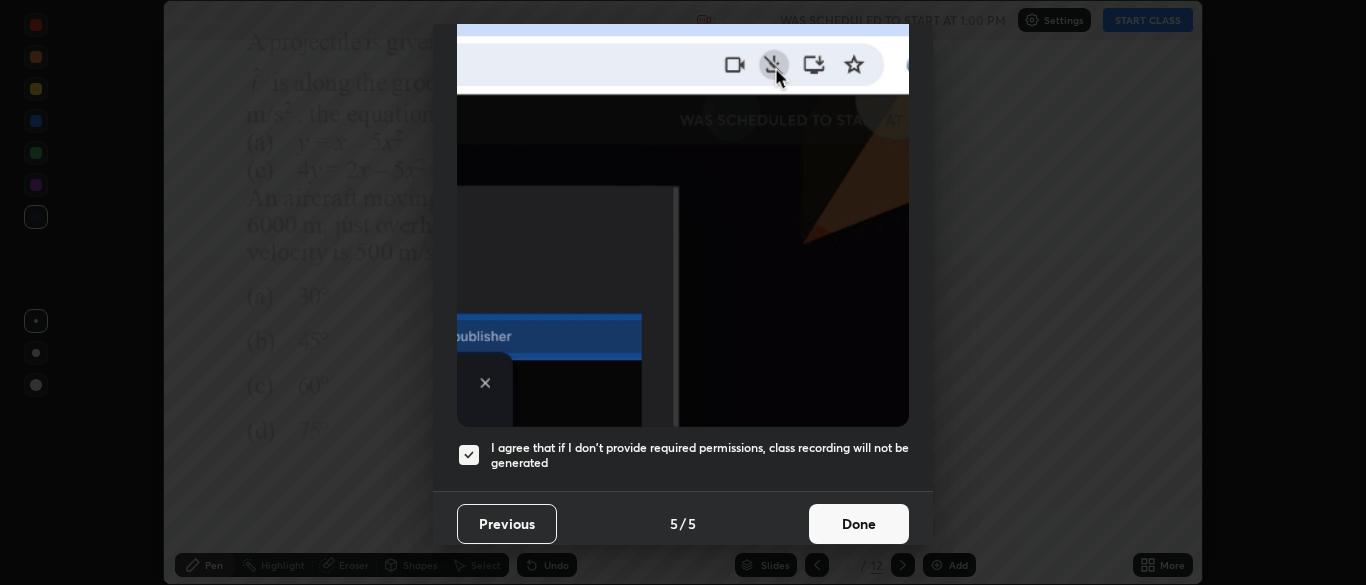 click on "Done" at bounding box center [859, 524] 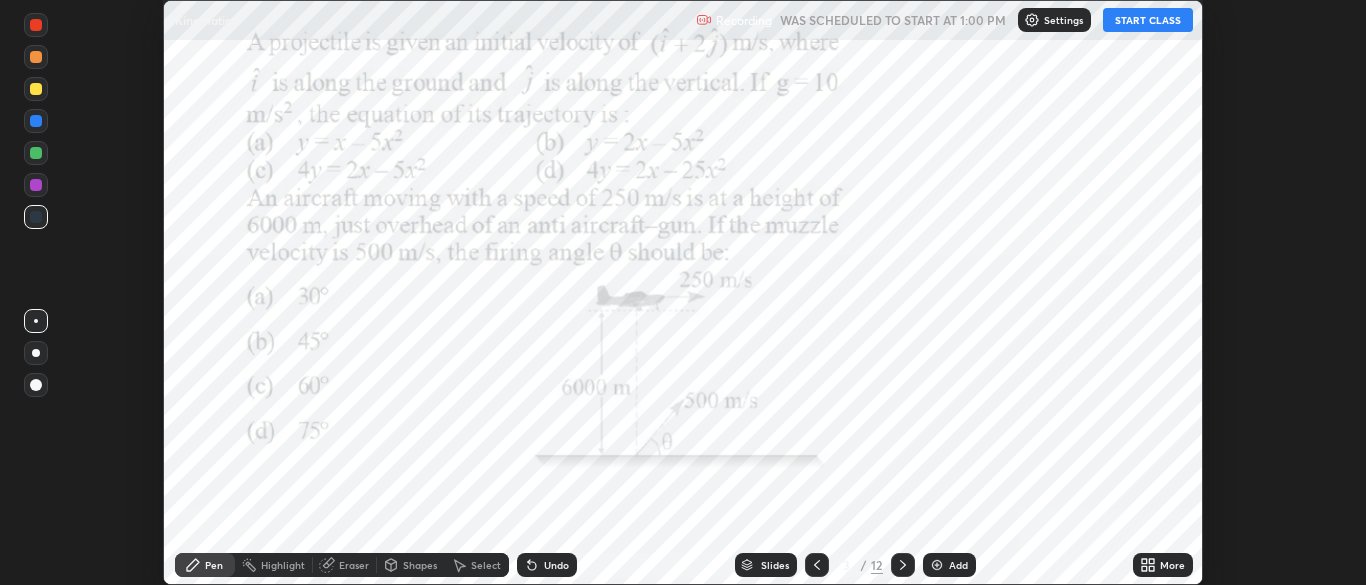 click 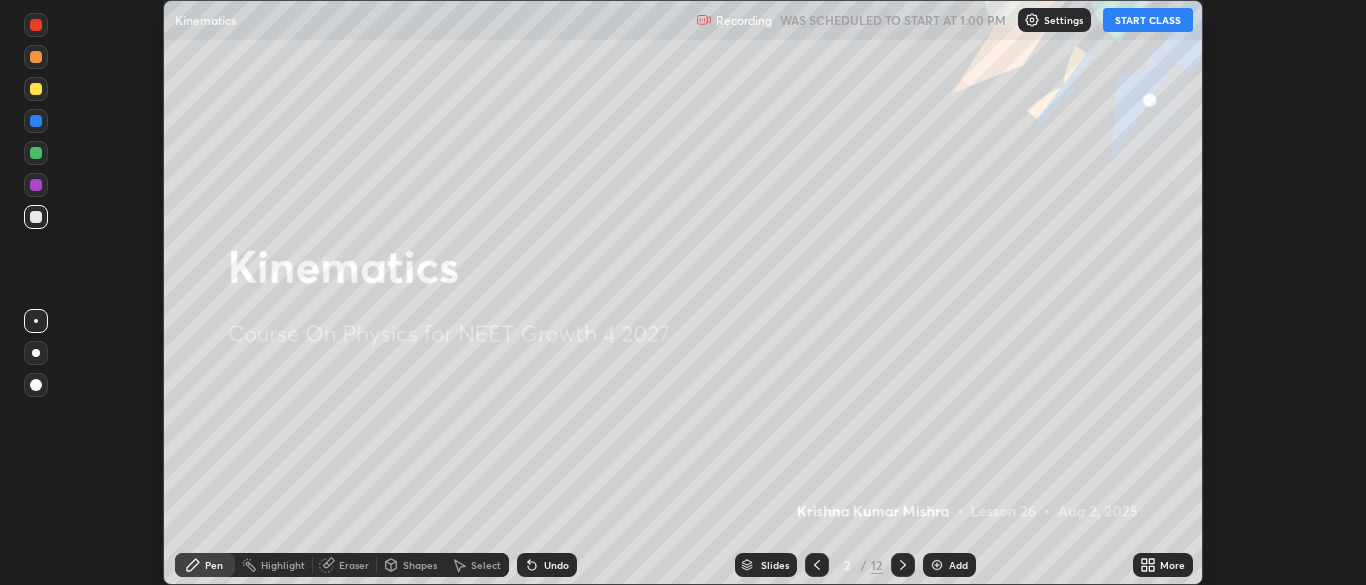 click 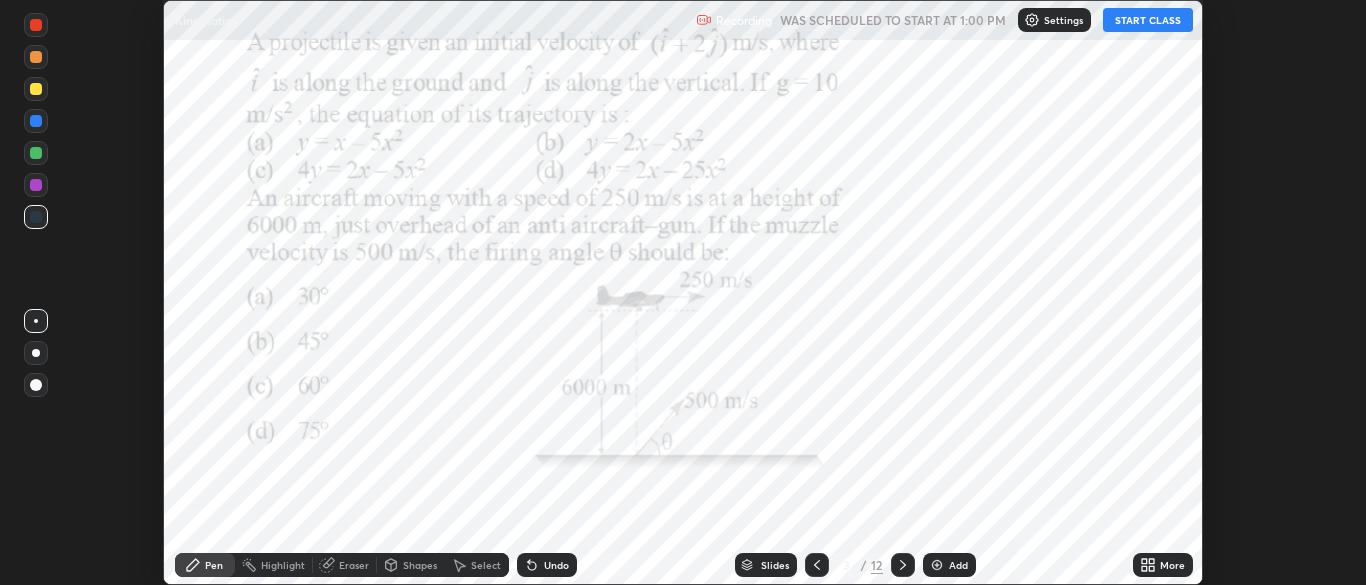 click 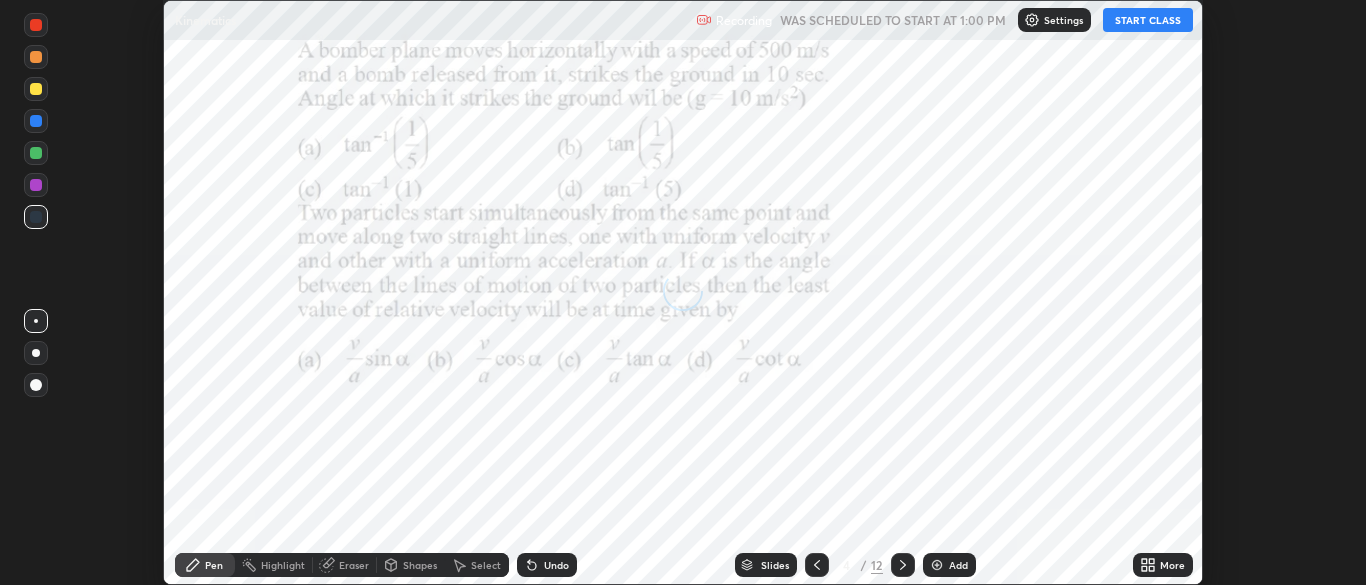 click 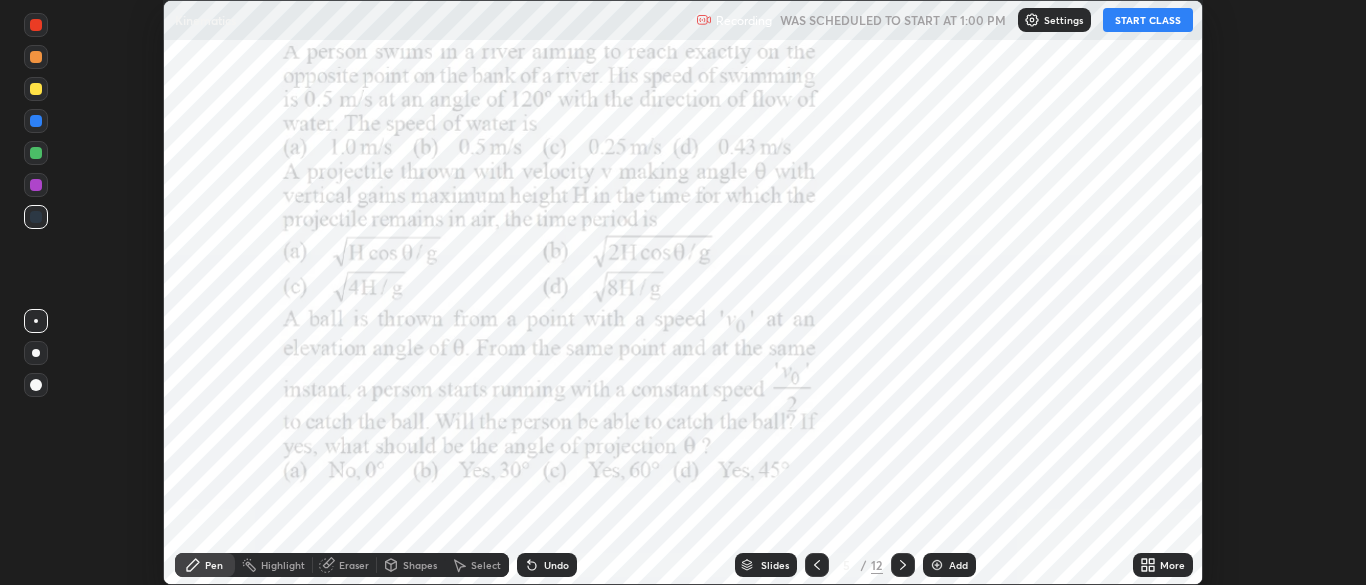 click 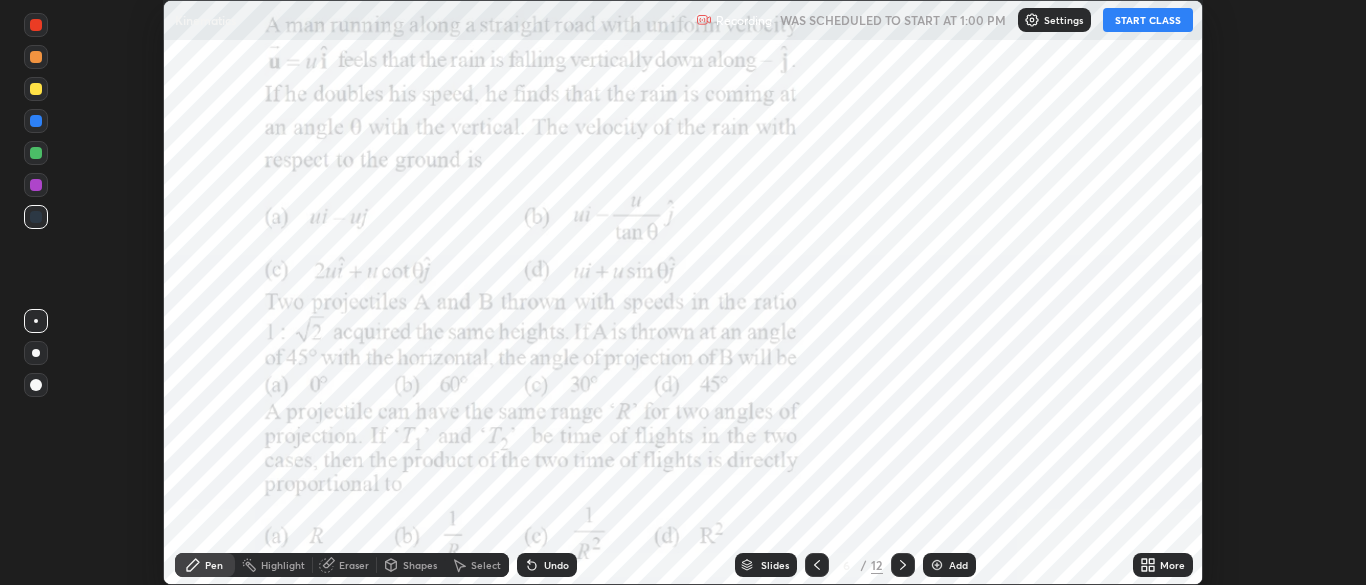 click 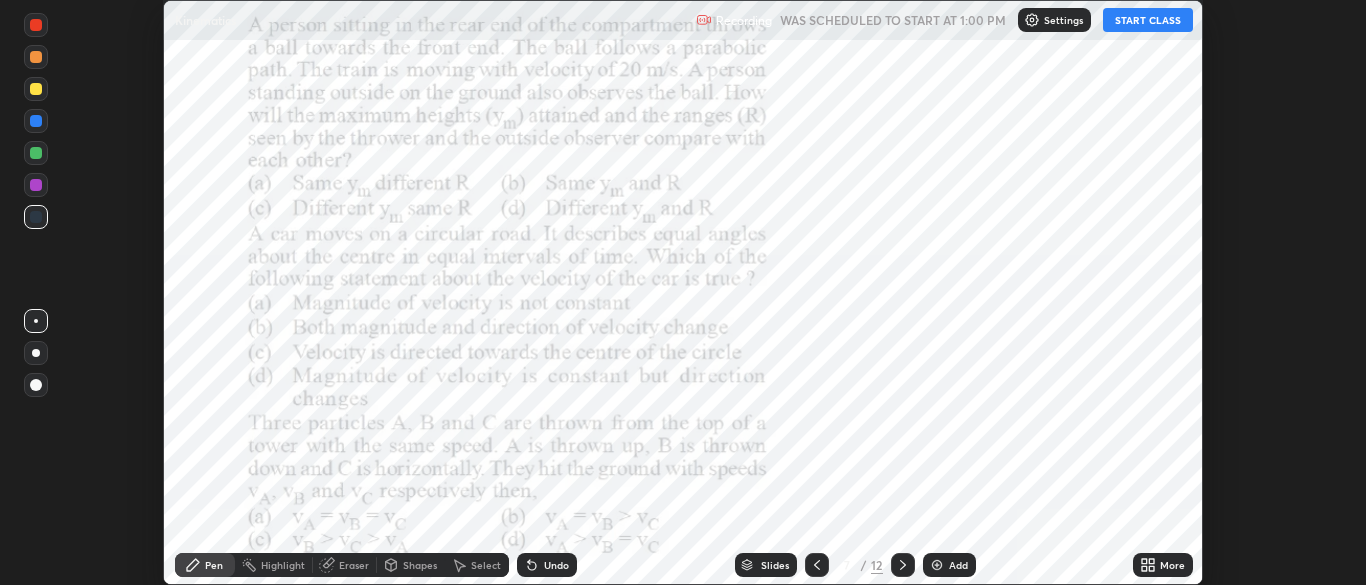 click on "Settings" at bounding box center (1063, 20) 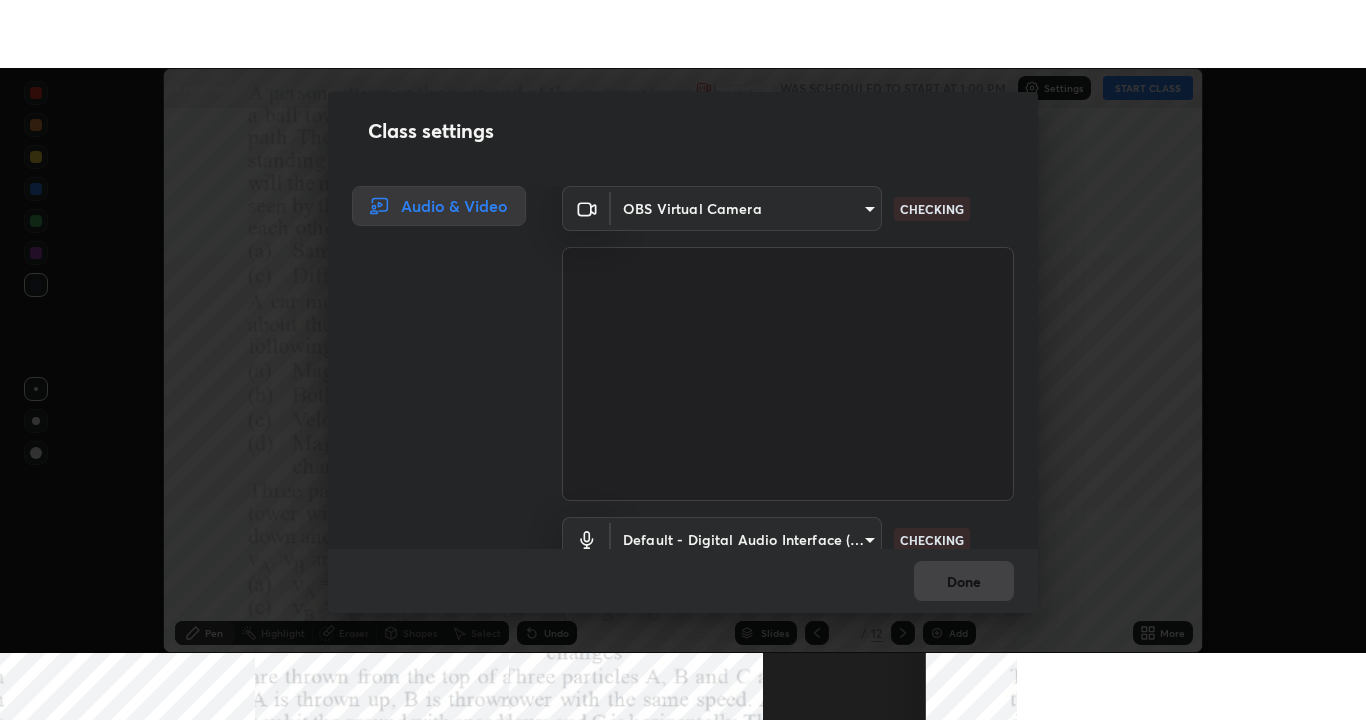 scroll, scrollTop: 91, scrollLeft: 0, axis: vertical 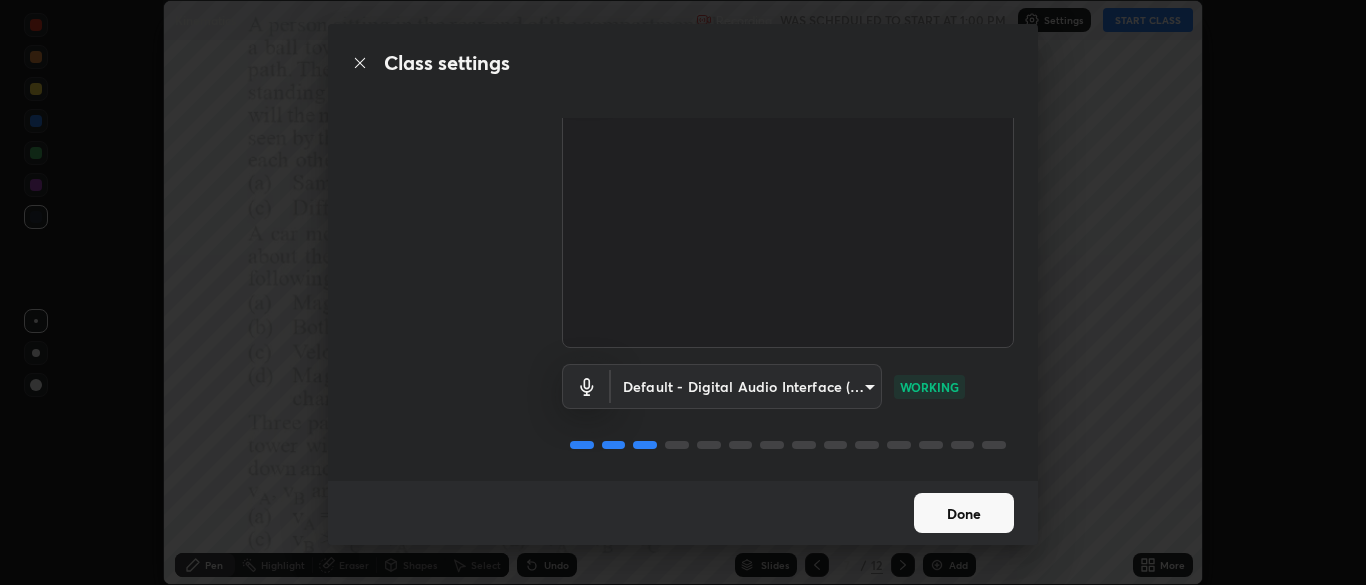 click on "Done" at bounding box center [964, 513] 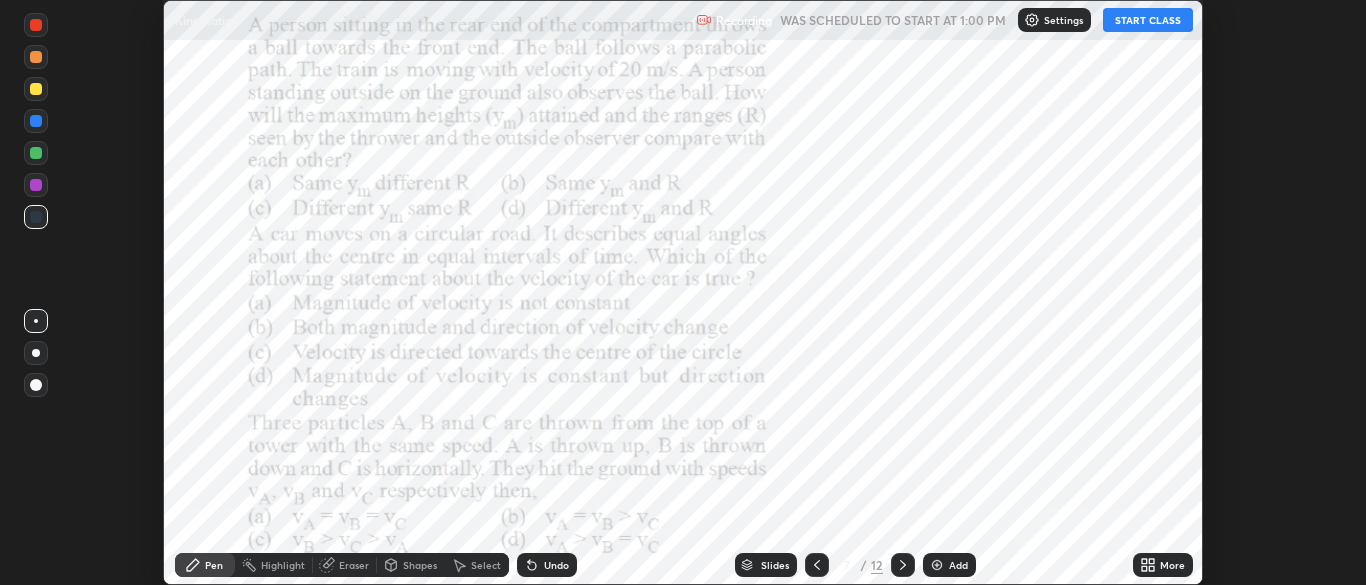 click 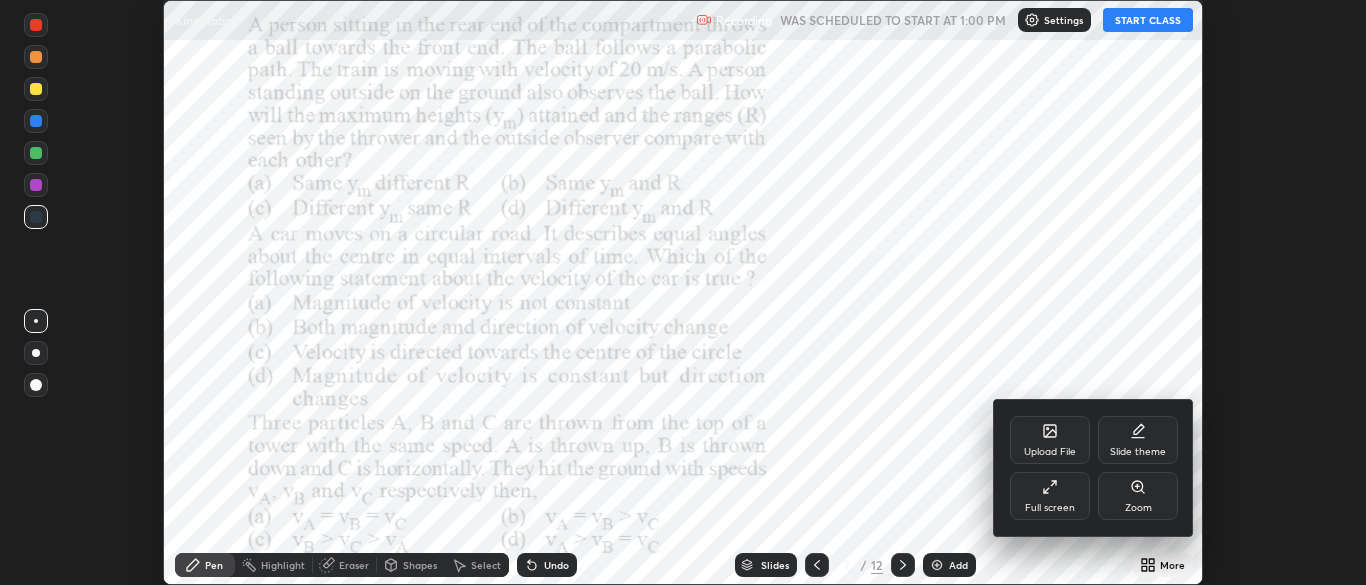 click at bounding box center [683, 292] 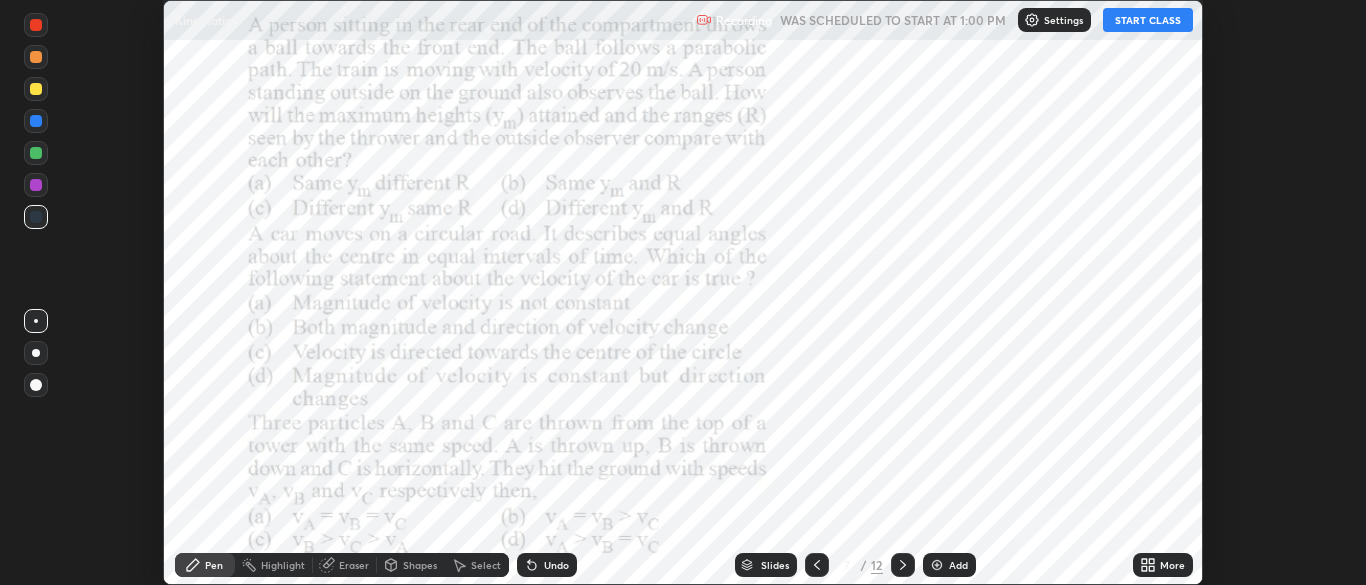 click 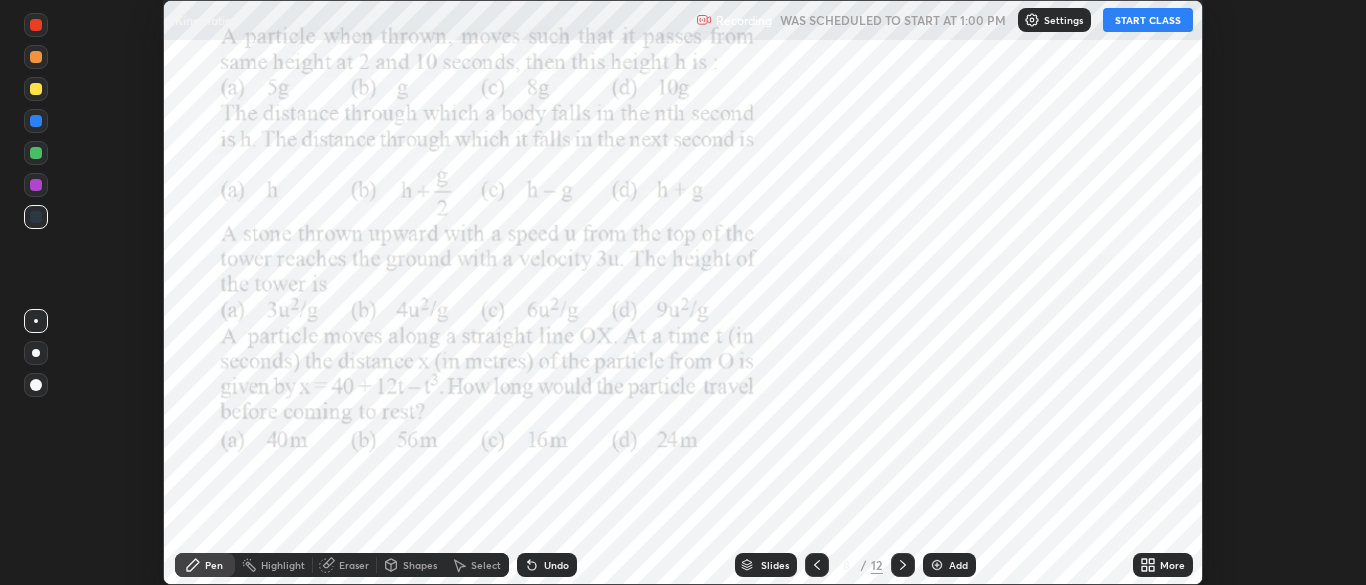 click 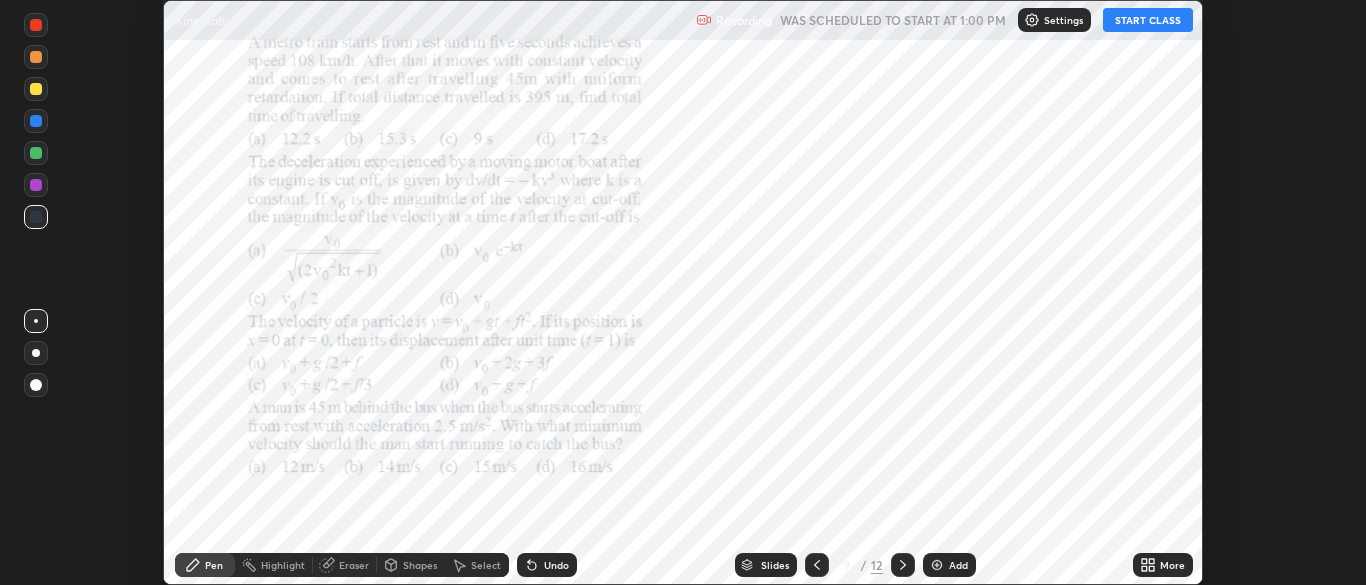 click 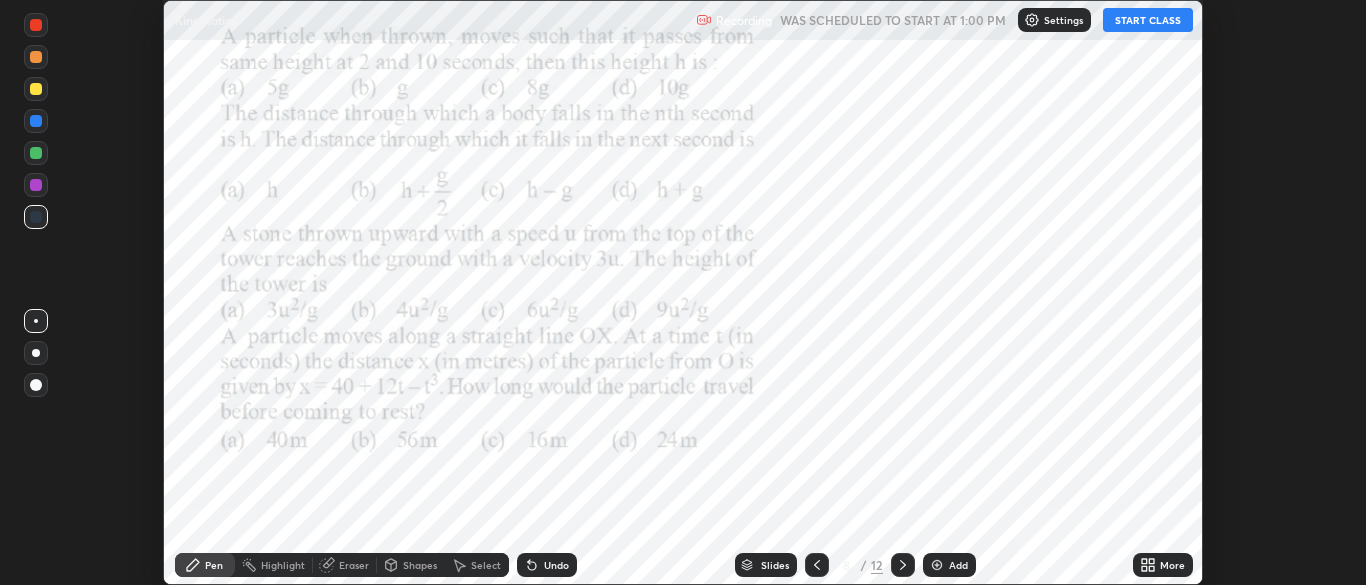 click 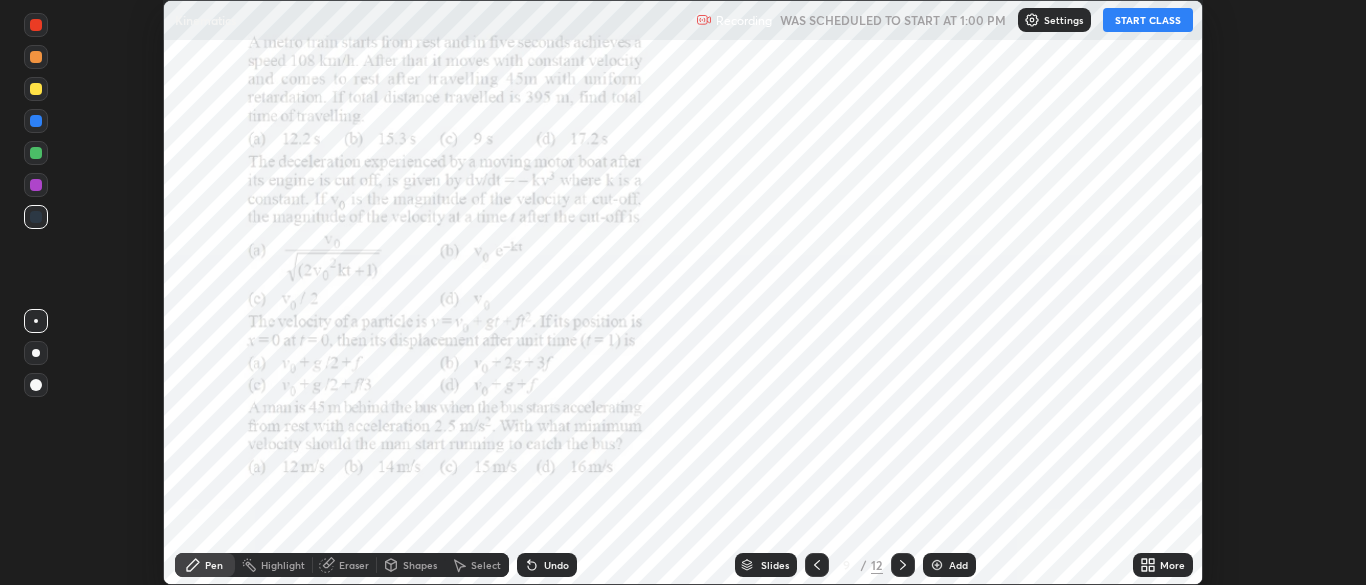 click at bounding box center [903, 565] 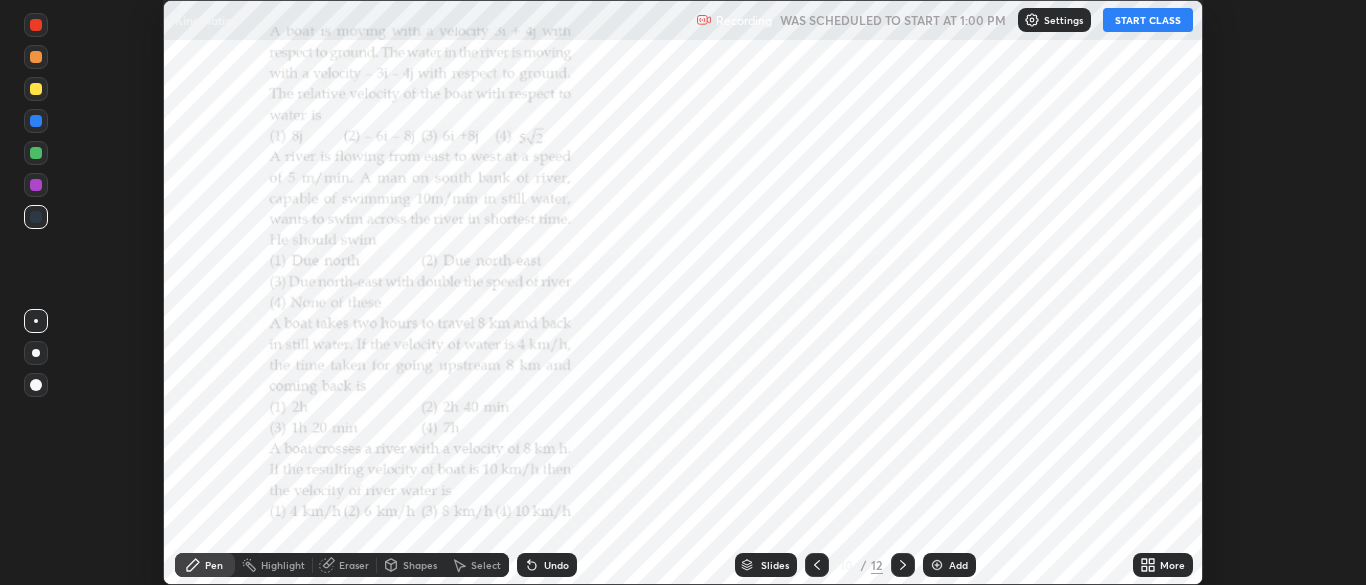 click 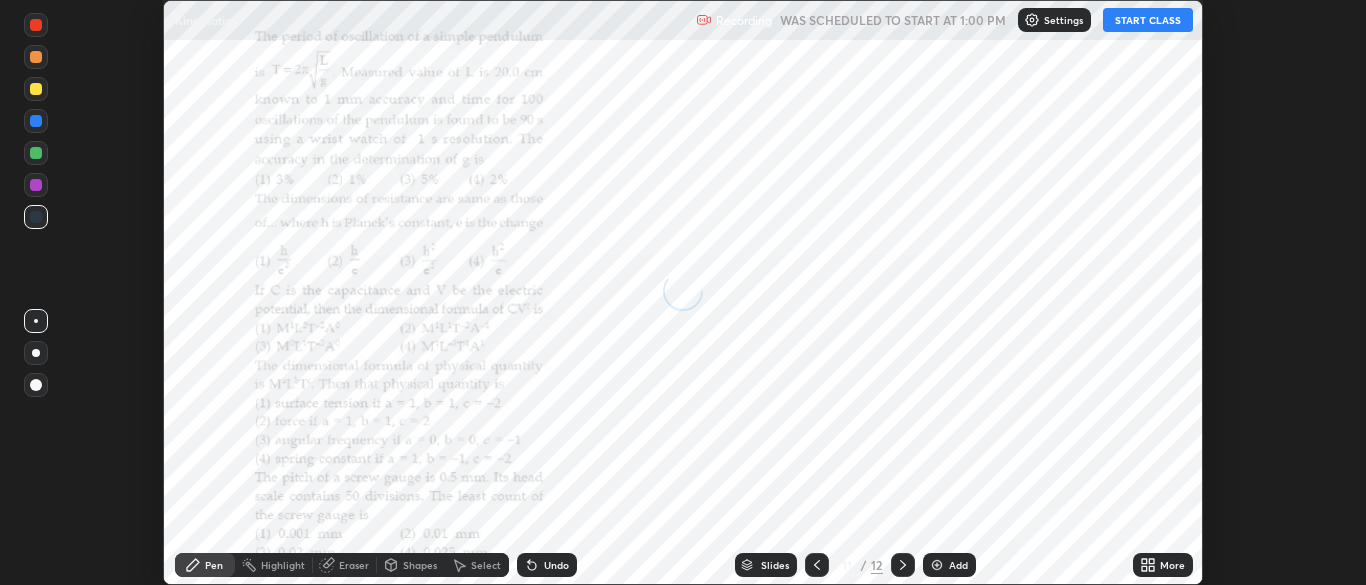 click 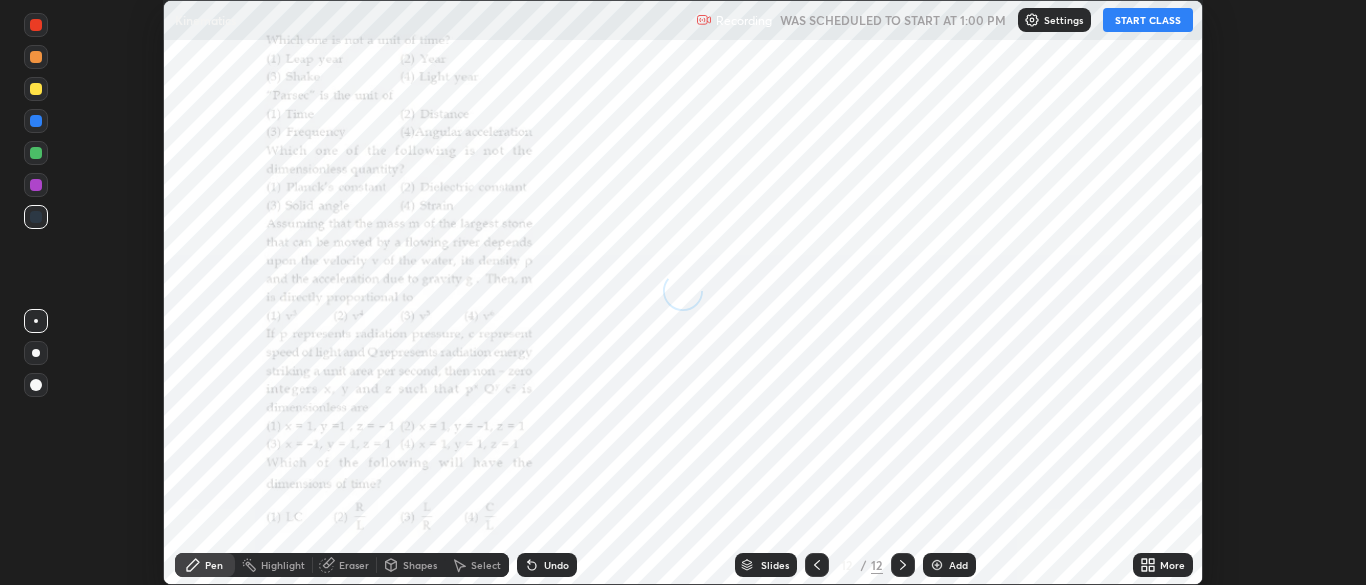 click 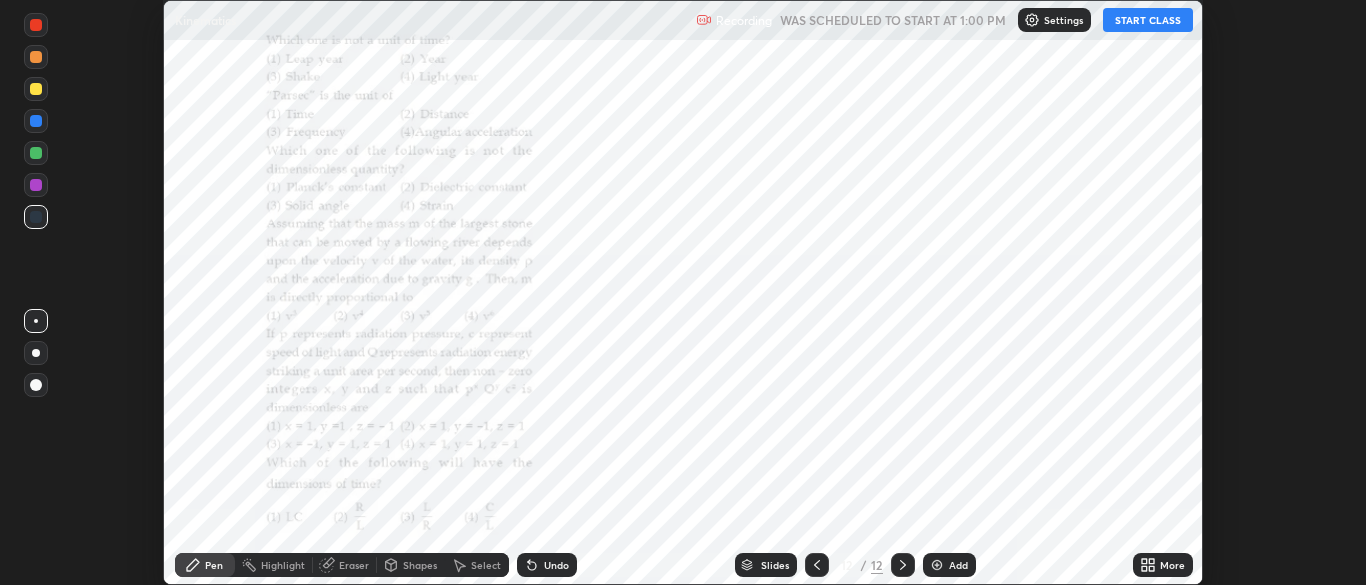 click on "Add" at bounding box center (958, 565) 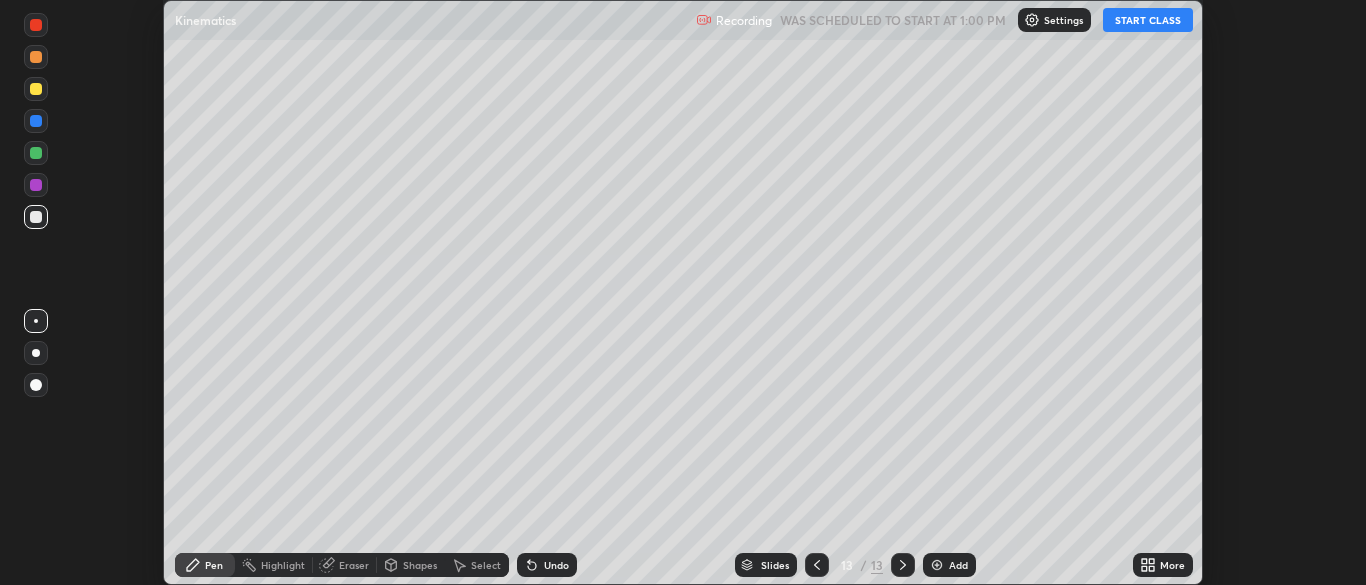 click 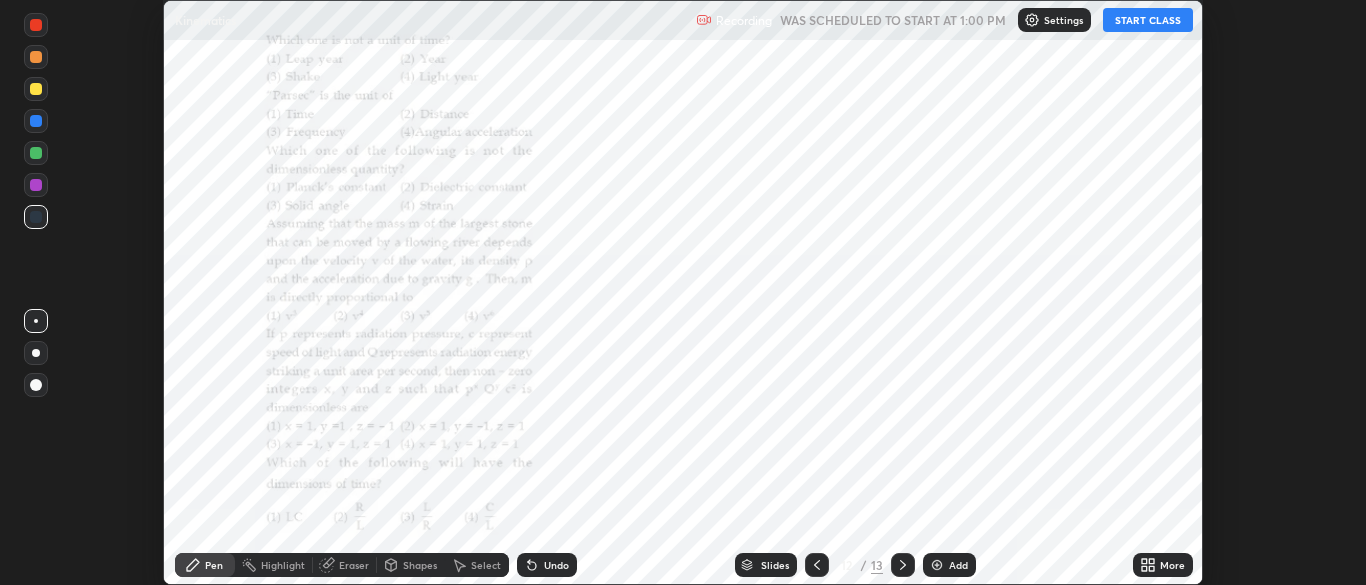 click 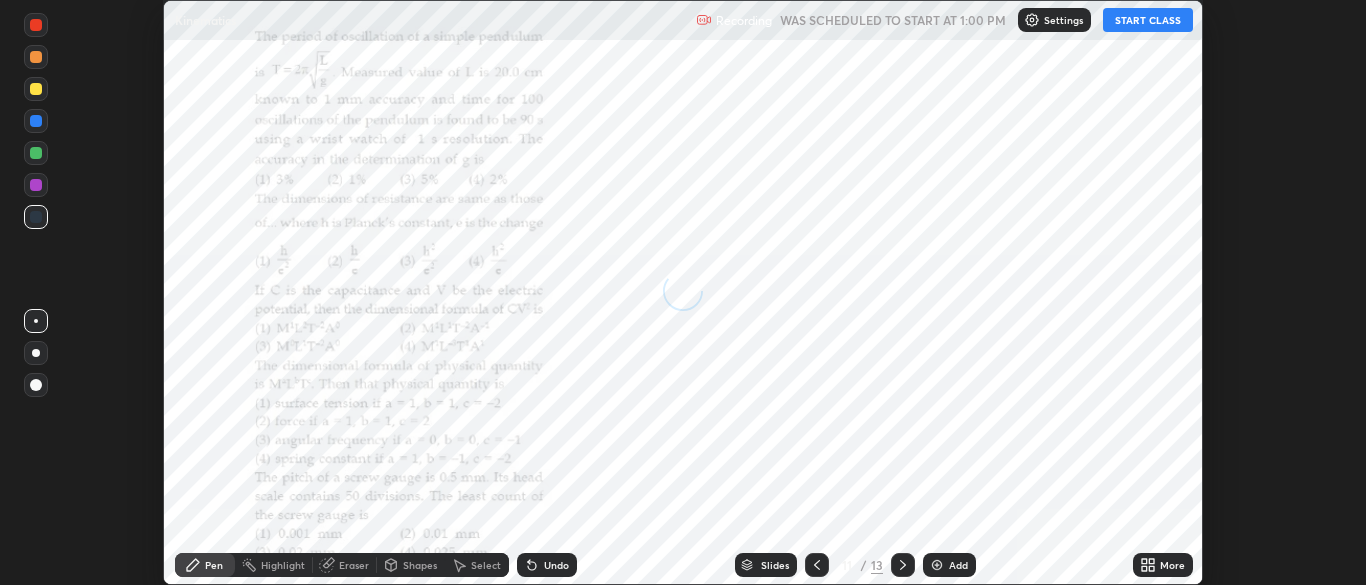 click 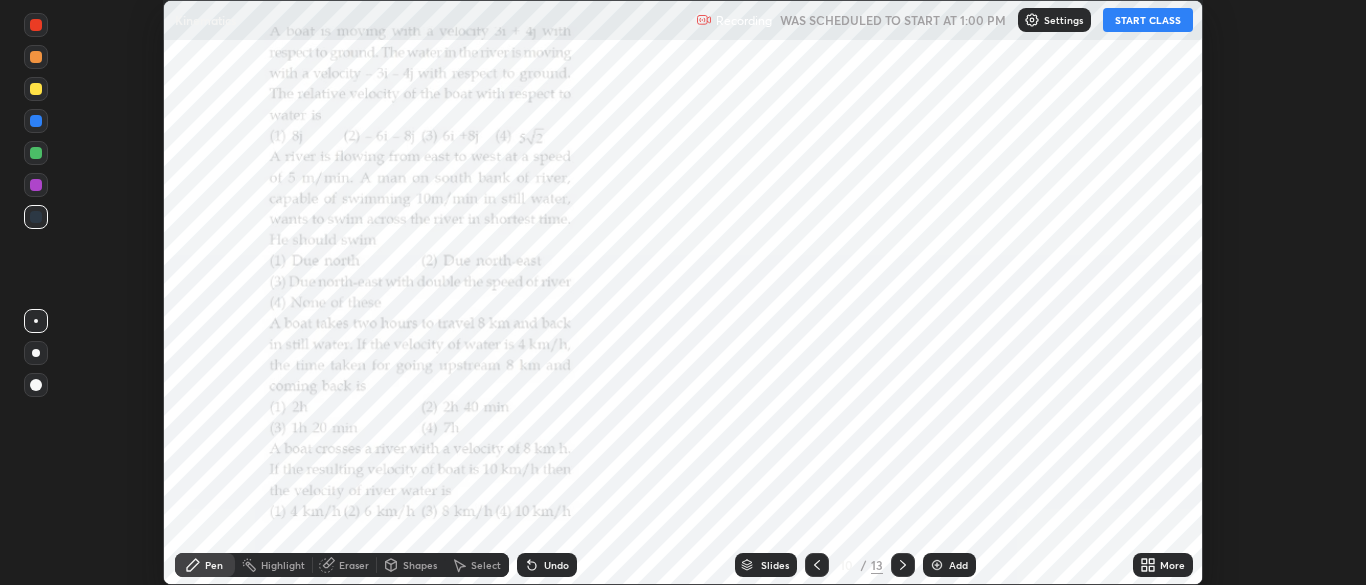 click 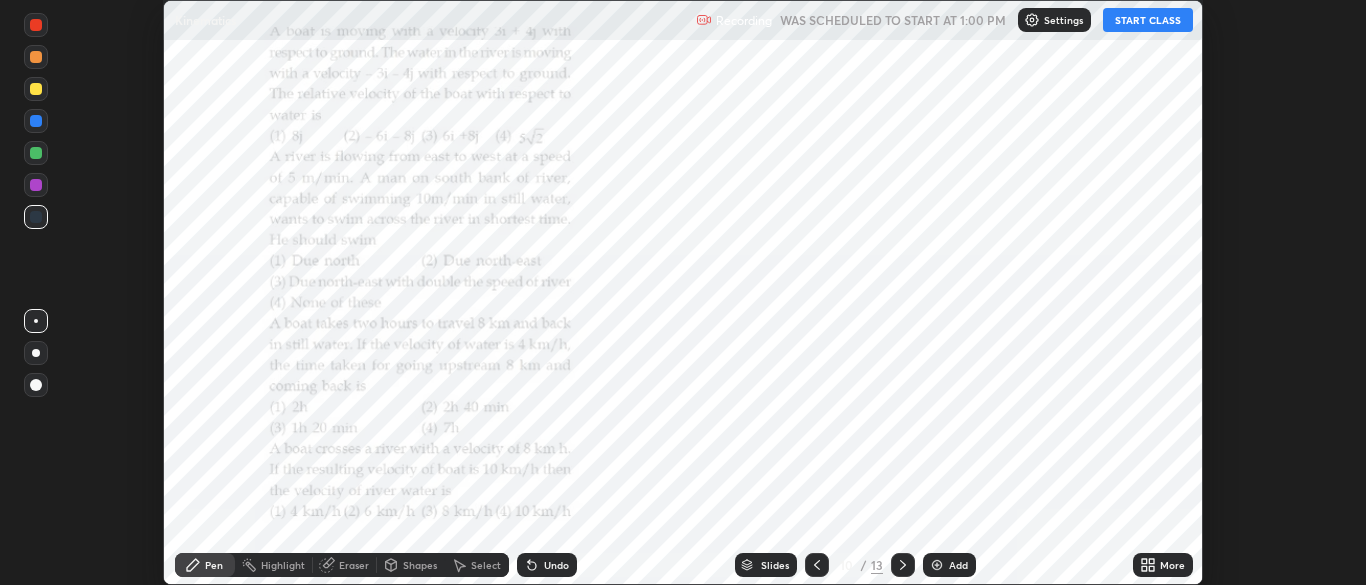 click 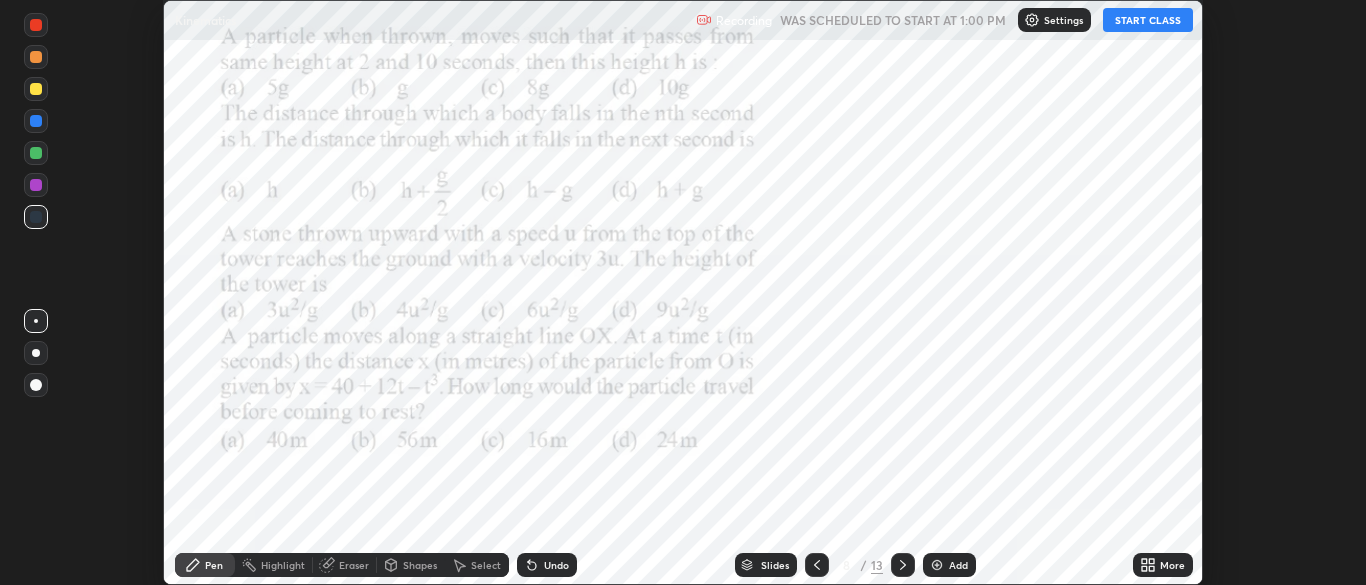 click 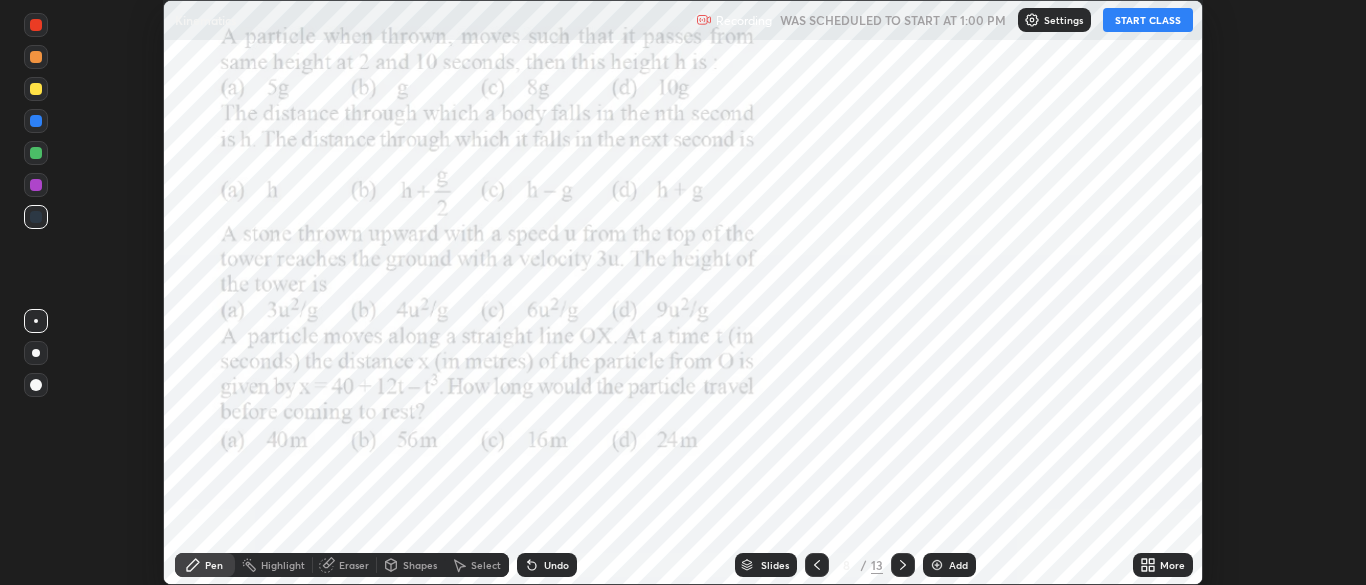 click 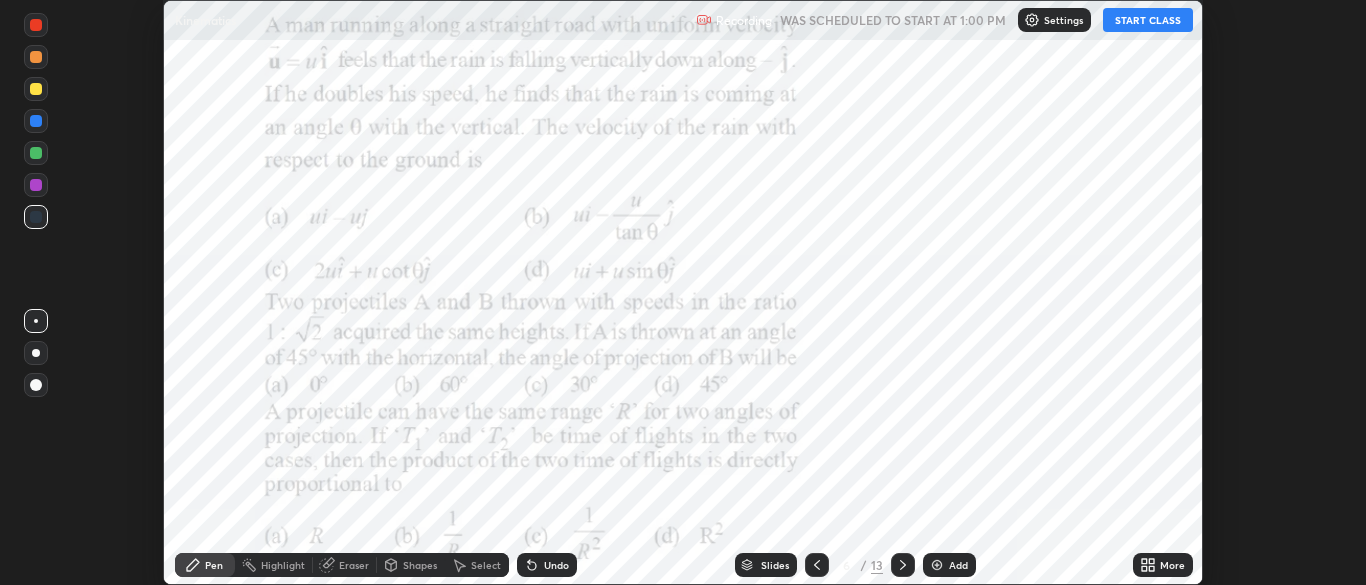 click at bounding box center [817, 565] 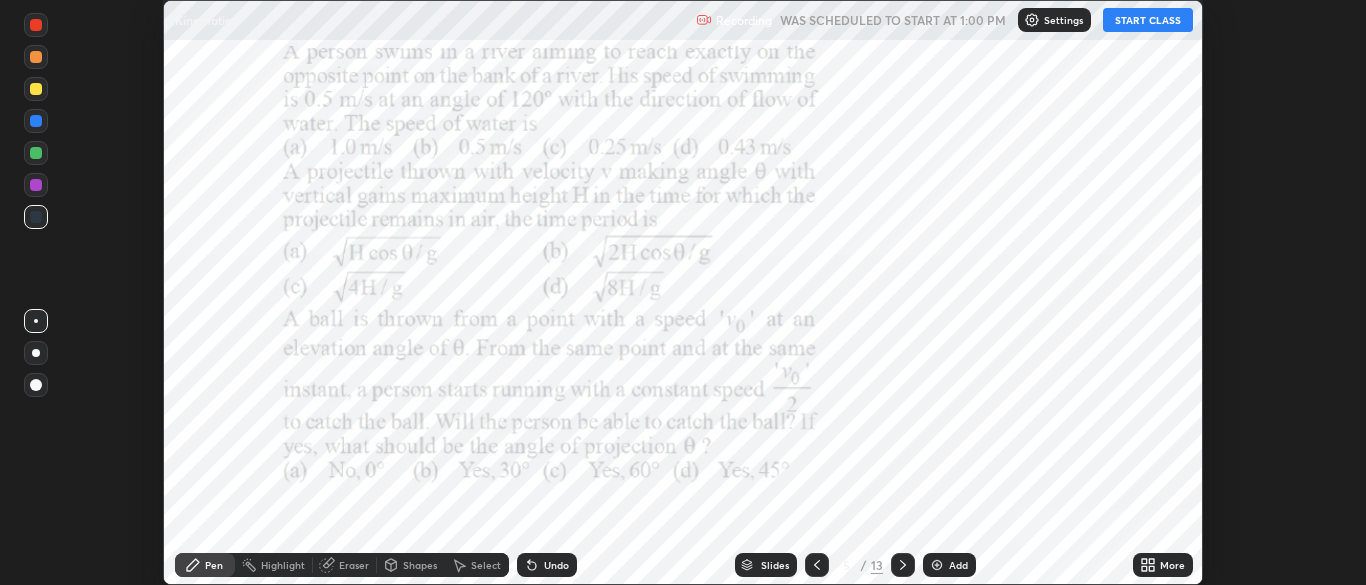 click 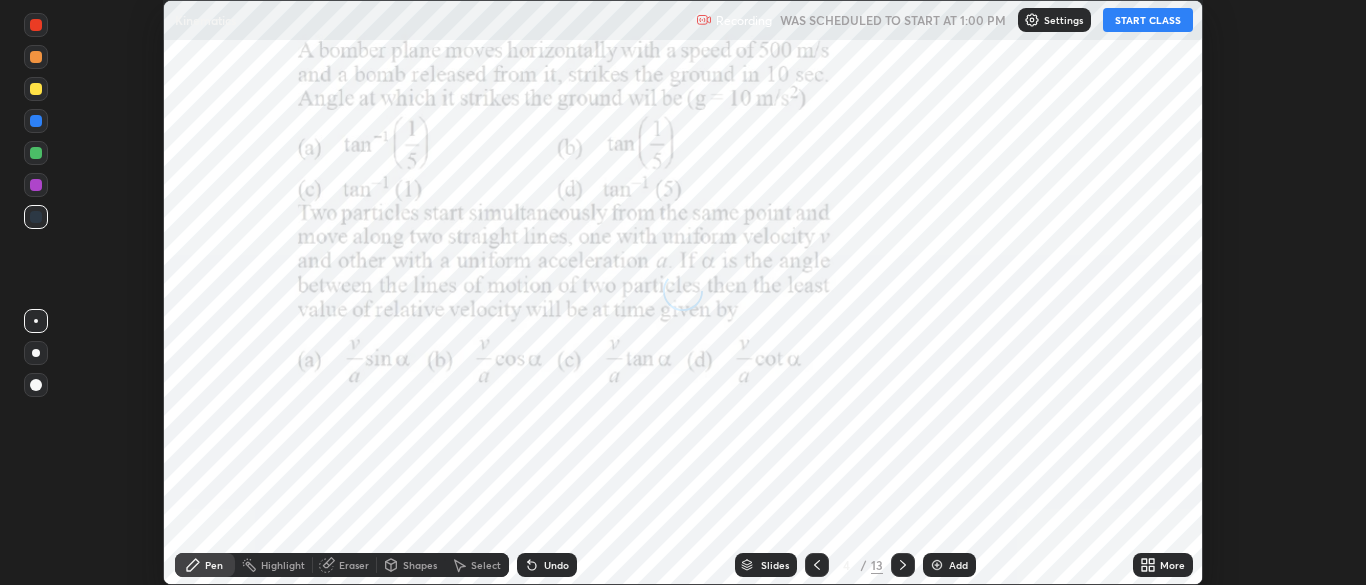 click 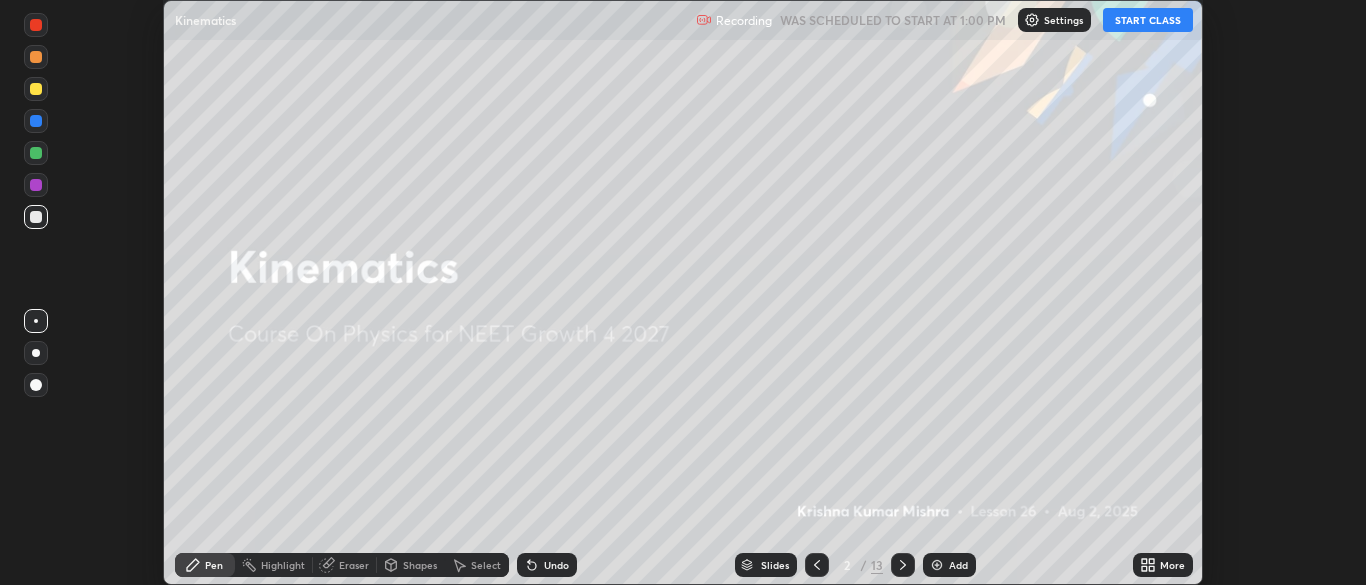 click 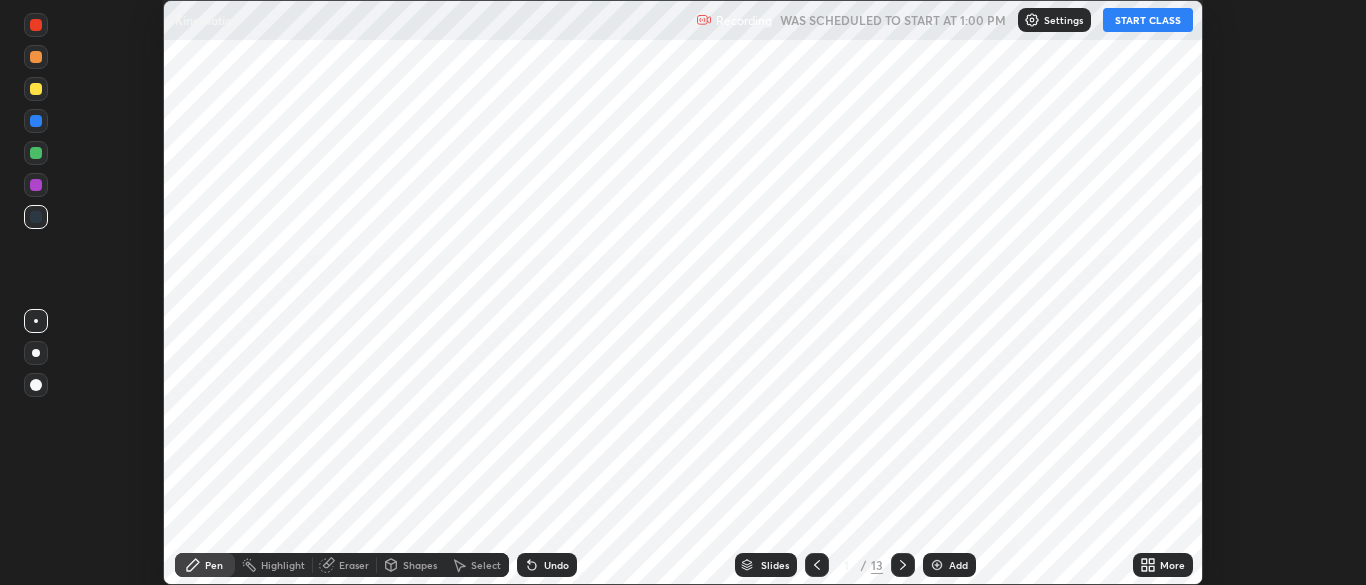 click 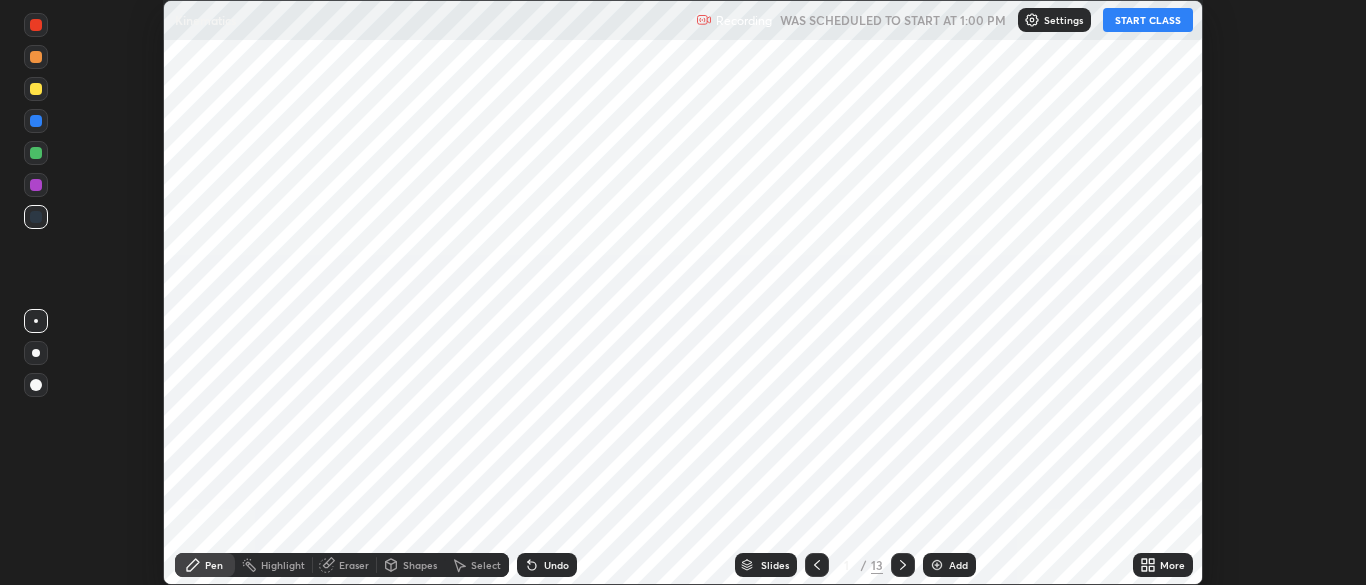 click 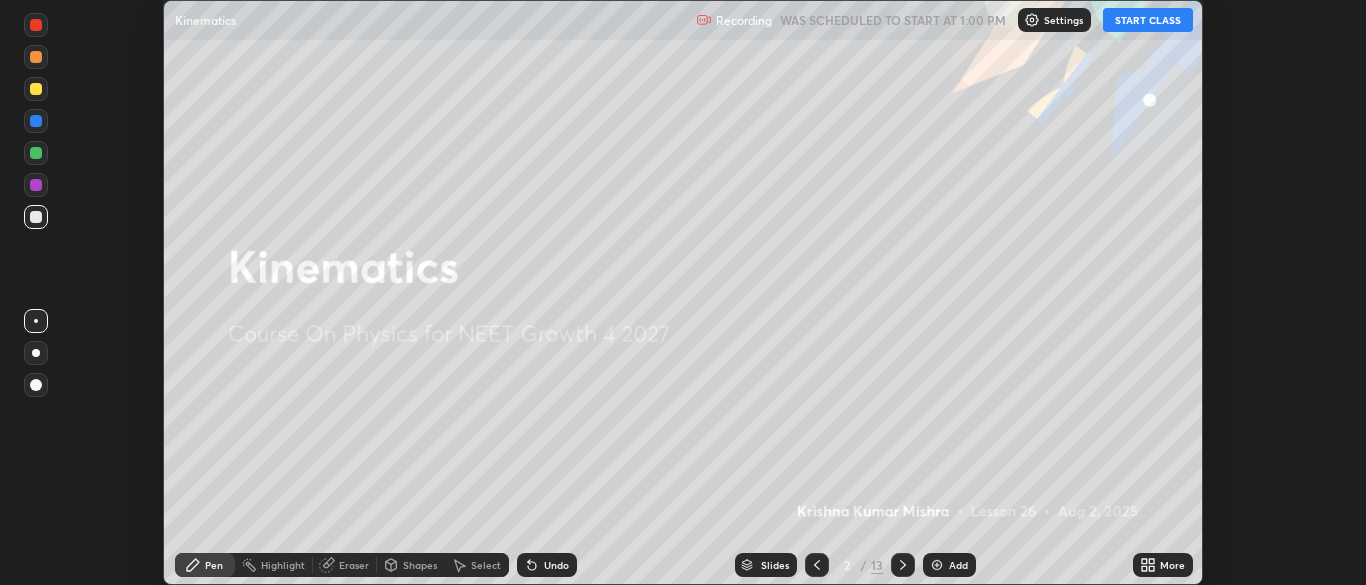 click on "START CLASS" at bounding box center [1148, 20] 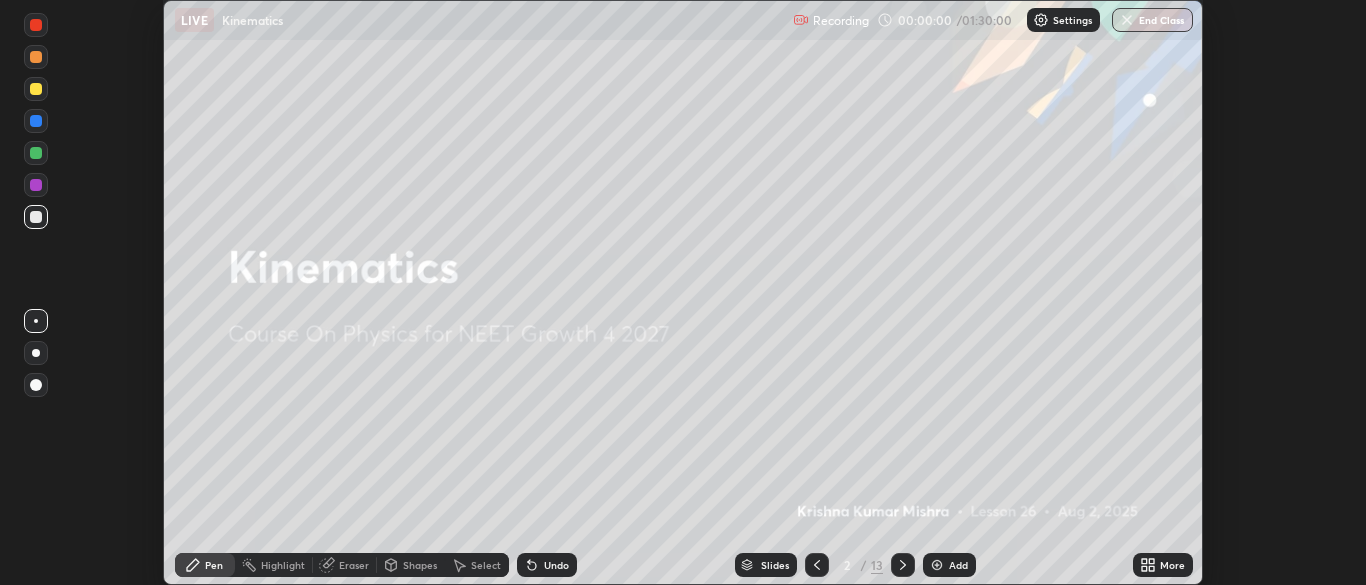 click 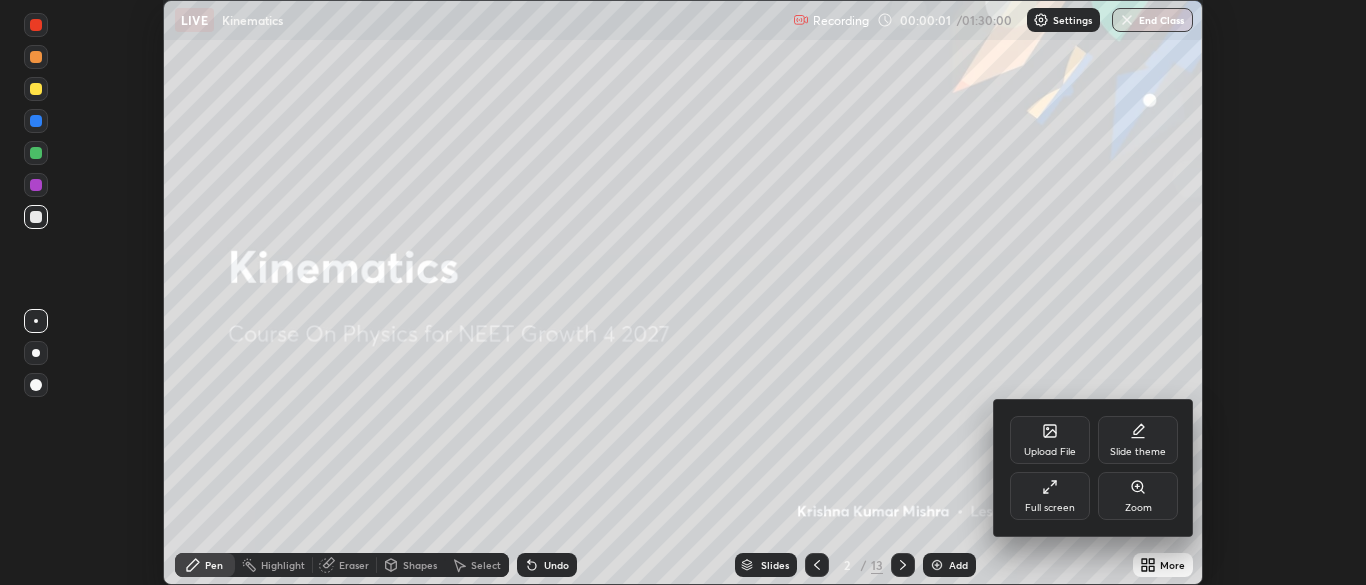 click 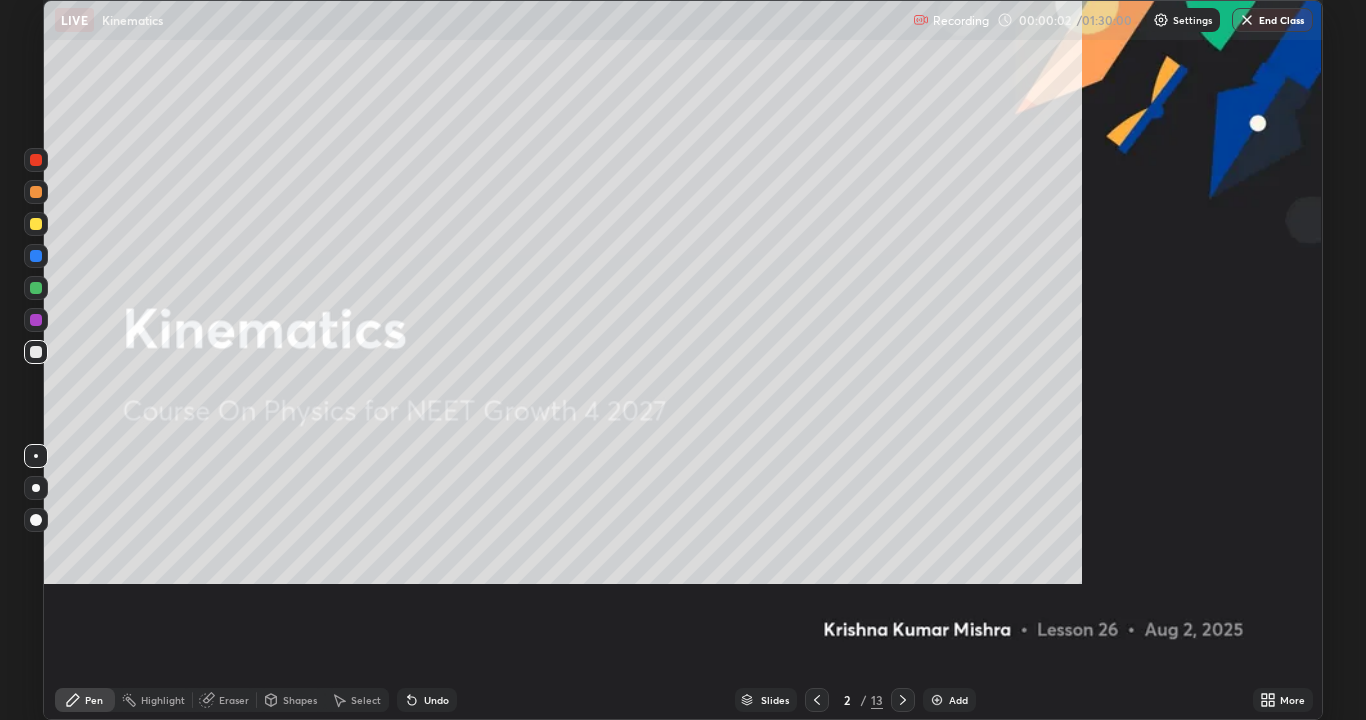 scroll, scrollTop: 99280, scrollLeft: 98634, axis: both 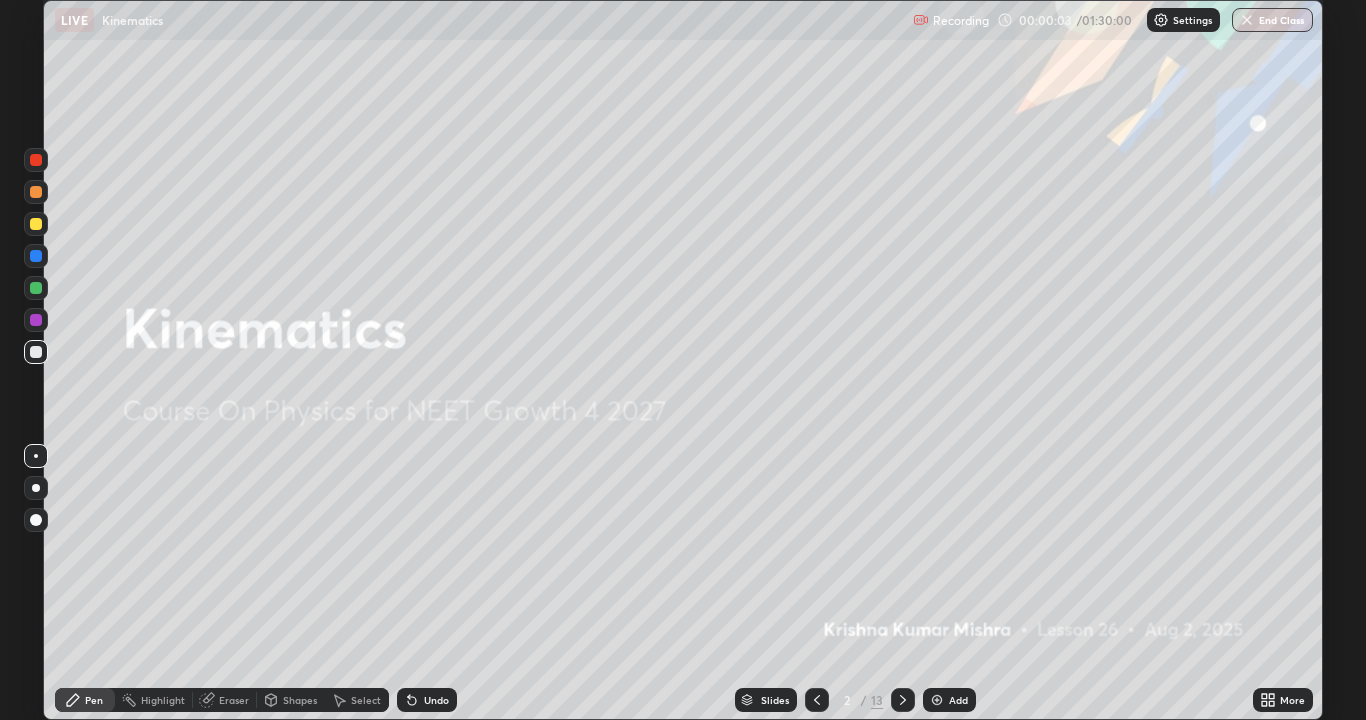 click at bounding box center (937, 700) 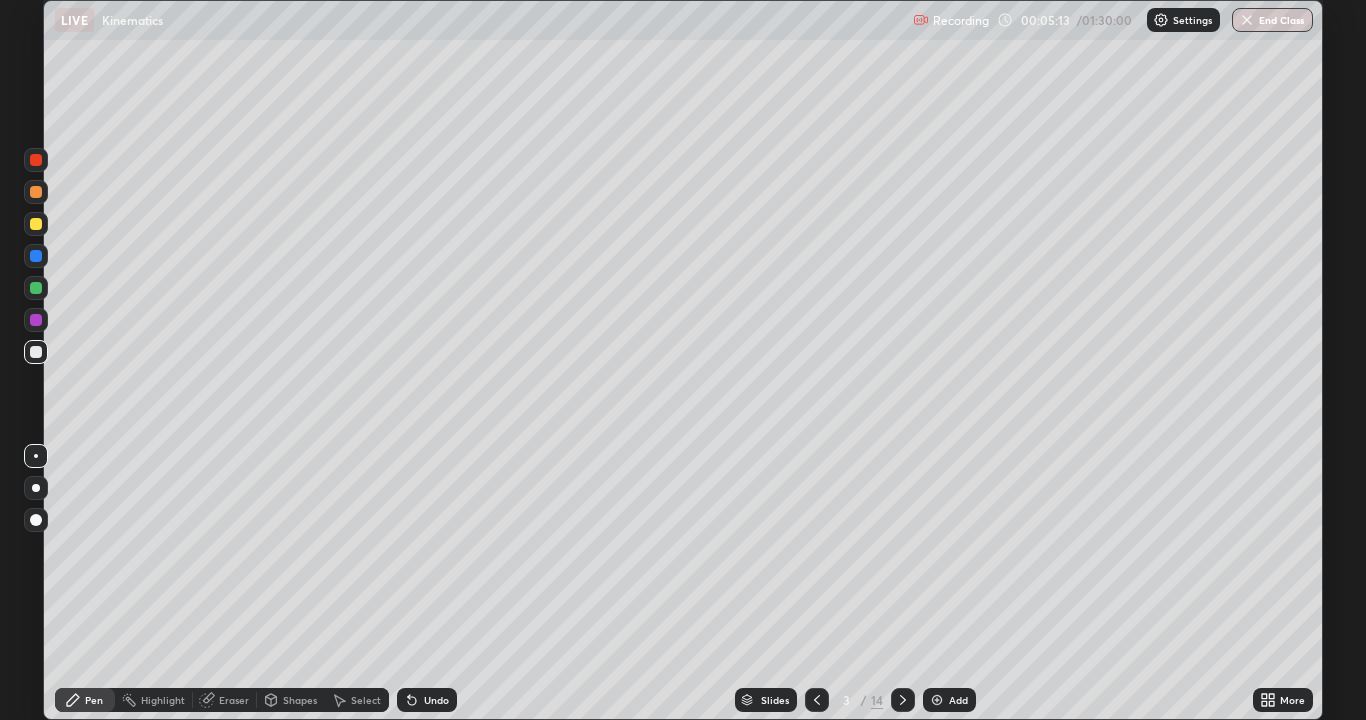 click at bounding box center [36, 224] 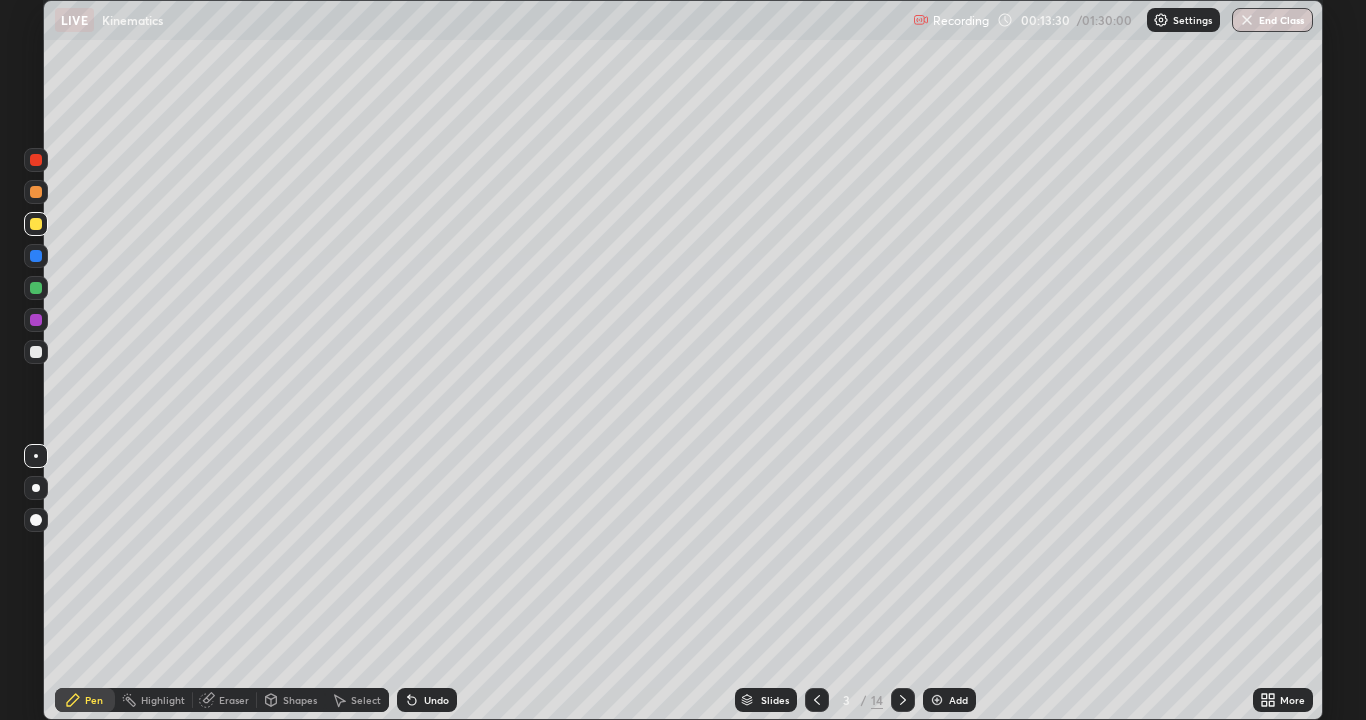click at bounding box center (36, 352) 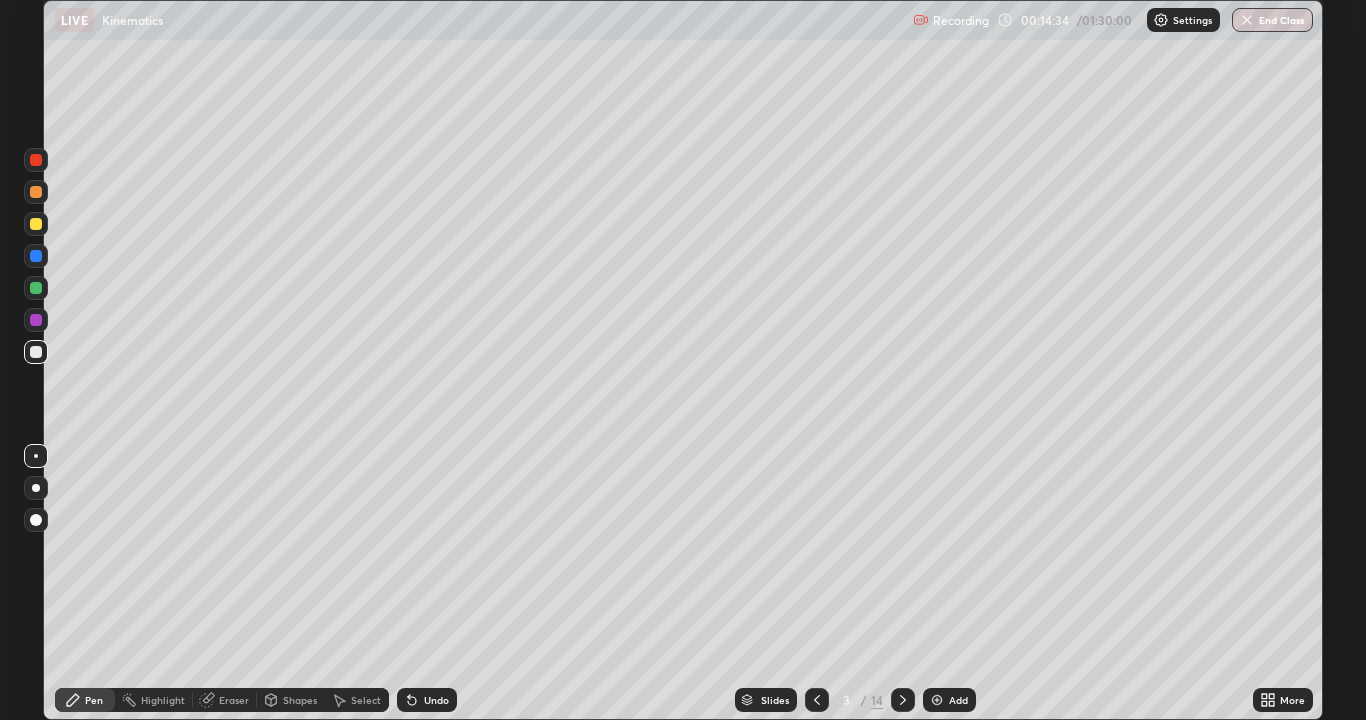 click at bounding box center [36, 288] 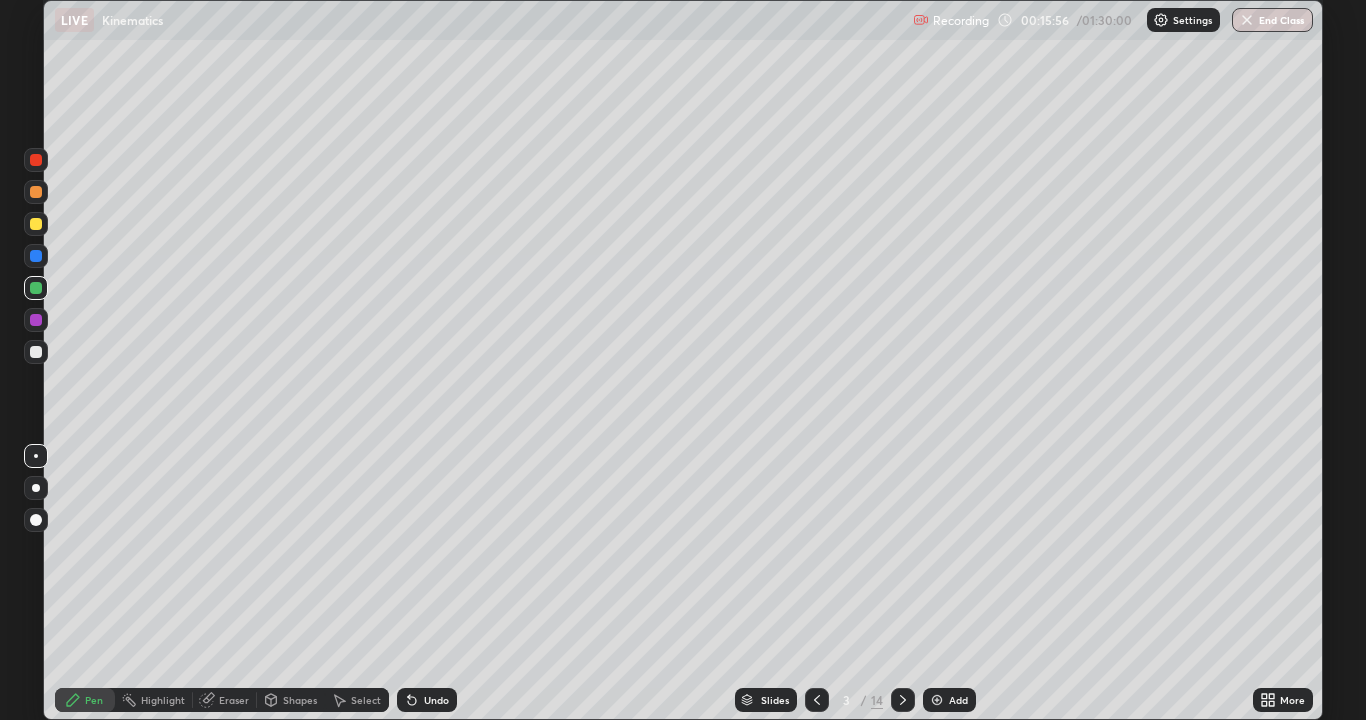 click on "Eraser" at bounding box center [234, 700] 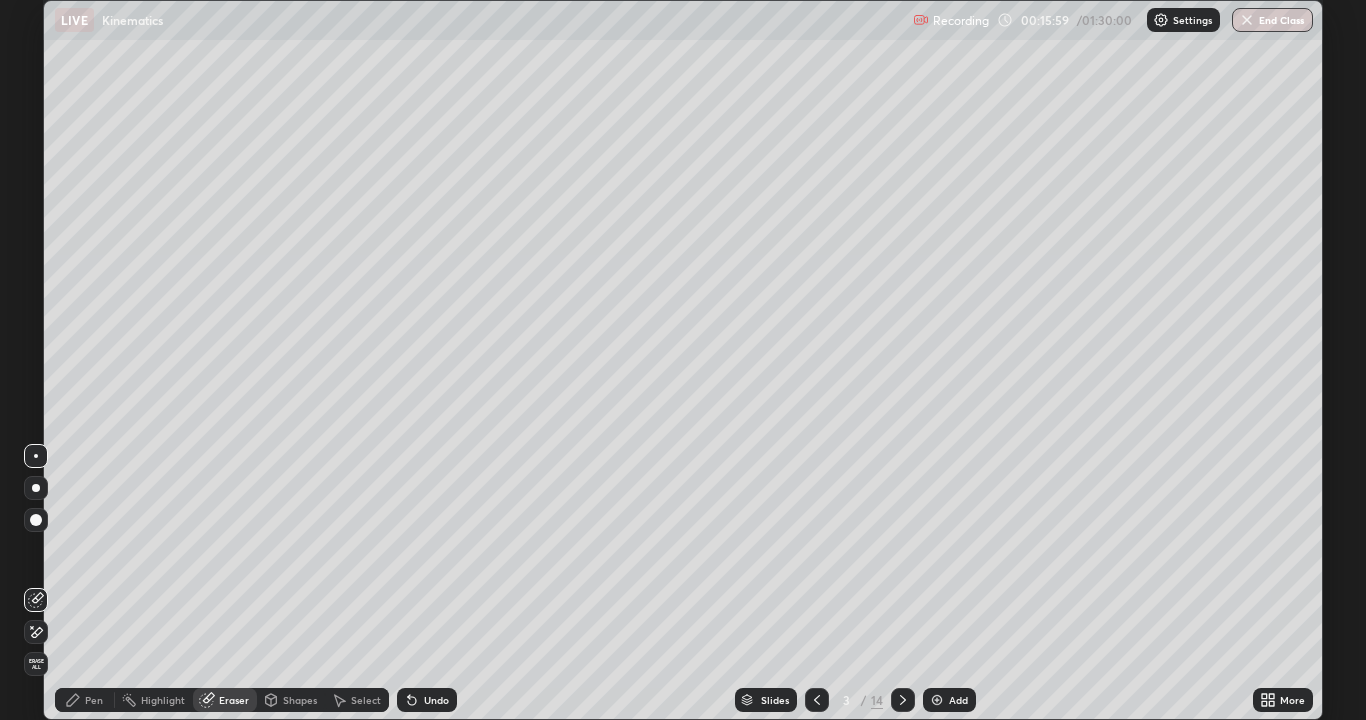 click 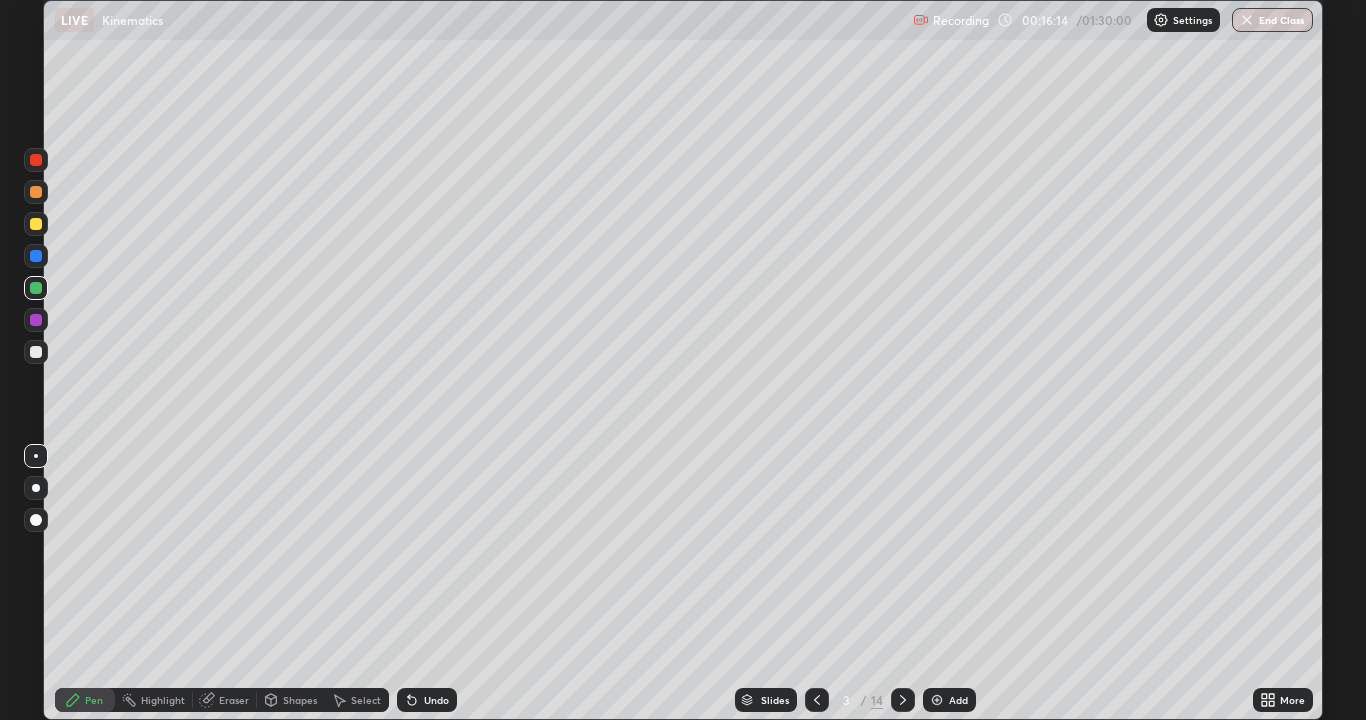 click on "Select" at bounding box center (366, 700) 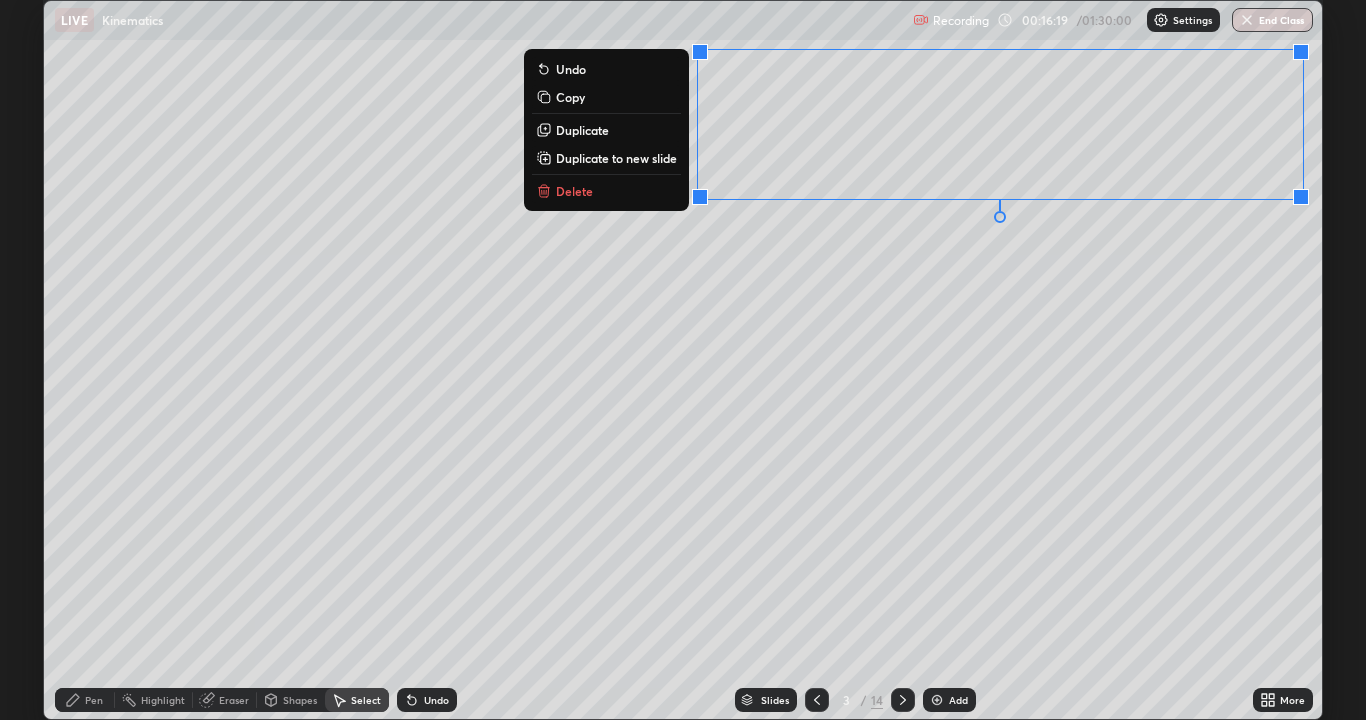 click on "Copy" at bounding box center [570, 97] 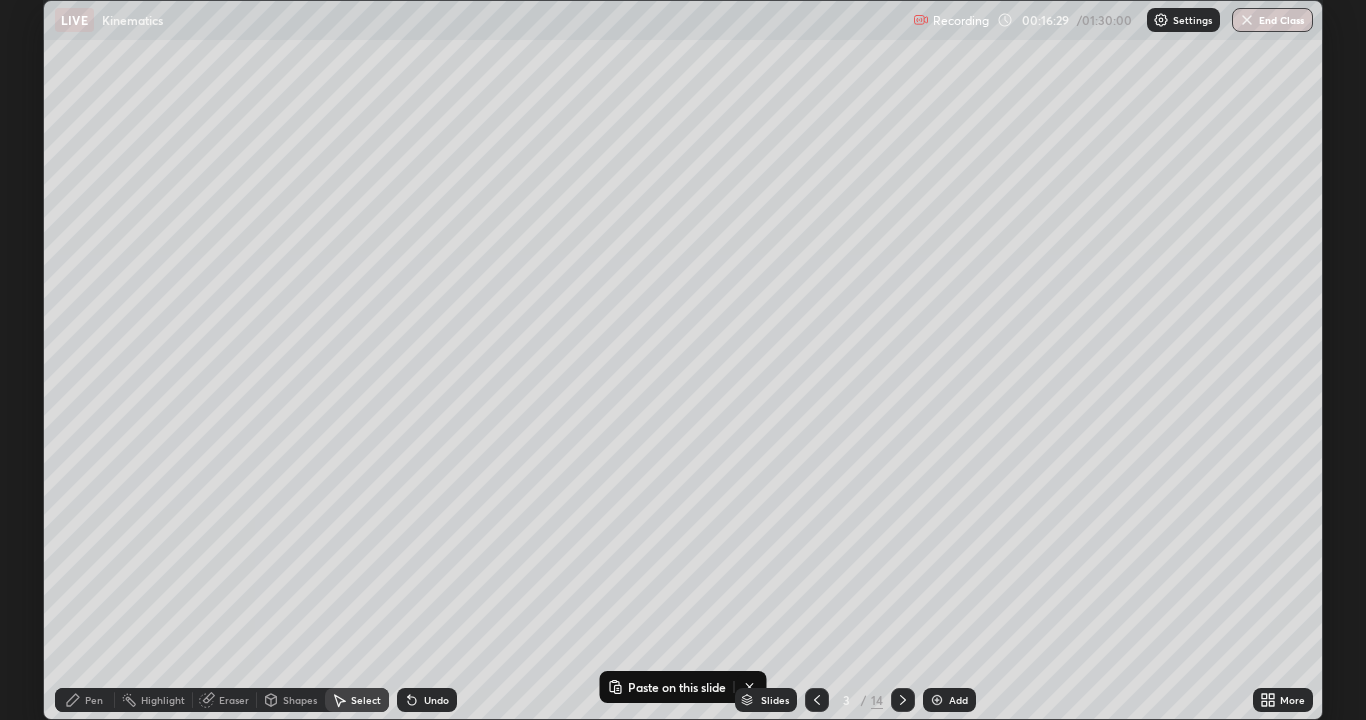 click 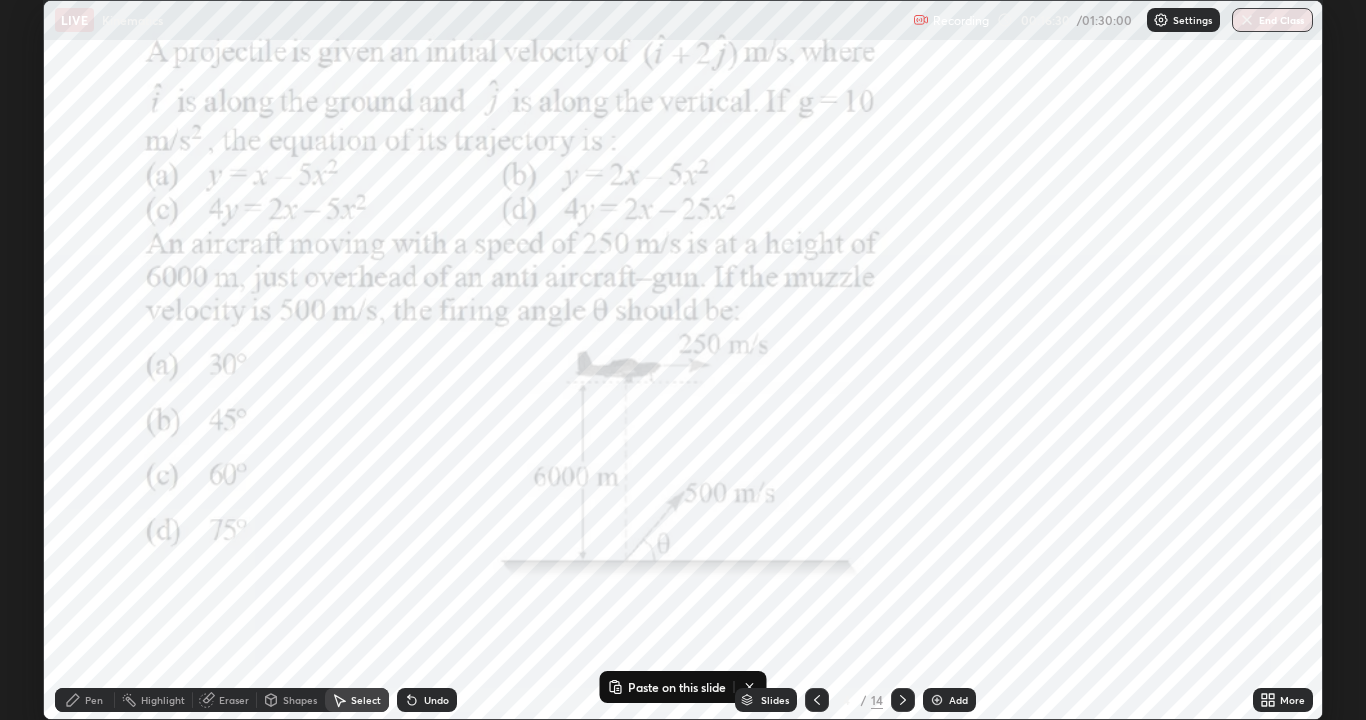 click 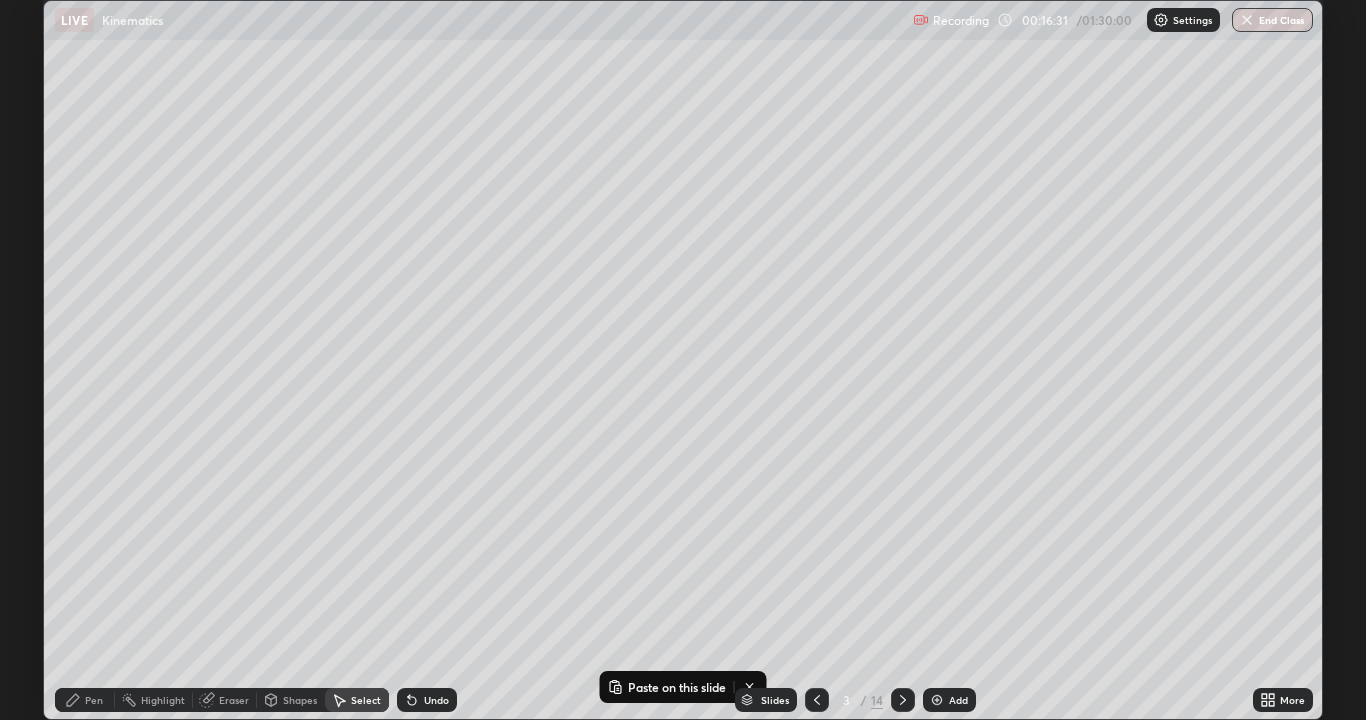 click on "Add" at bounding box center (958, 700) 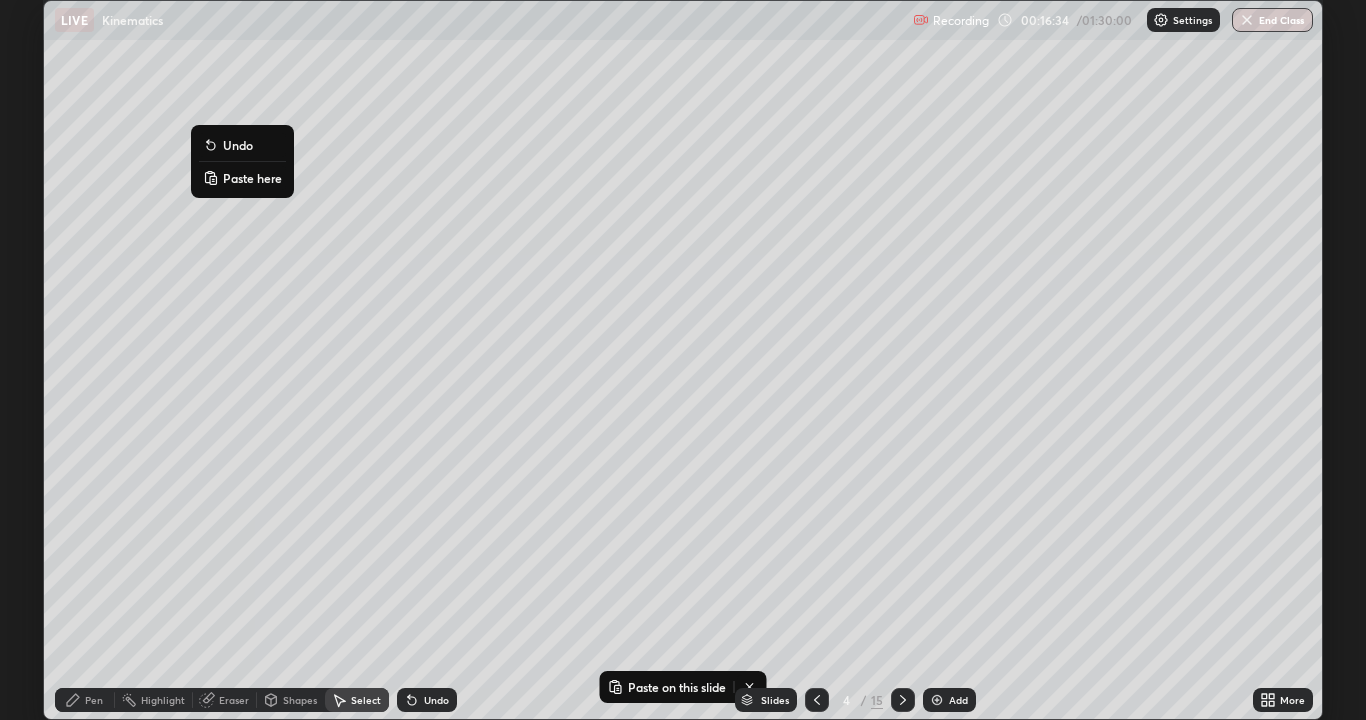 click on "Paste here" at bounding box center [252, 178] 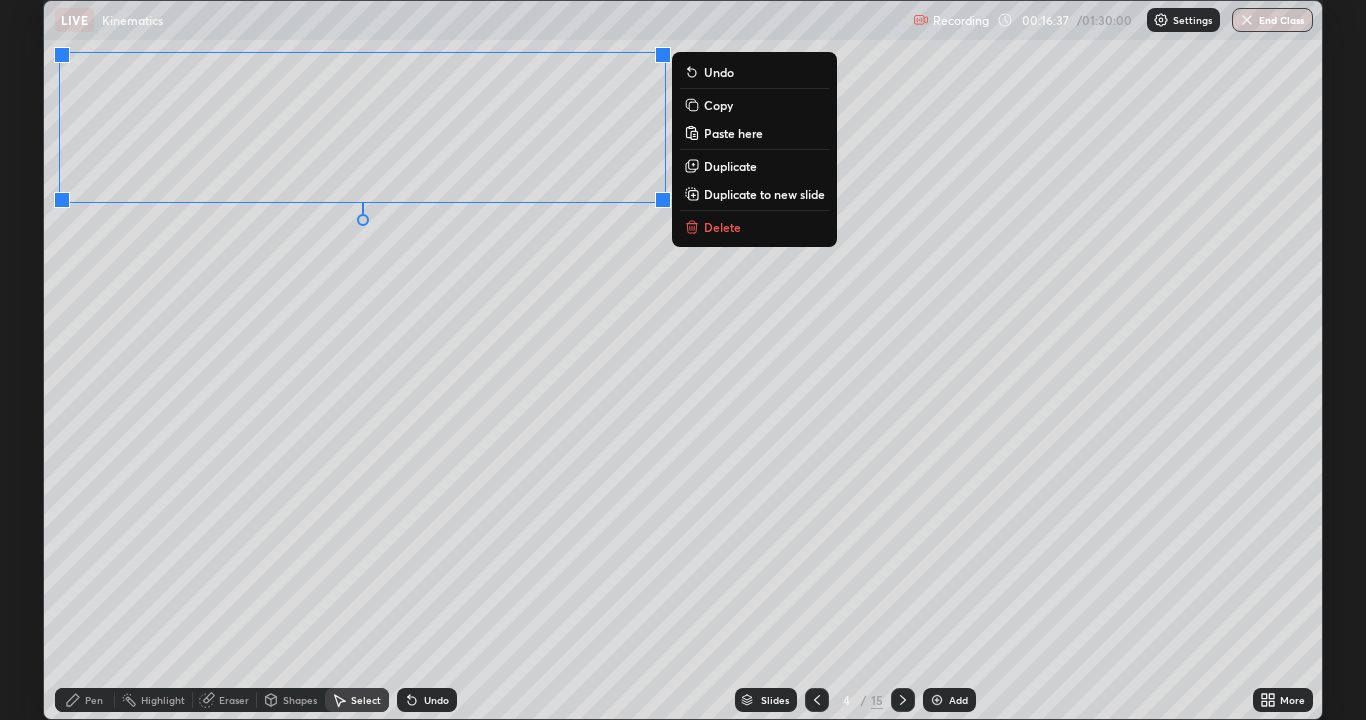 click on "Pen" at bounding box center (94, 700) 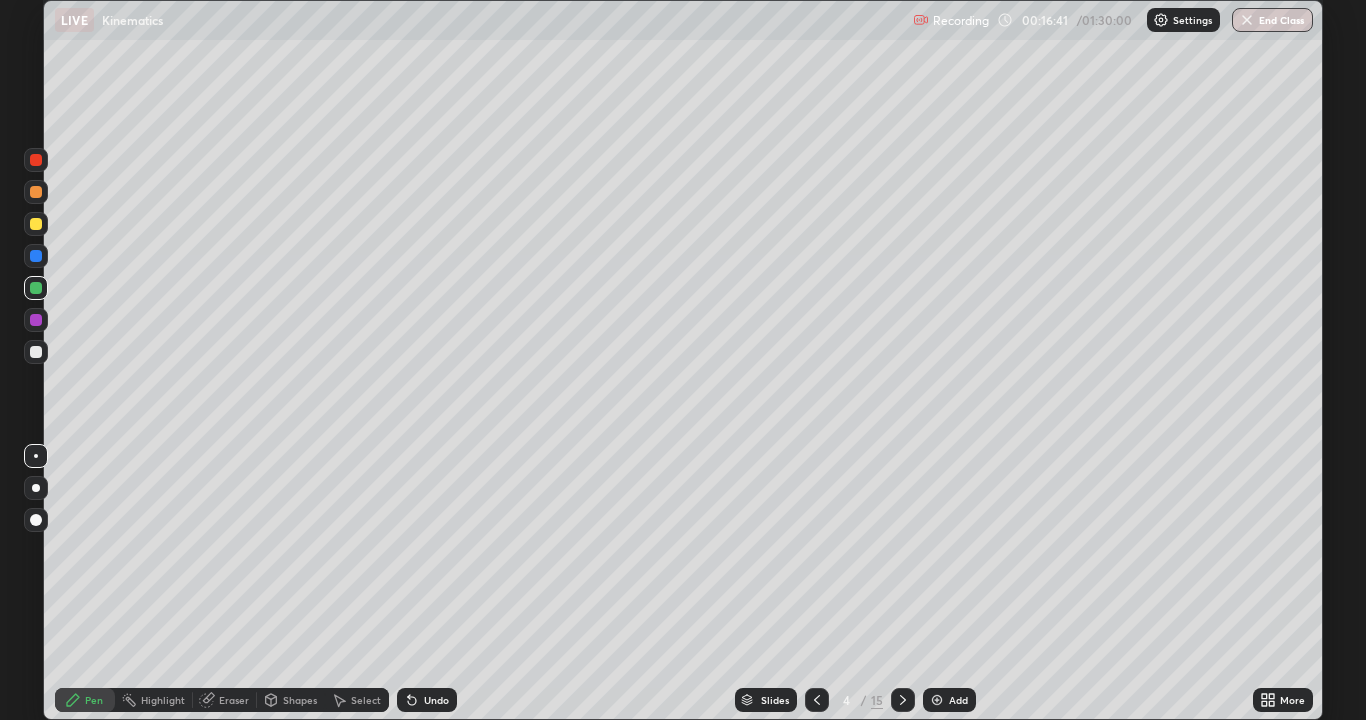 click on "Eraser" at bounding box center [234, 700] 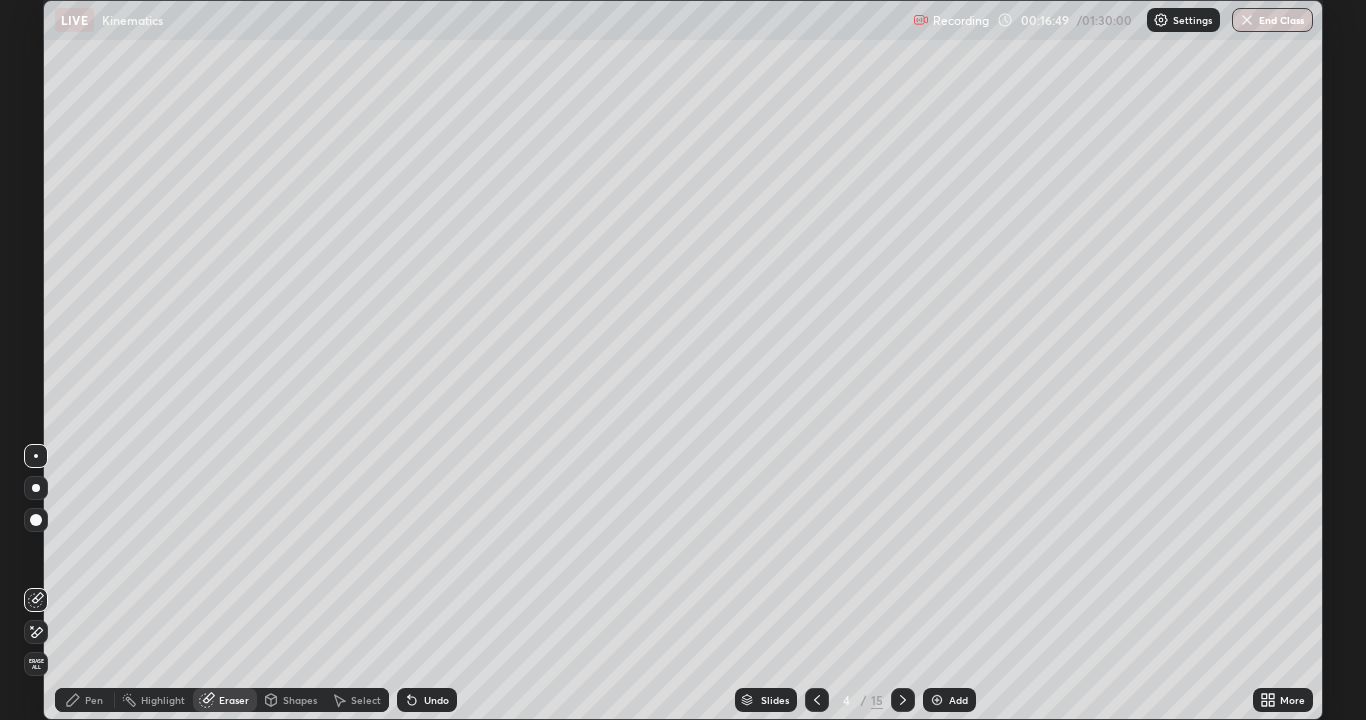 click on "Pen" at bounding box center (94, 700) 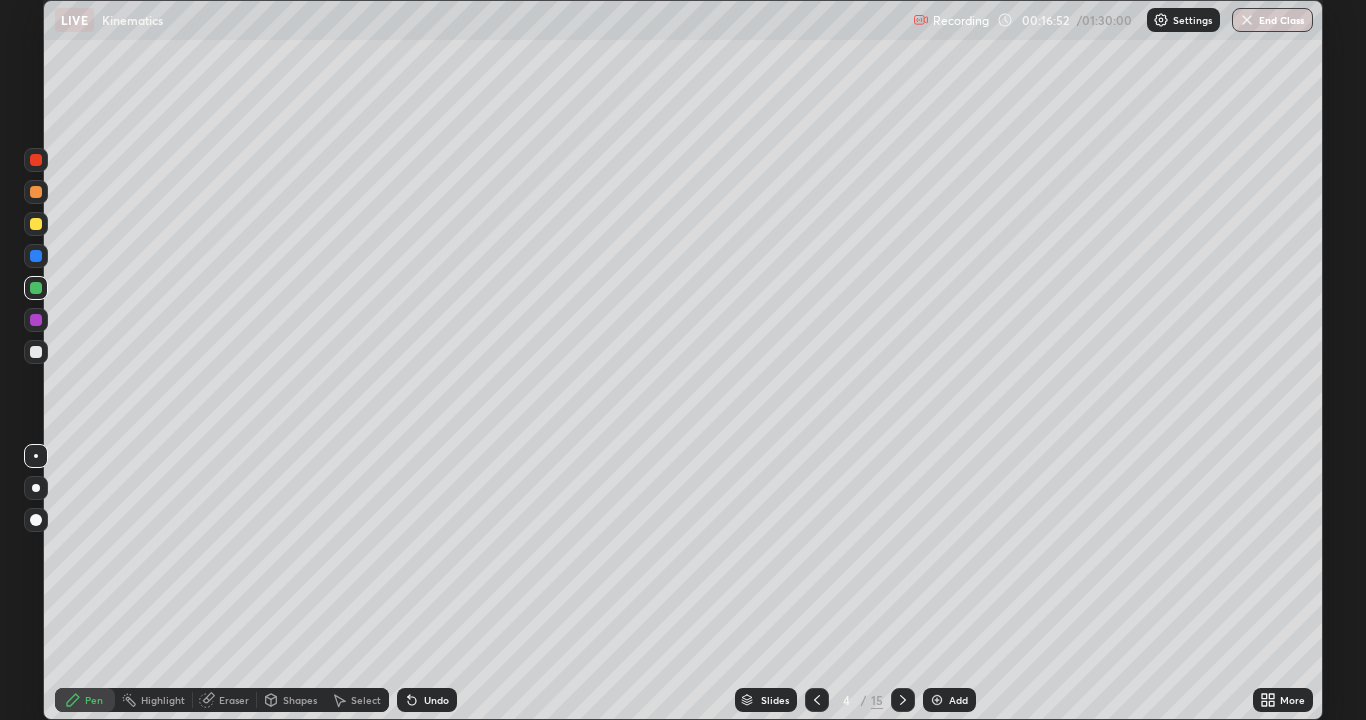click on "Undo" at bounding box center (436, 700) 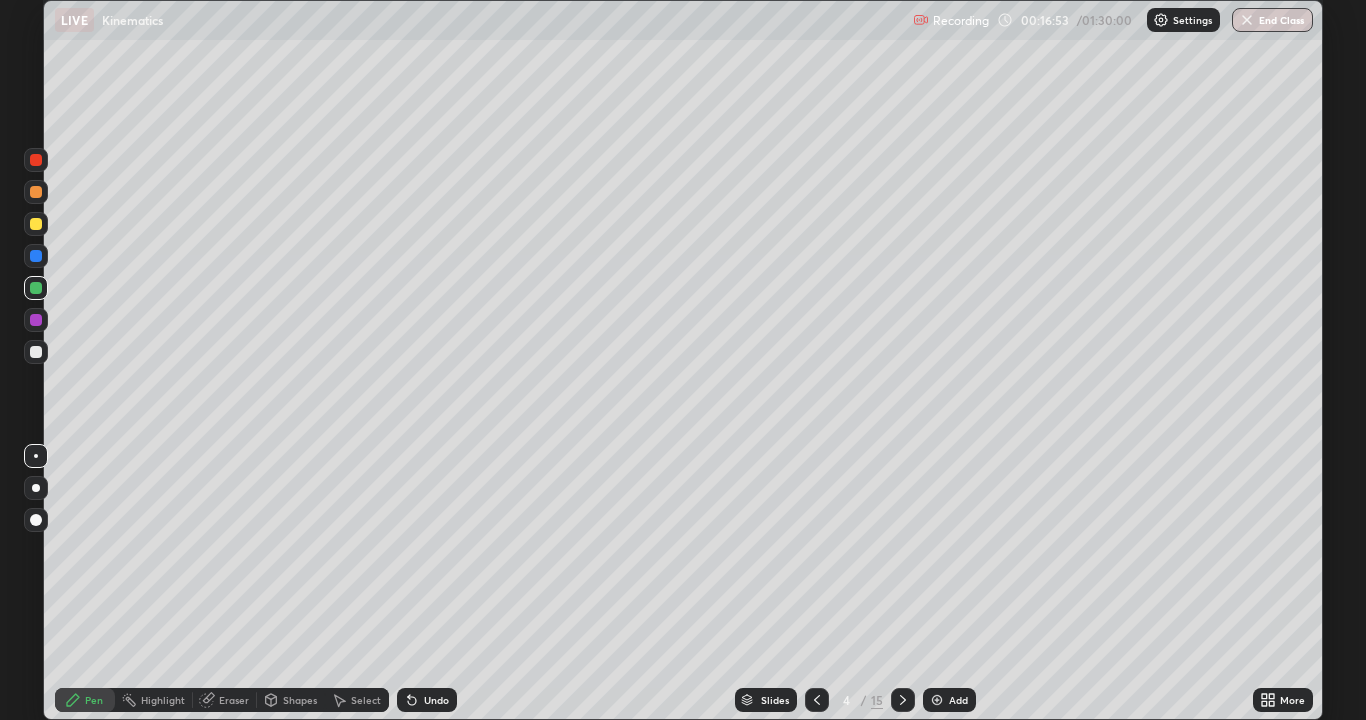 click at bounding box center (36, 224) 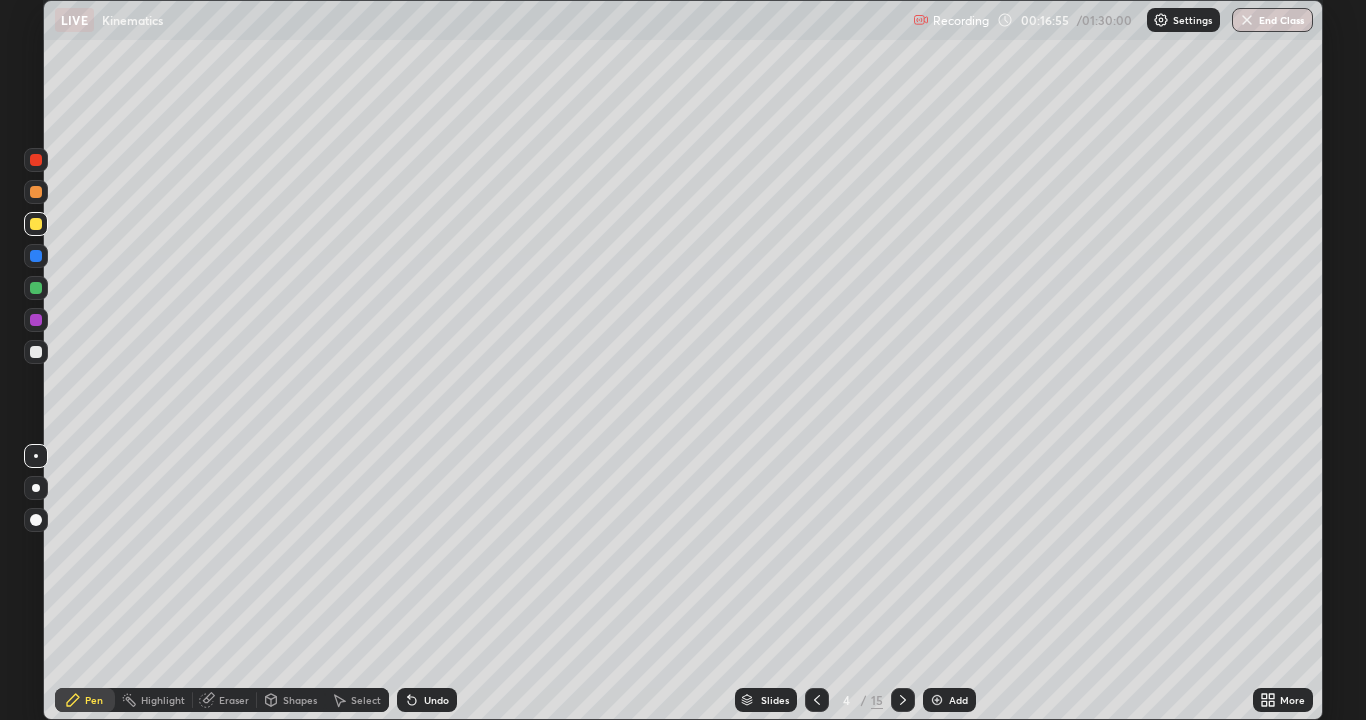 click on "Pen" at bounding box center (94, 700) 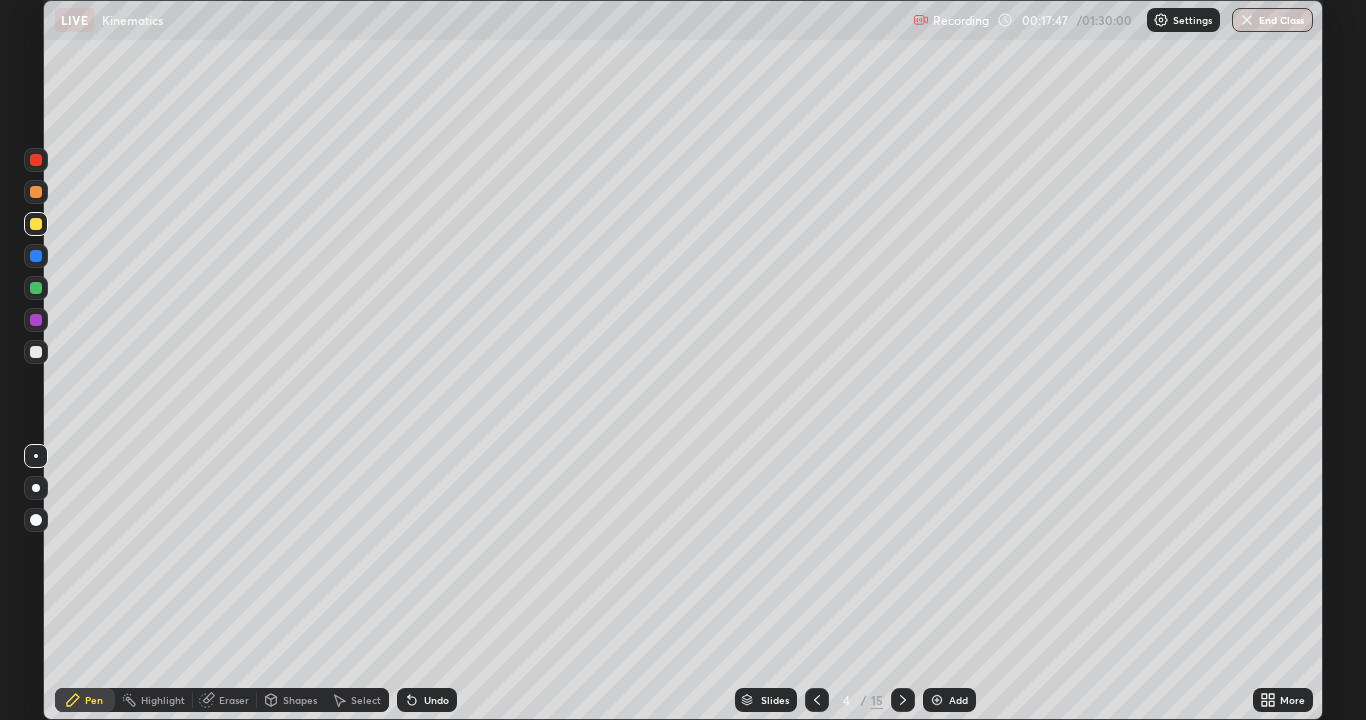 click at bounding box center (36, 352) 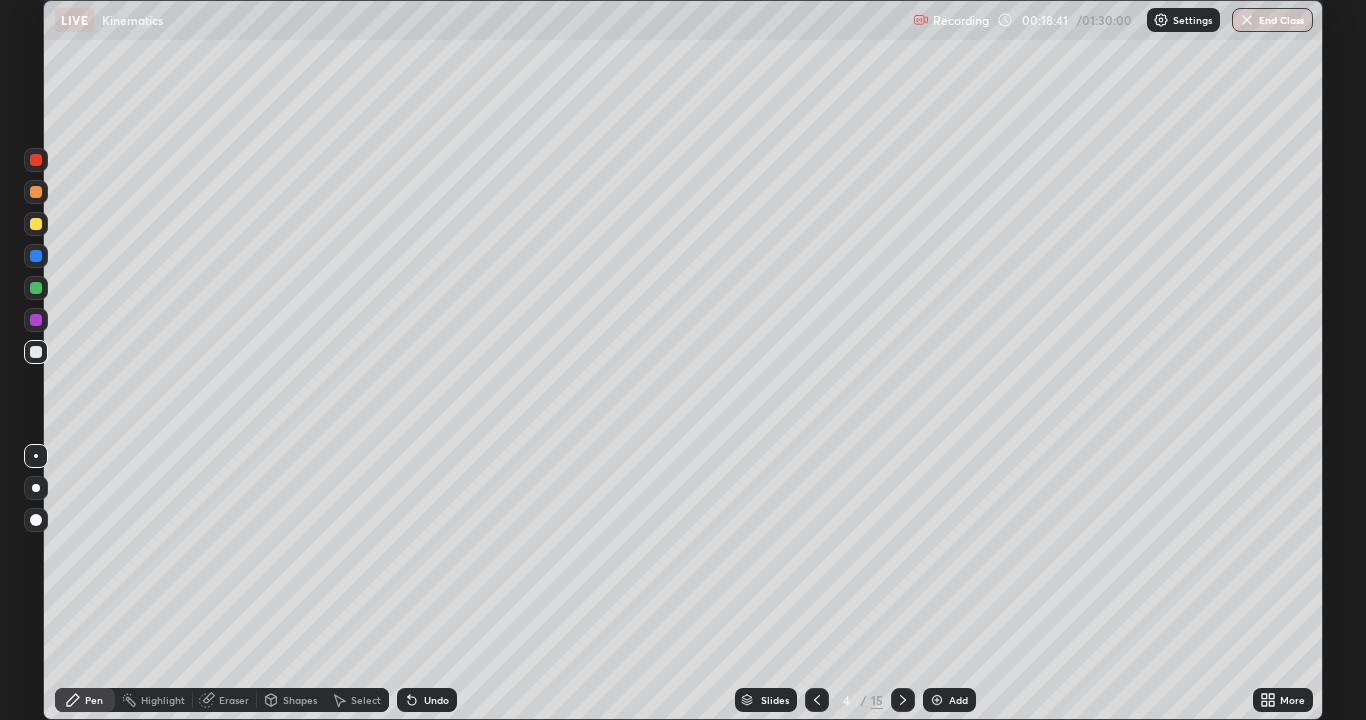 click at bounding box center (36, 320) 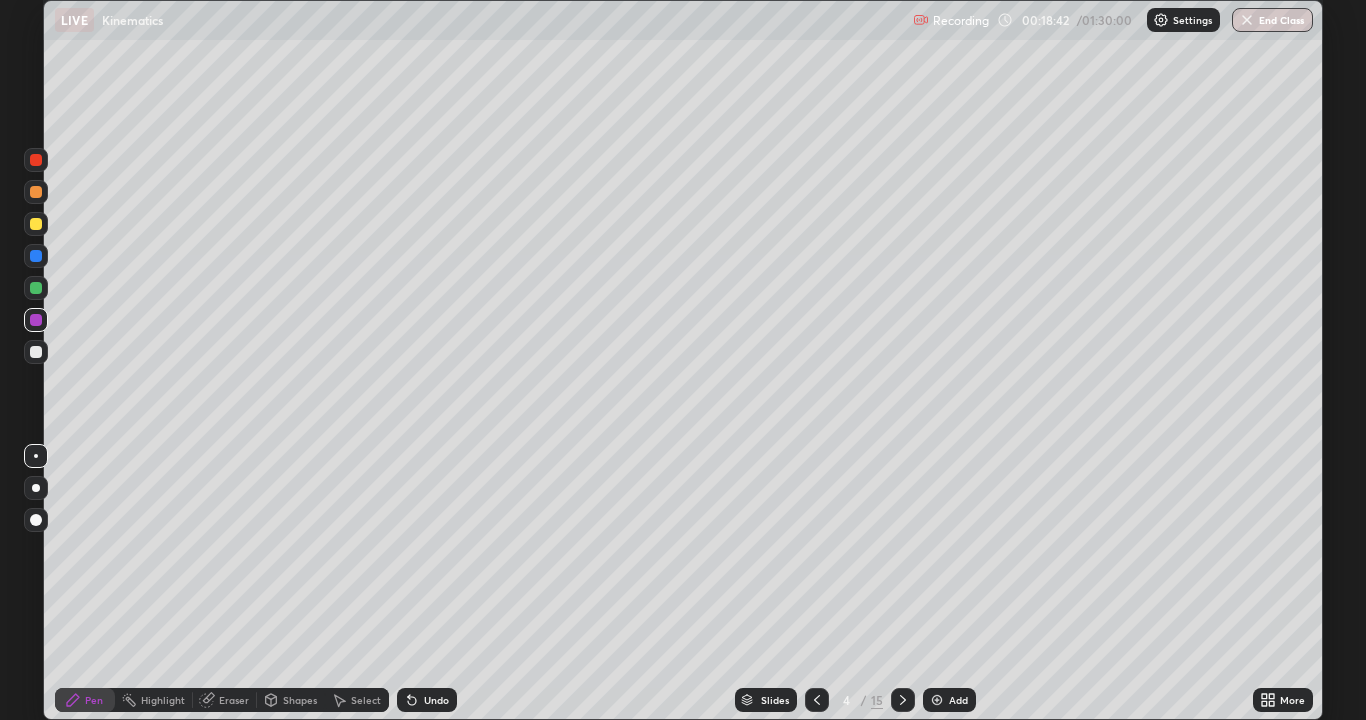 click at bounding box center [36, 288] 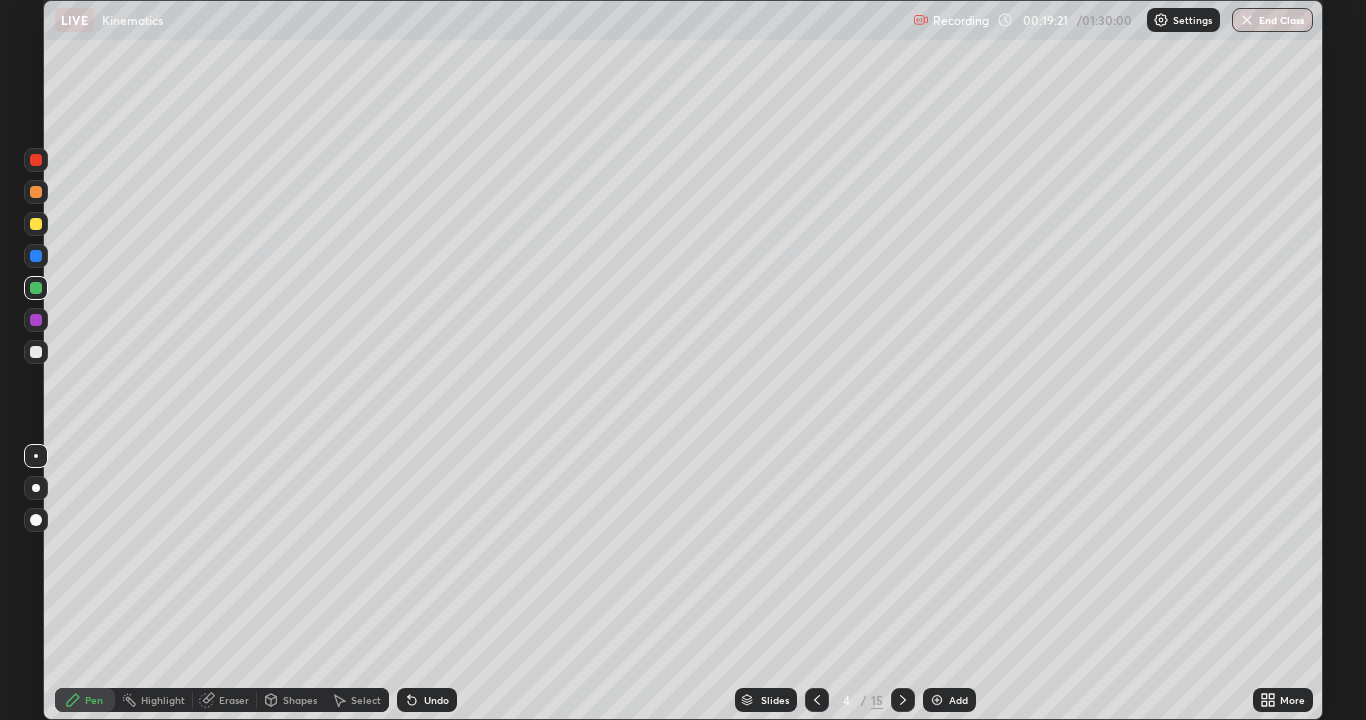 click on "Select" at bounding box center (366, 700) 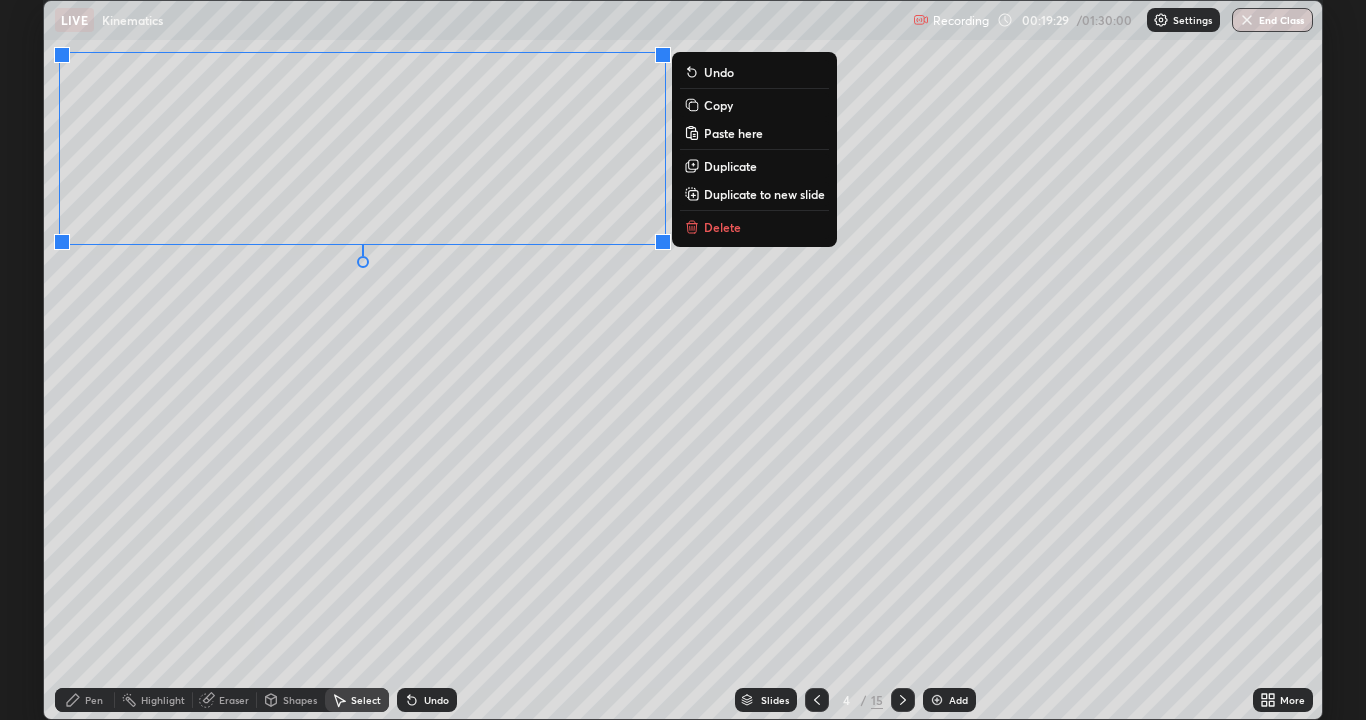 click on "Duplicate" at bounding box center [730, 166] 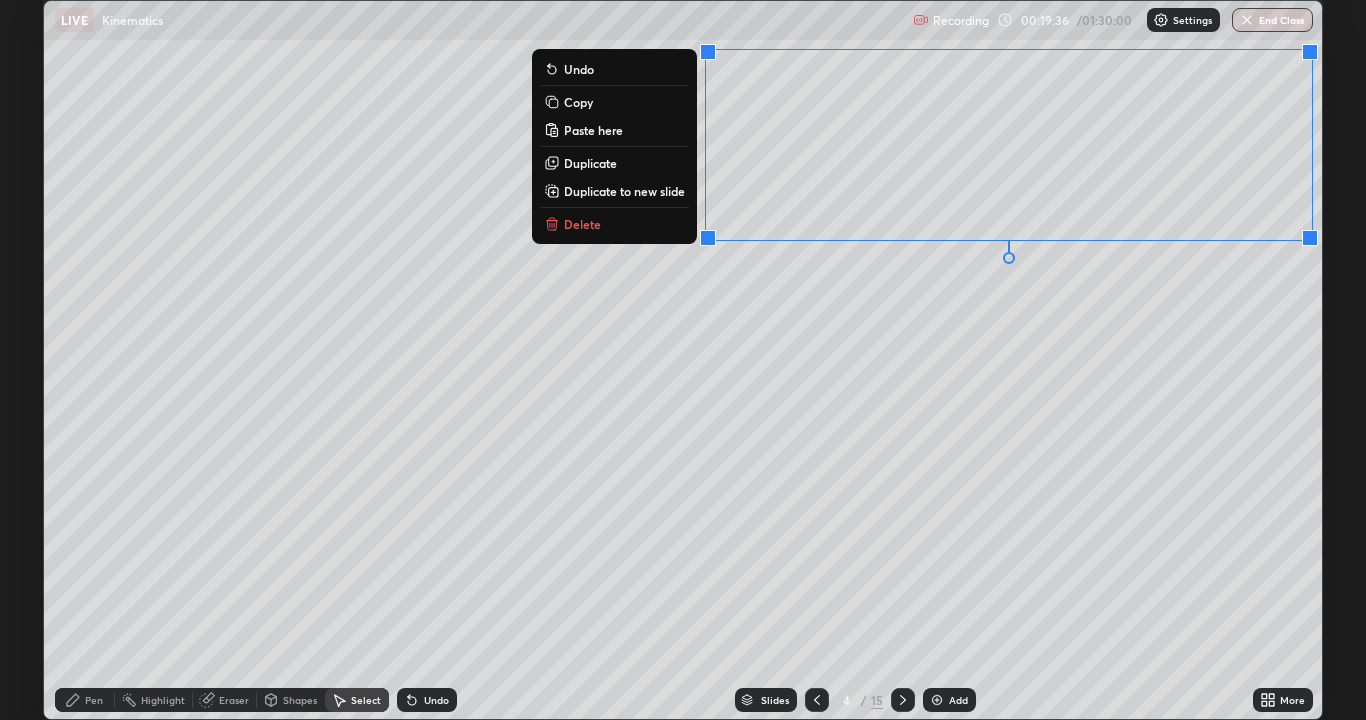 click on "Pen" at bounding box center (85, 700) 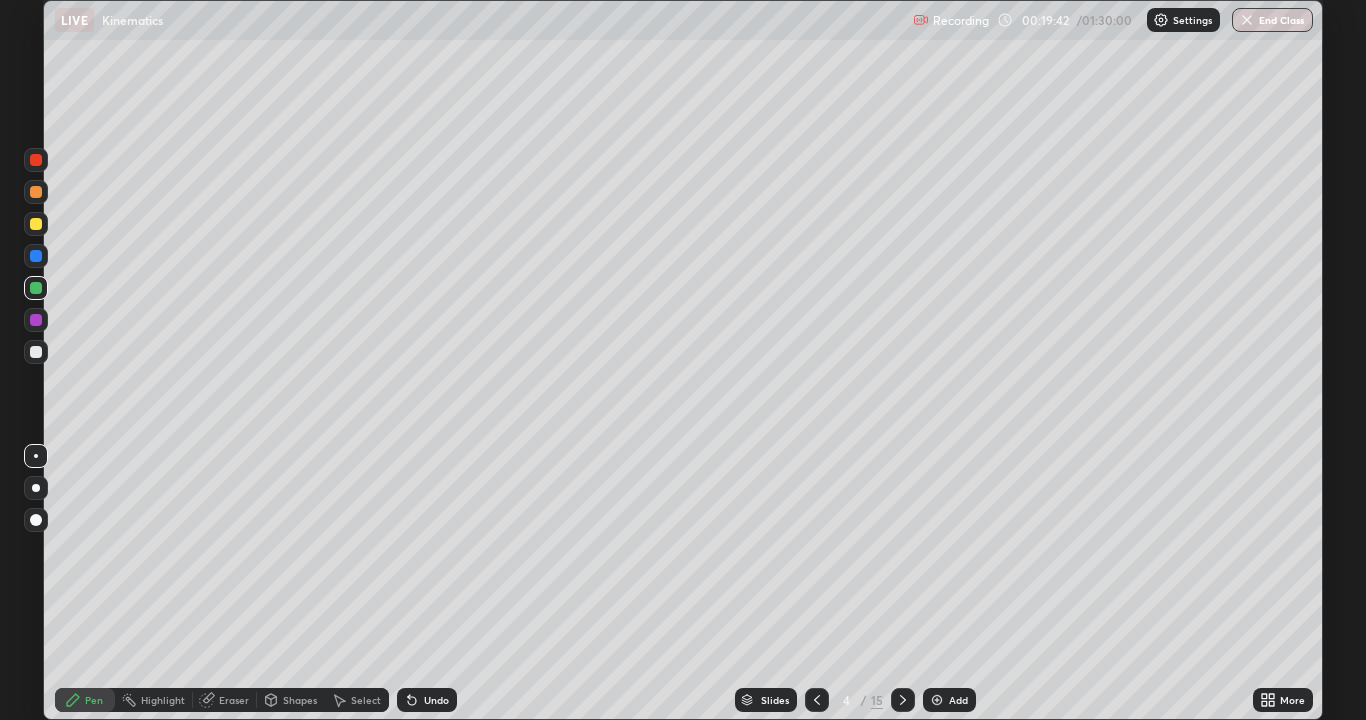 click at bounding box center (36, 224) 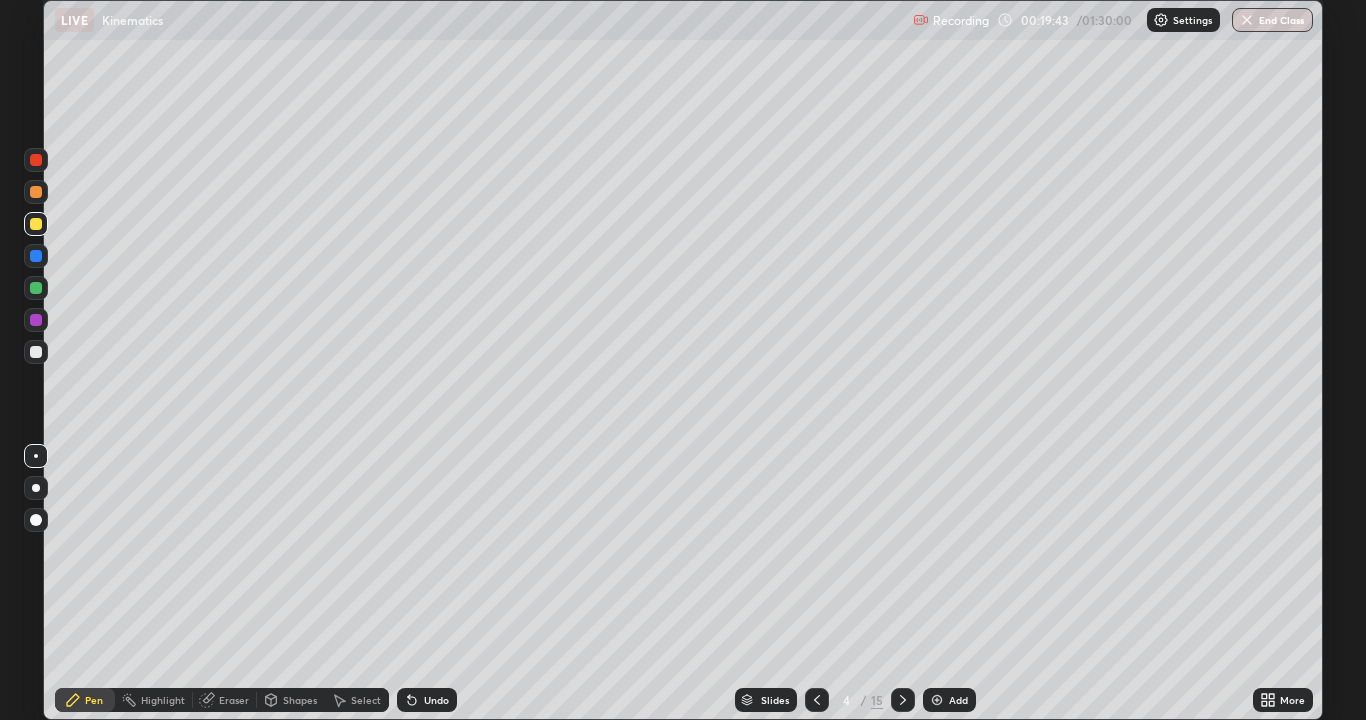 click on "Eraser" at bounding box center (234, 700) 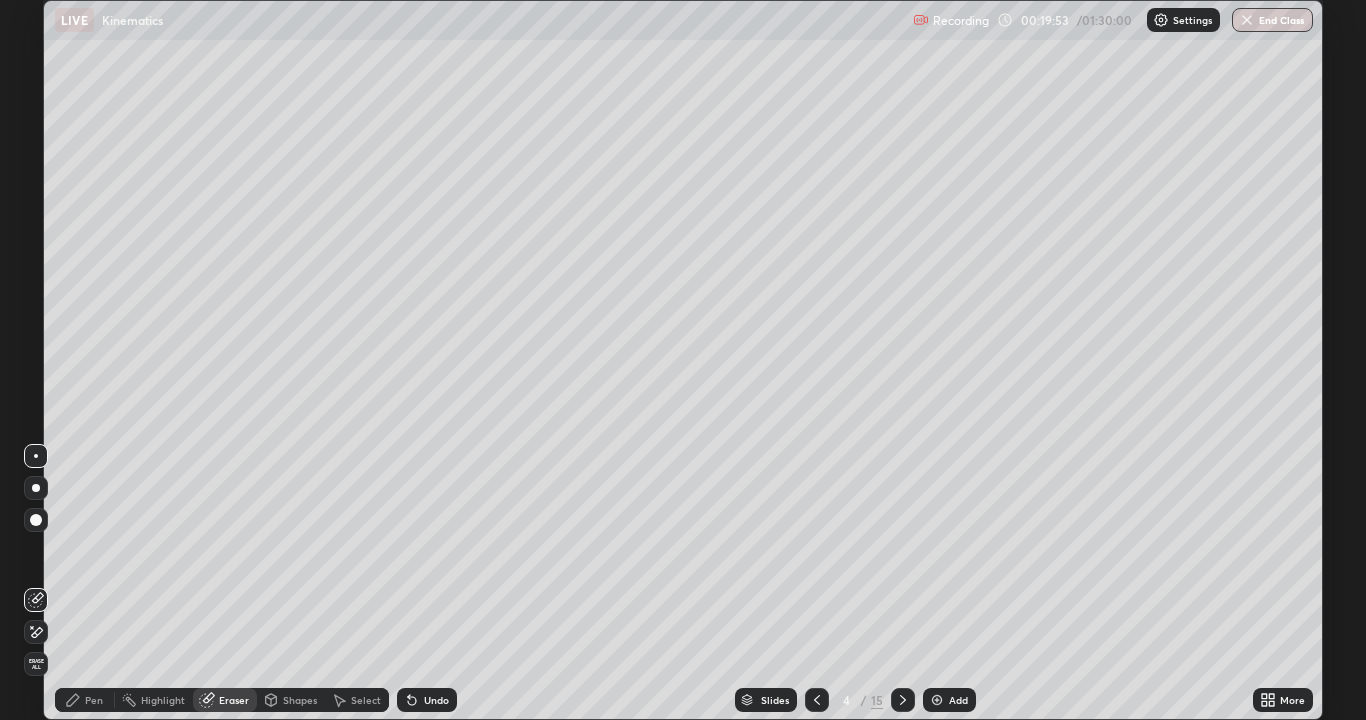 click on "Pen" at bounding box center (94, 700) 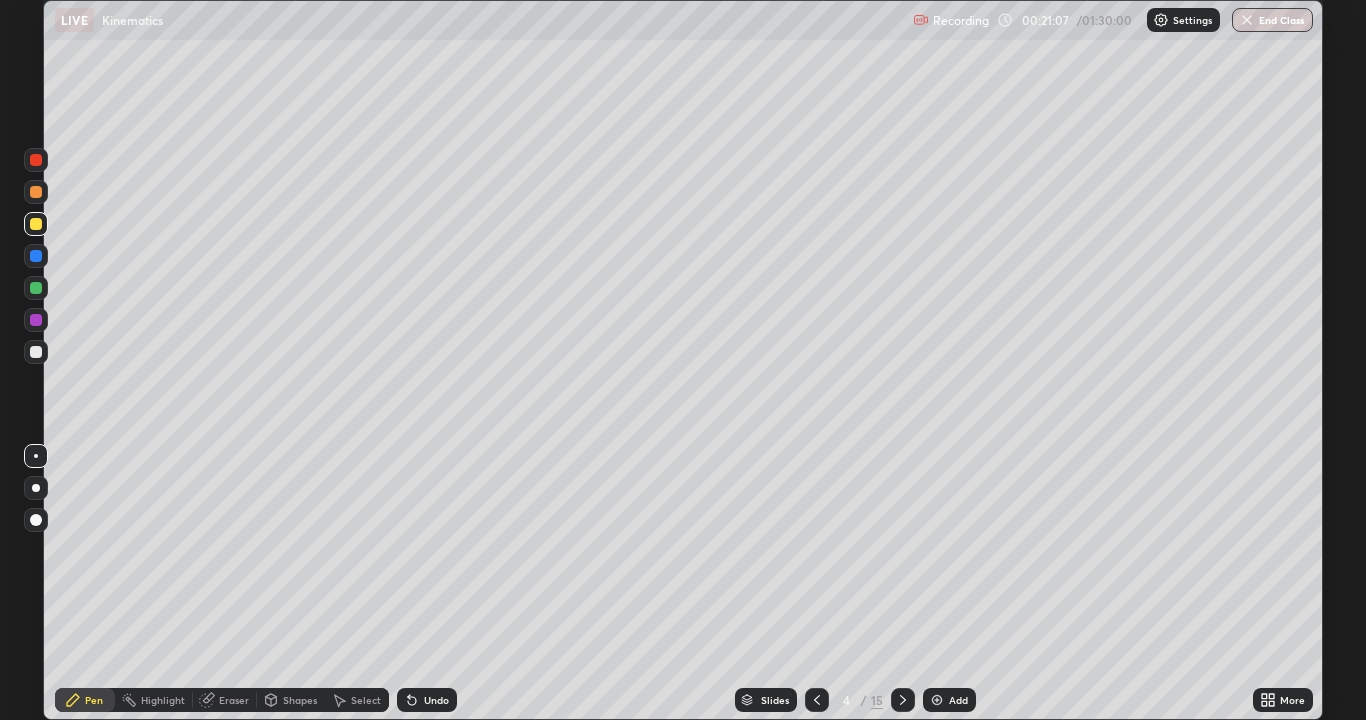 click at bounding box center (36, 352) 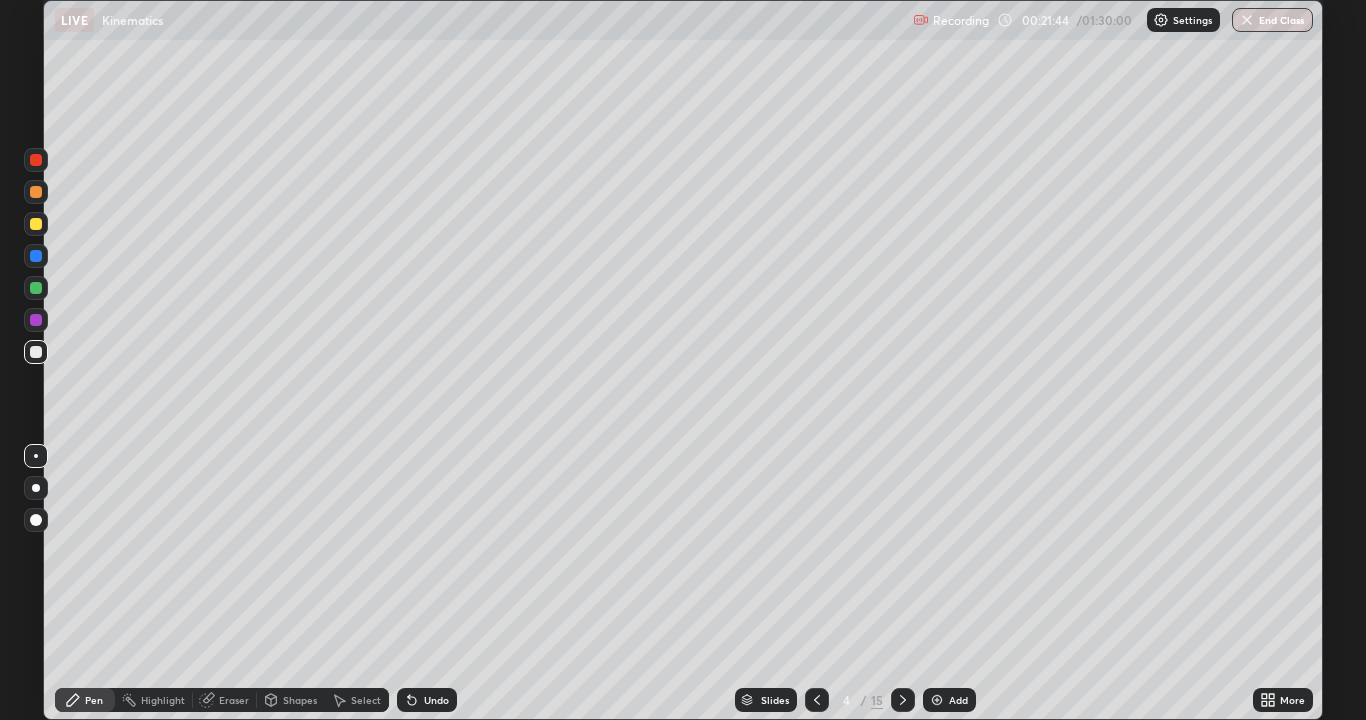 click on "Undo" at bounding box center (436, 700) 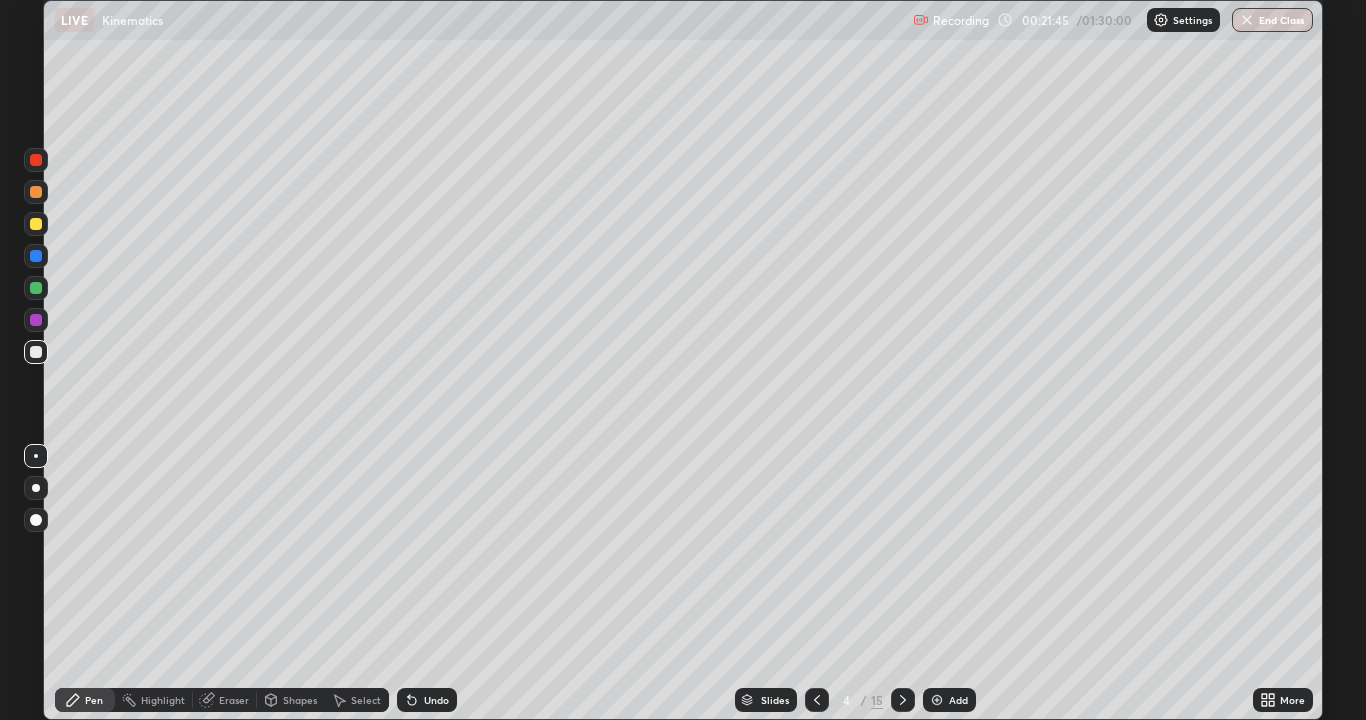 click on "Undo" at bounding box center [436, 700] 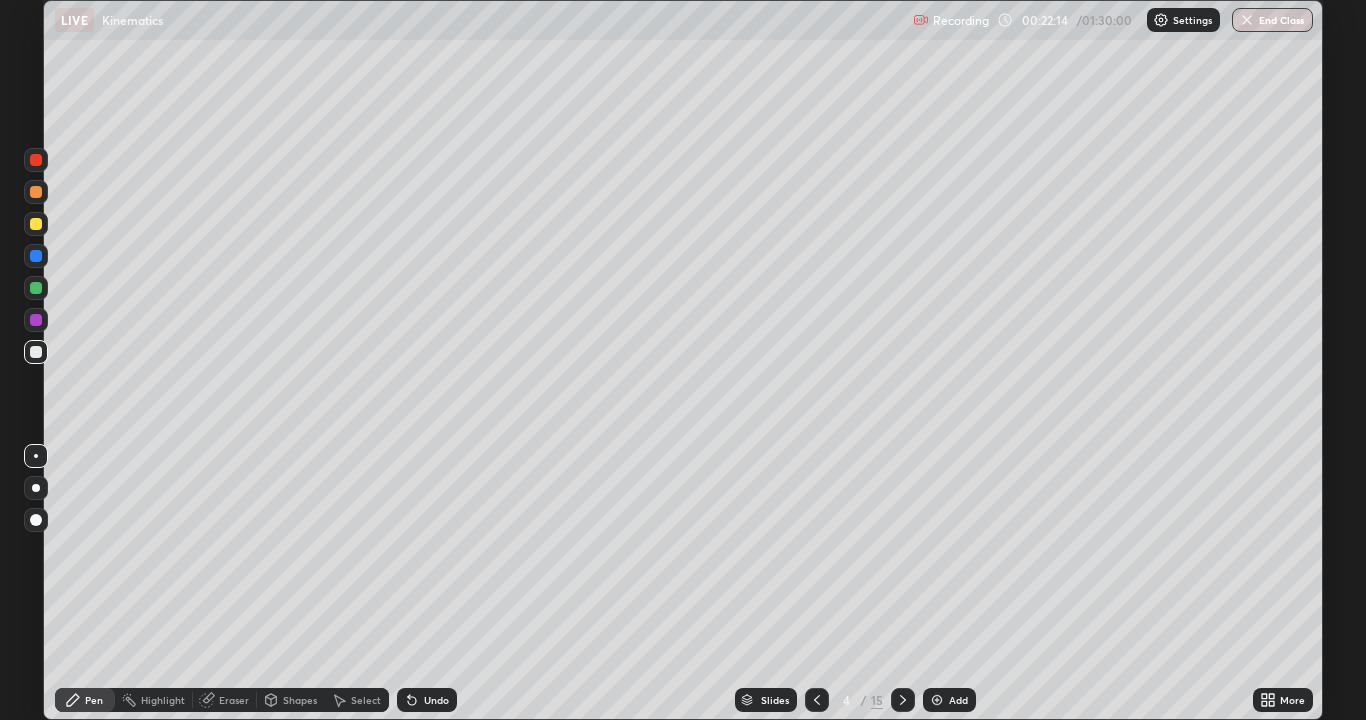 click at bounding box center (36, 288) 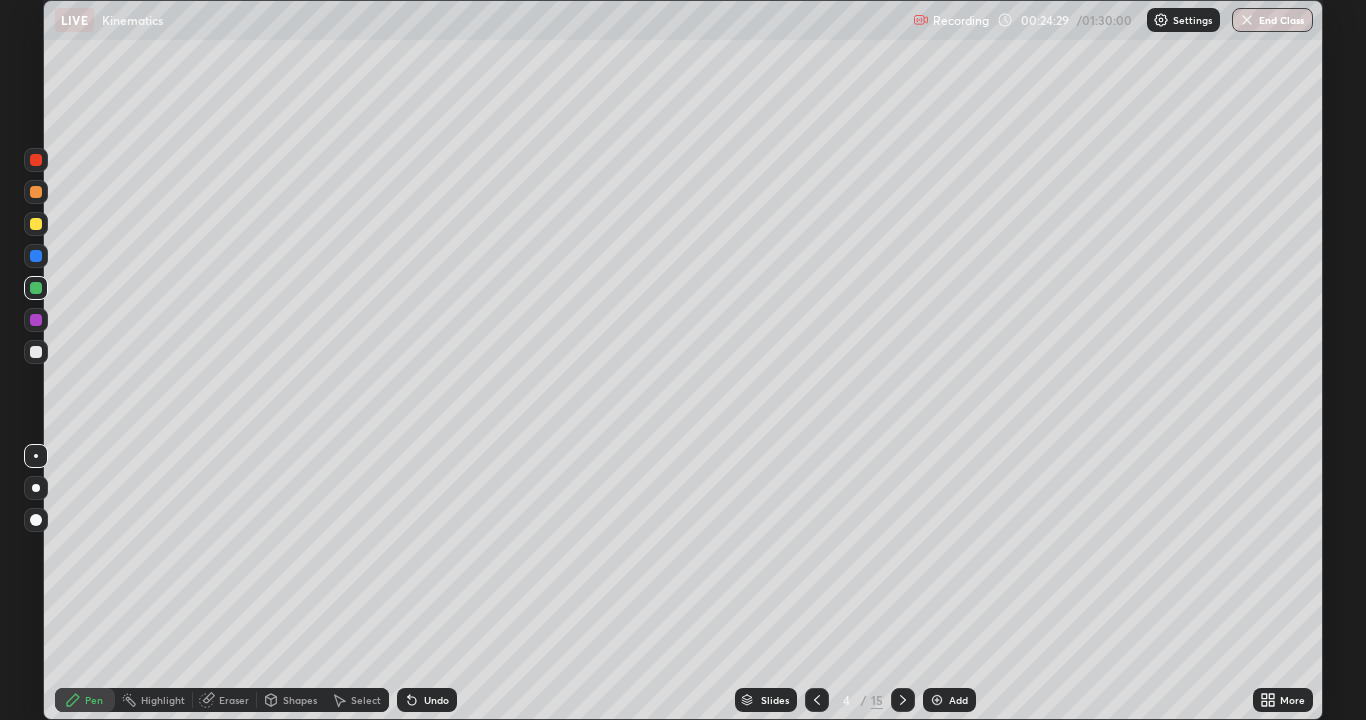 click on "Add" at bounding box center [958, 700] 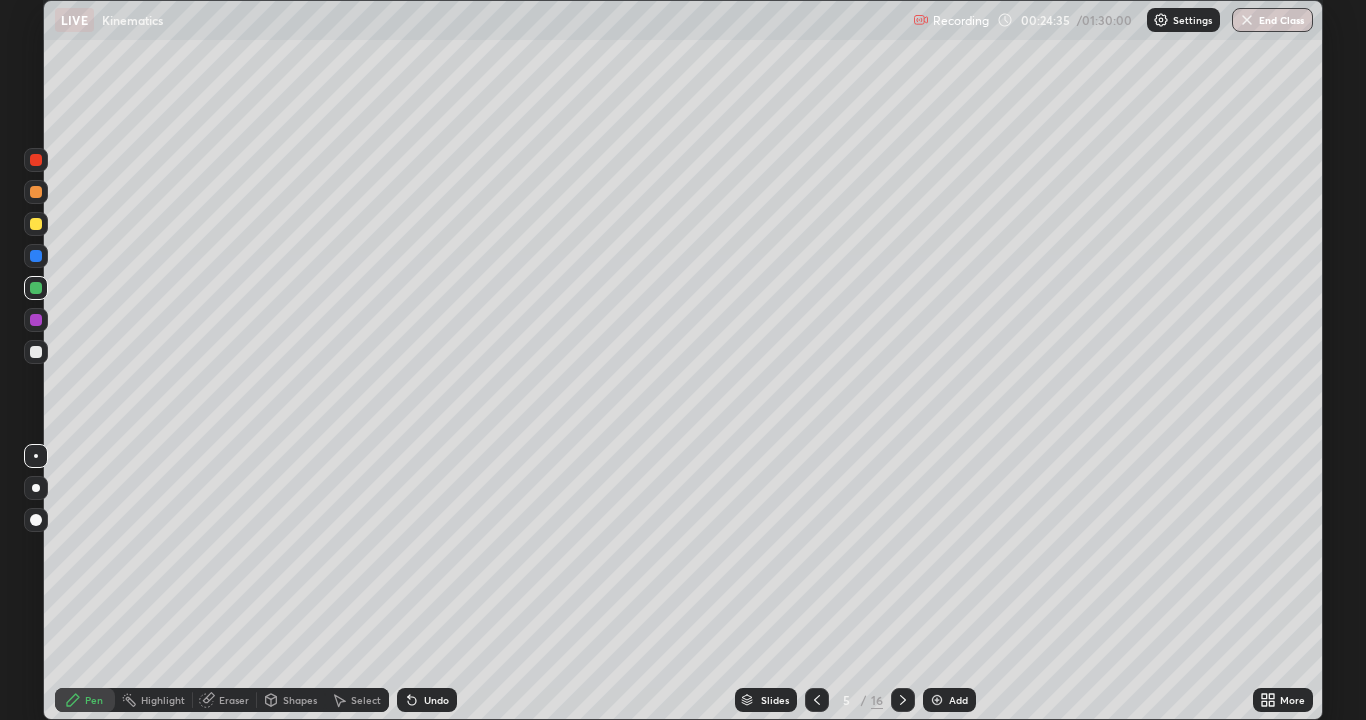 click on "Undo" at bounding box center [427, 700] 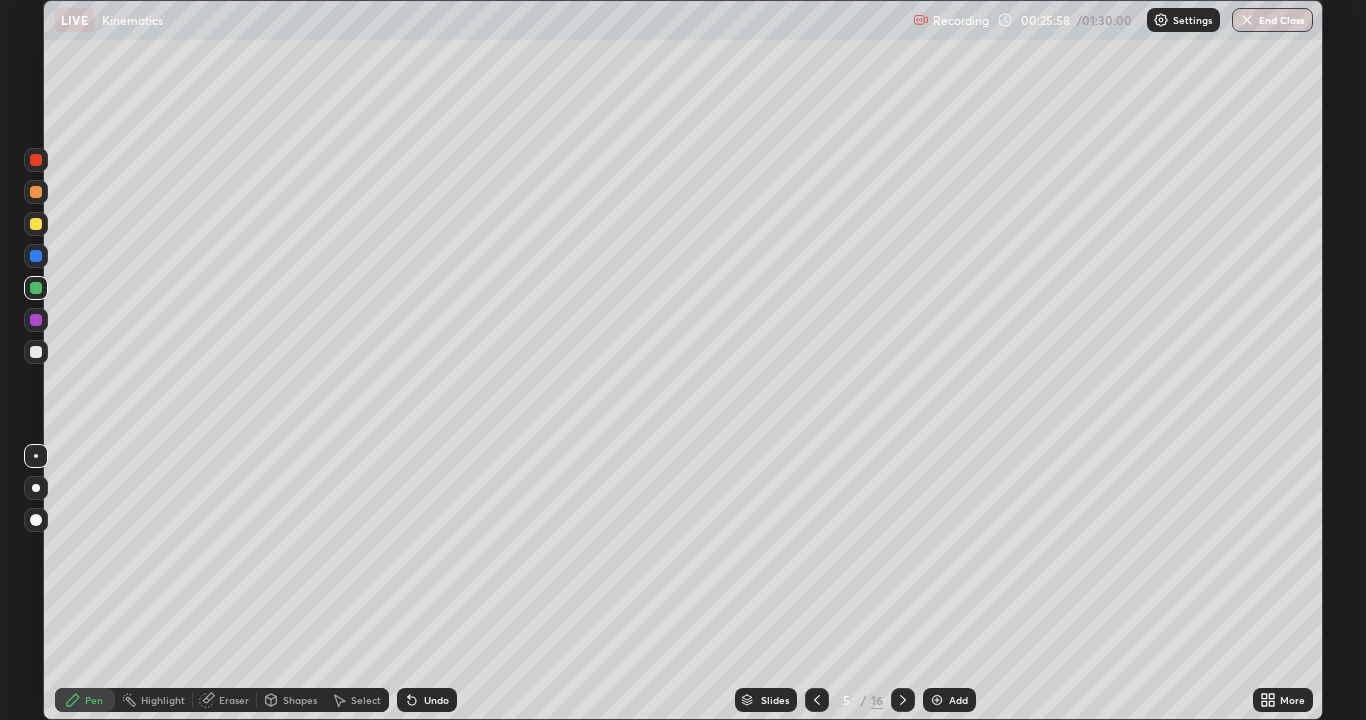 click on "Undo" at bounding box center [436, 700] 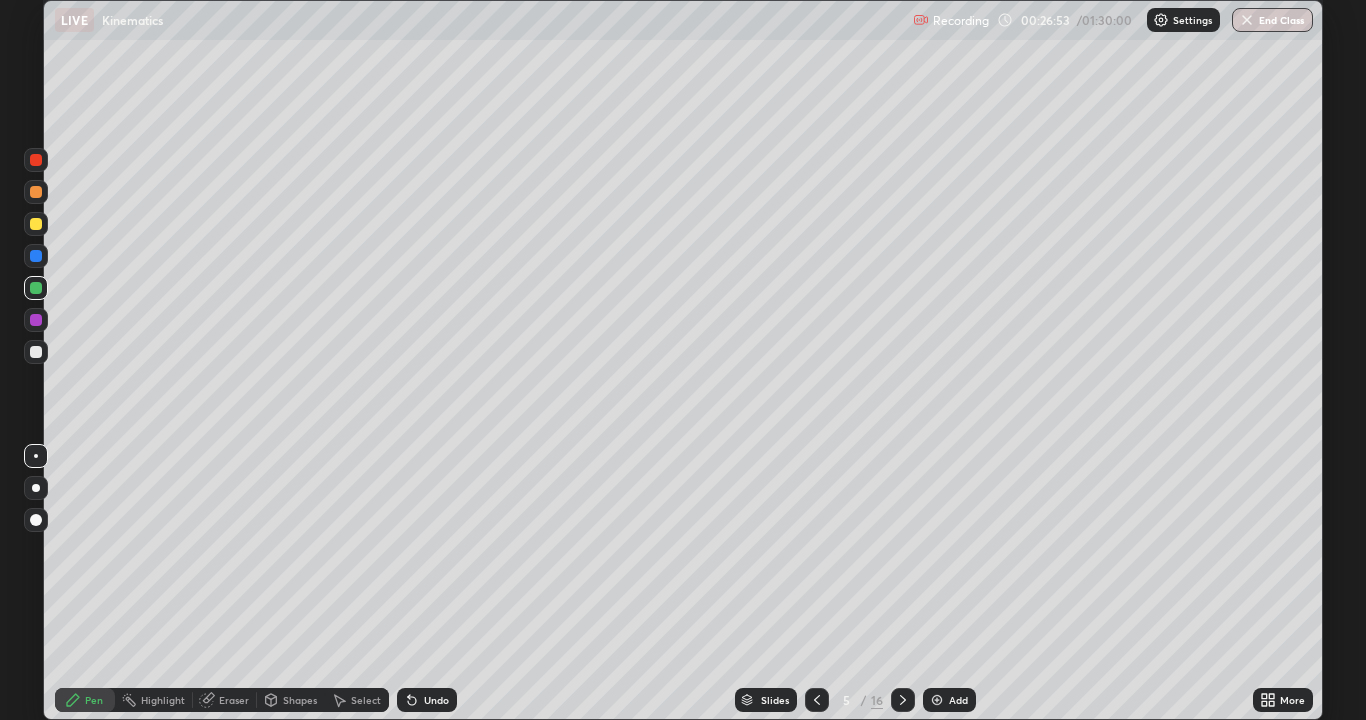 click on "Select" at bounding box center [366, 700] 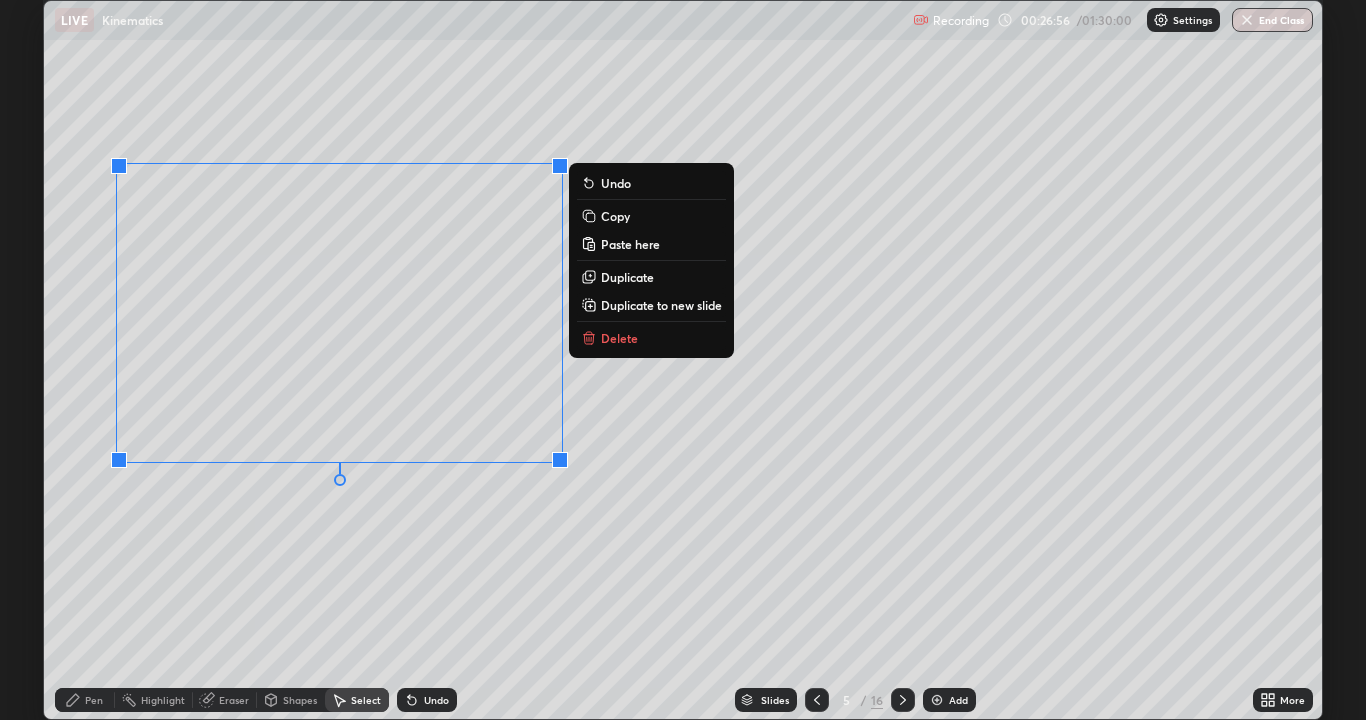 click on "Delete" at bounding box center (619, 338) 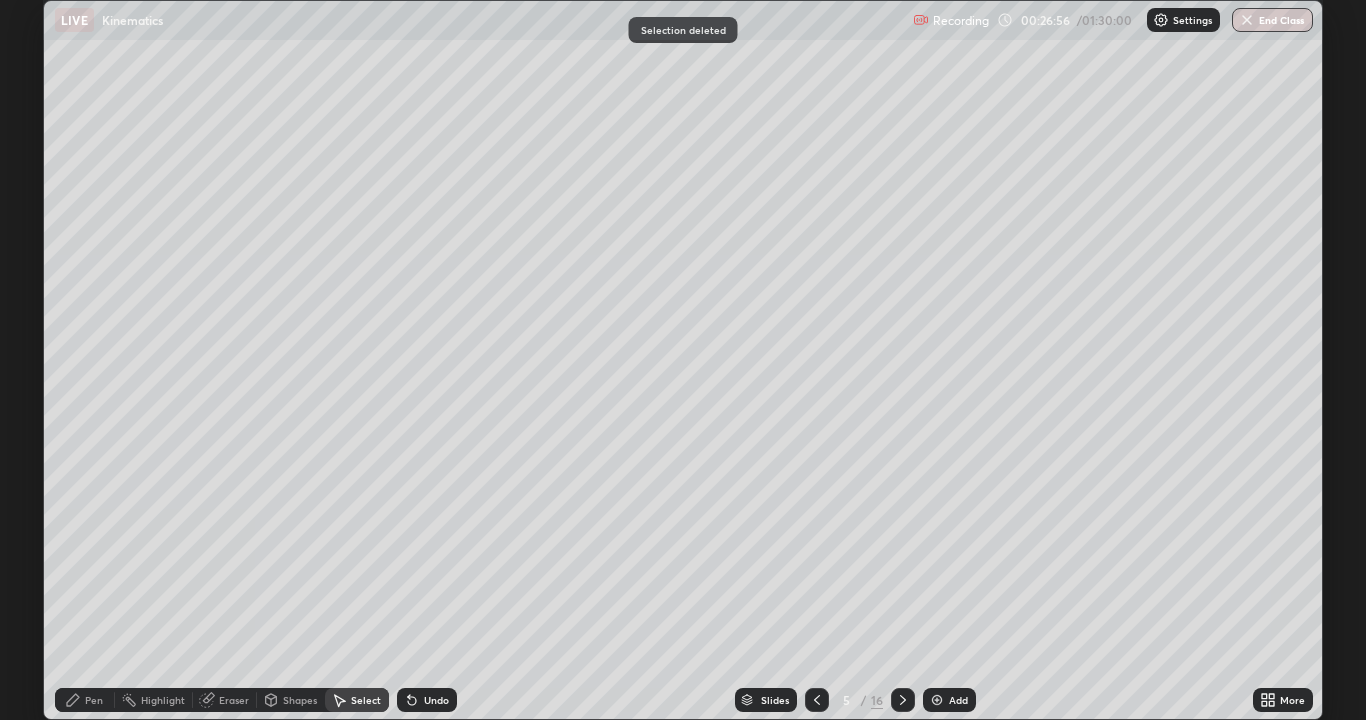 click on "Pen" at bounding box center (94, 700) 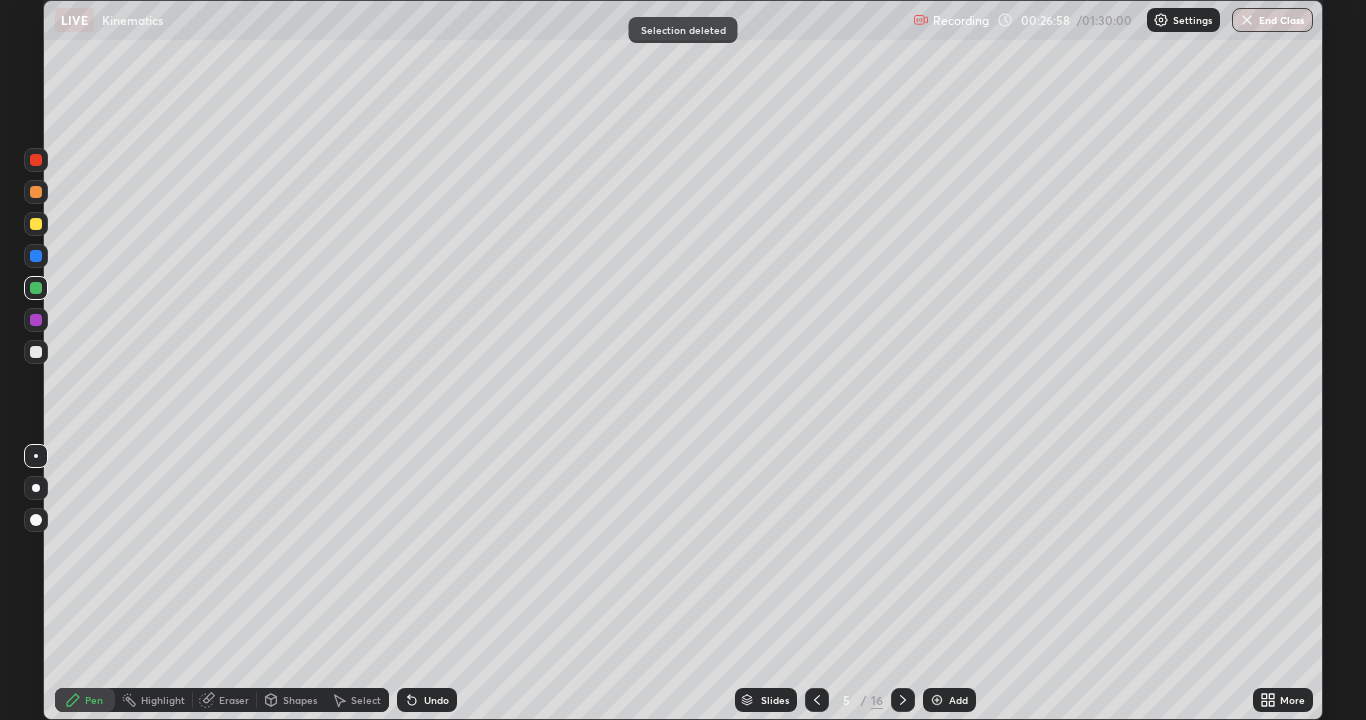 click at bounding box center [36, 224] 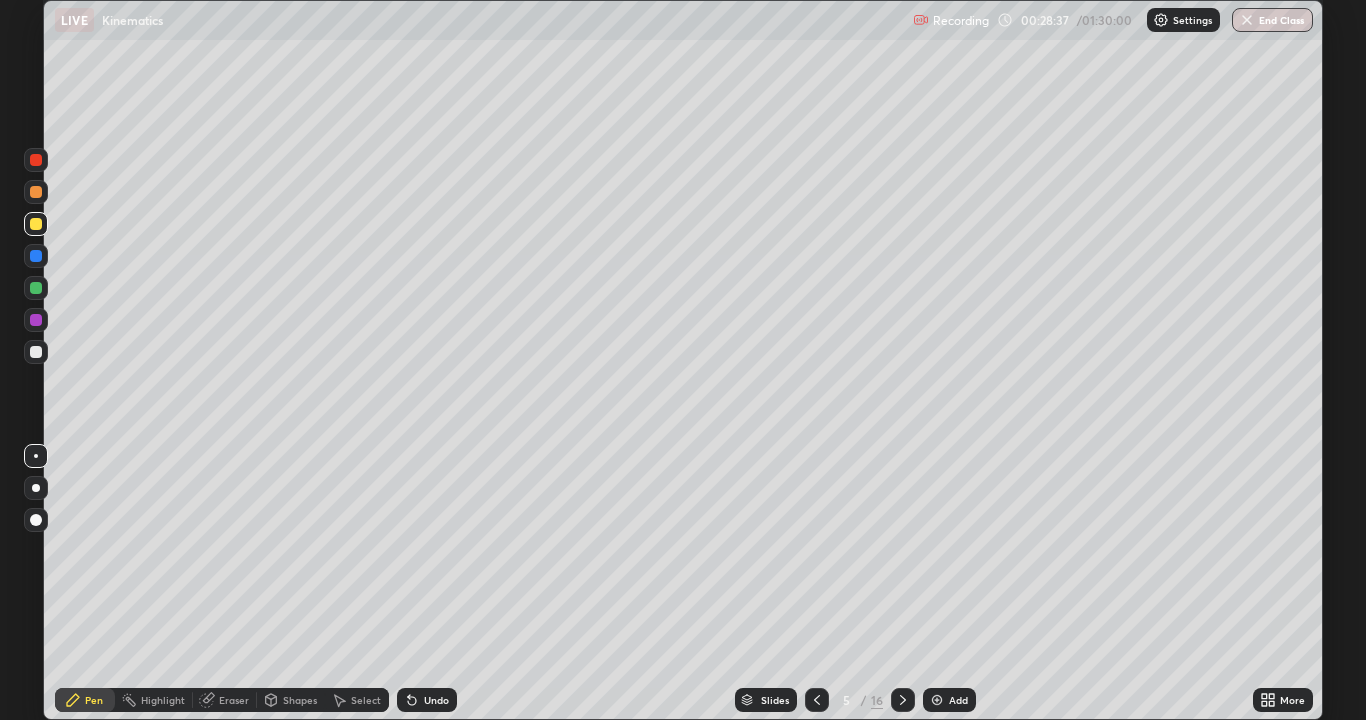 click at bounding box center (36, 192) 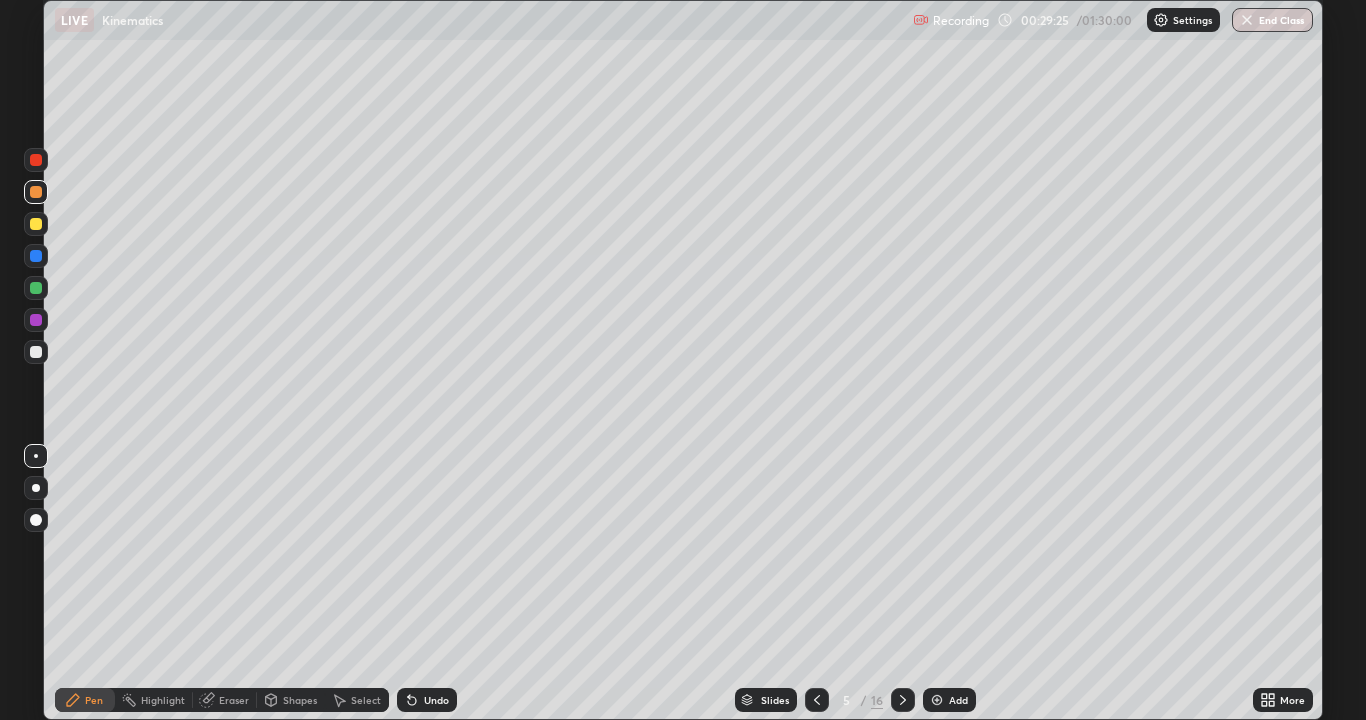 click on "Undo" at bounding box center [436, 700] 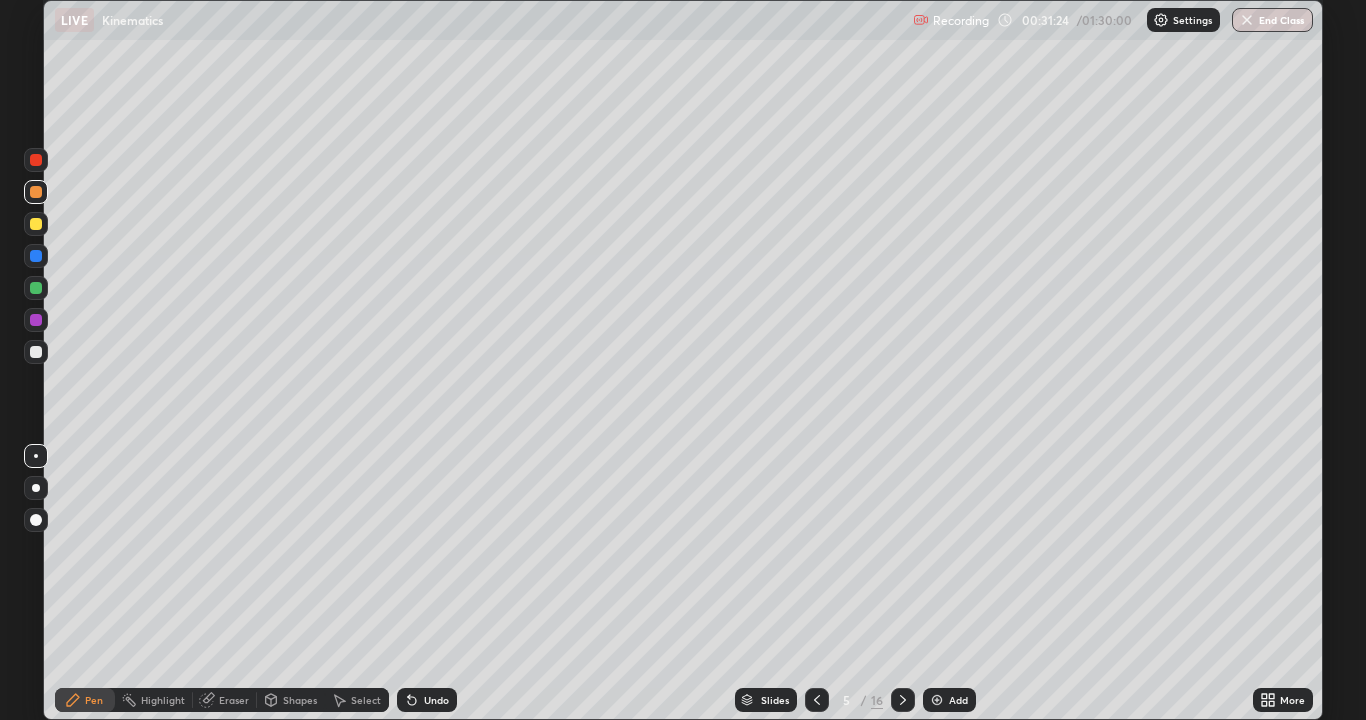 click on "Undo" at bounding box center [436, 700] 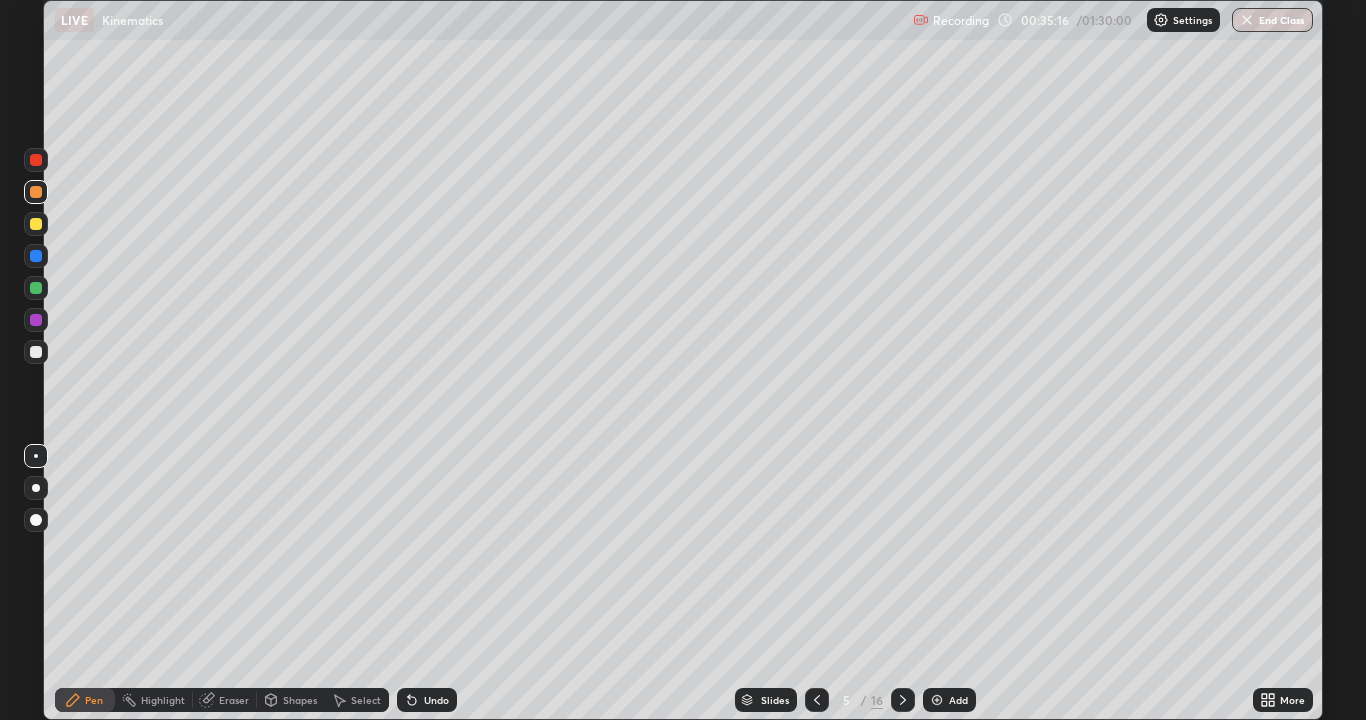 click on "Select" at bounding box center (366, 700) 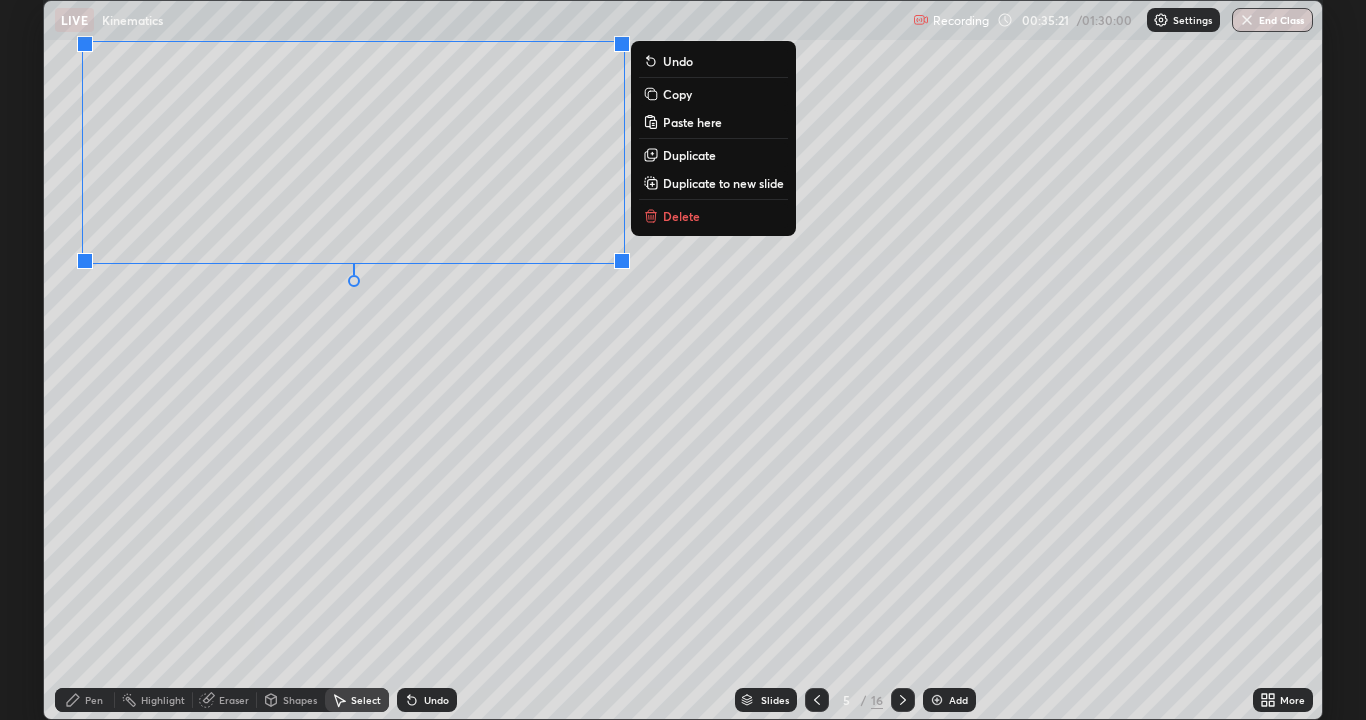 click on "Copy" at bounding box center [677, 94] 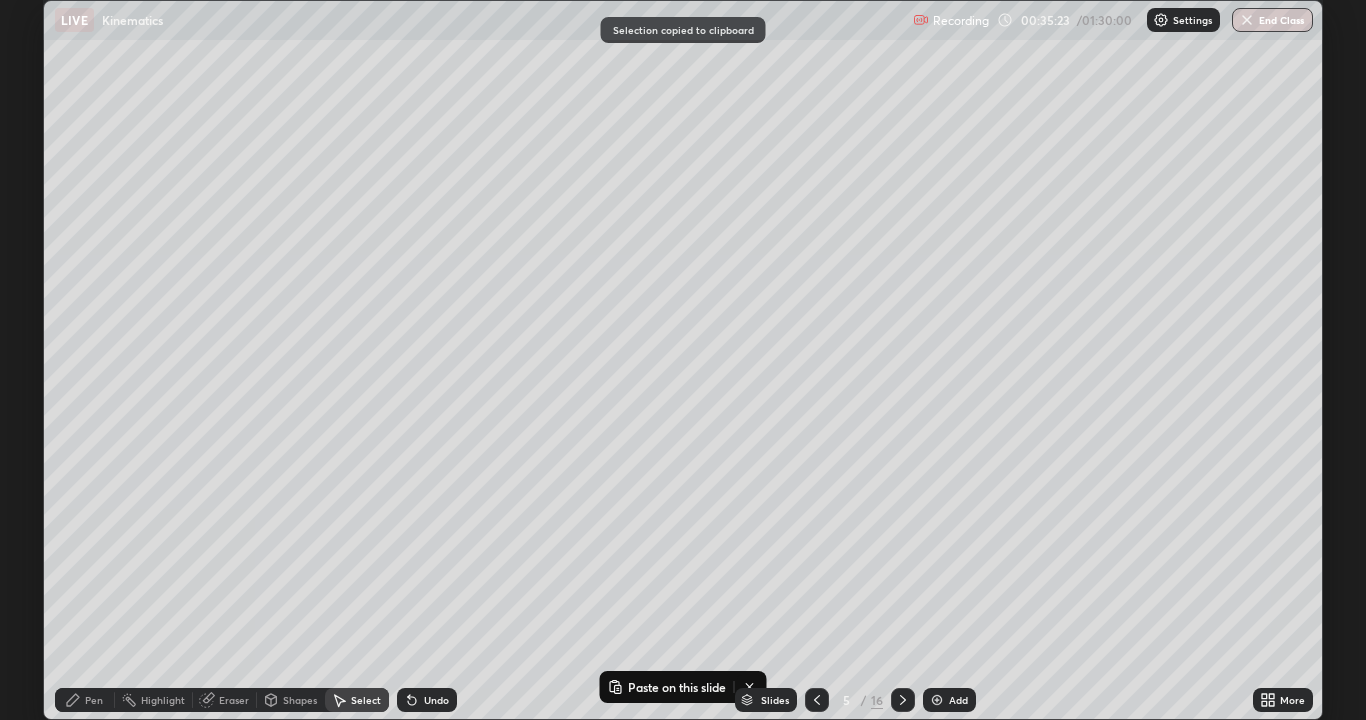 click 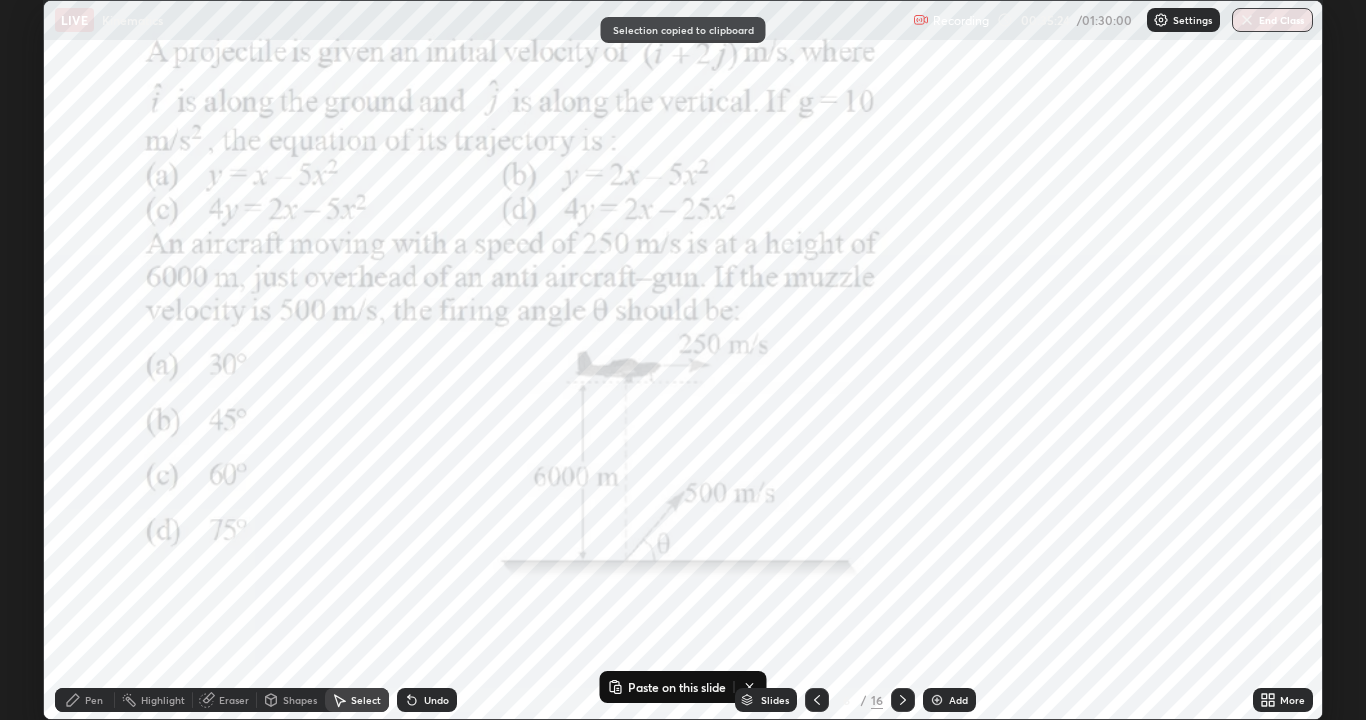 click 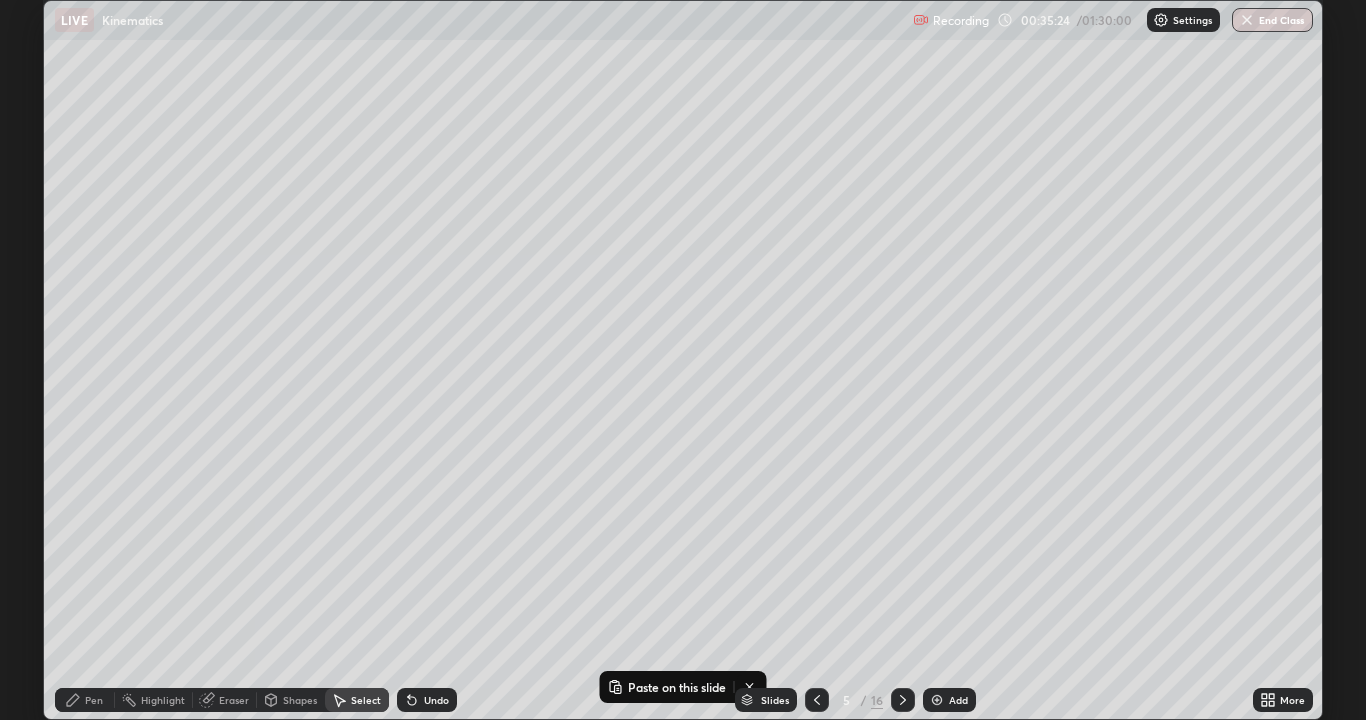 click on "Add" at bounding box center [958, 700] 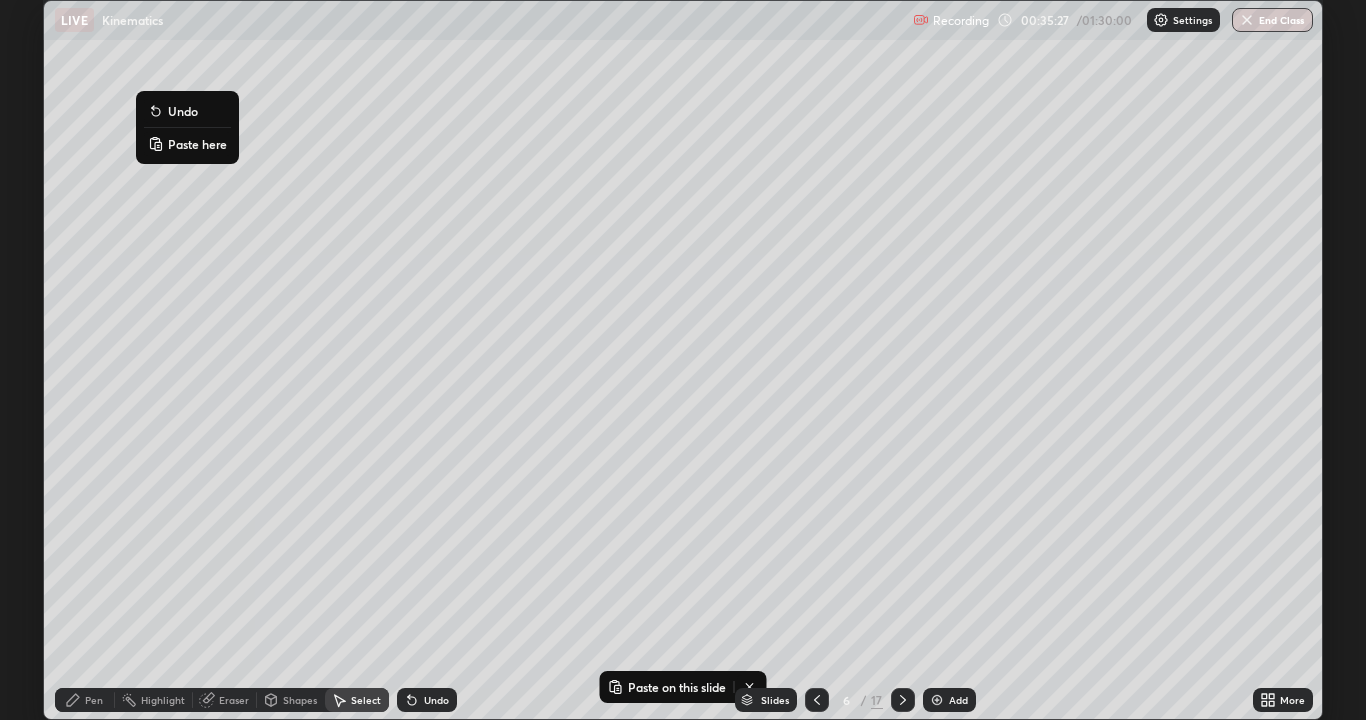 click on "Paste here" at bounding box center (197, 144) 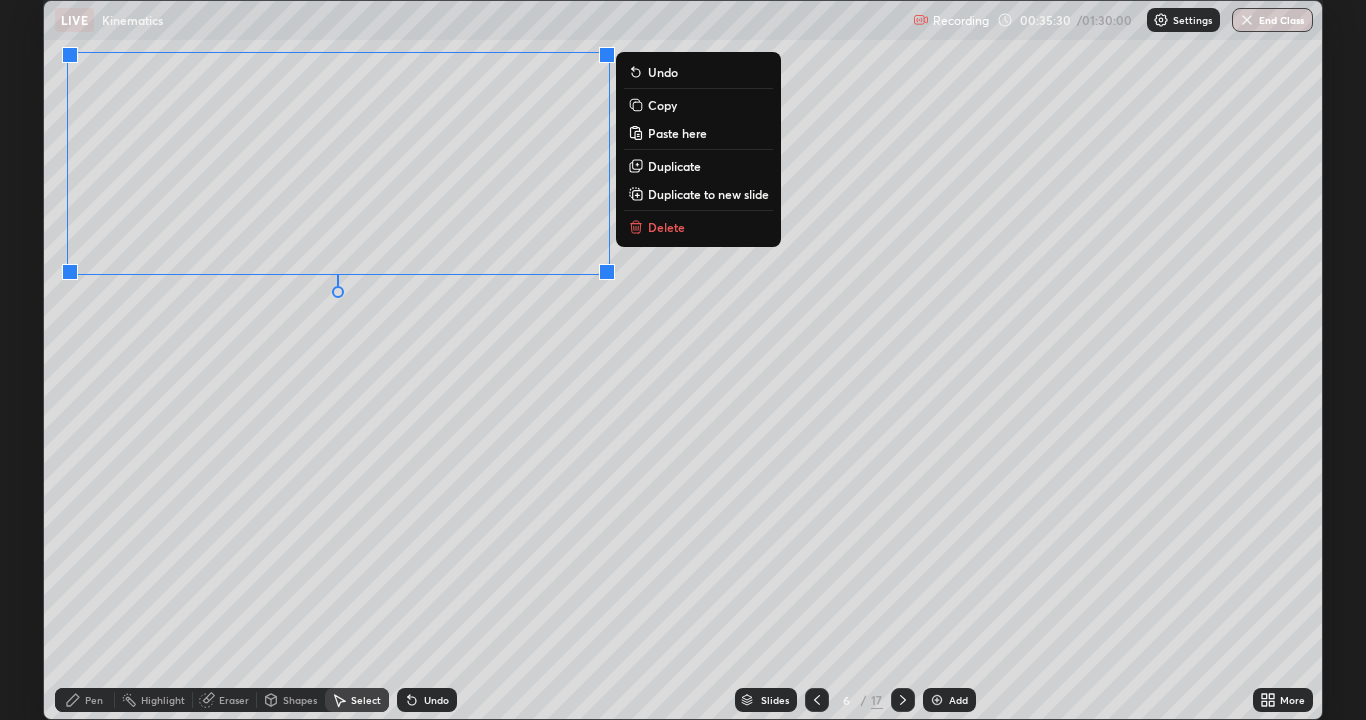 click on "0 ° Undo Copy Paste here Duplicate Duplicate to new slide Delete" at bounding box center (683, 360) 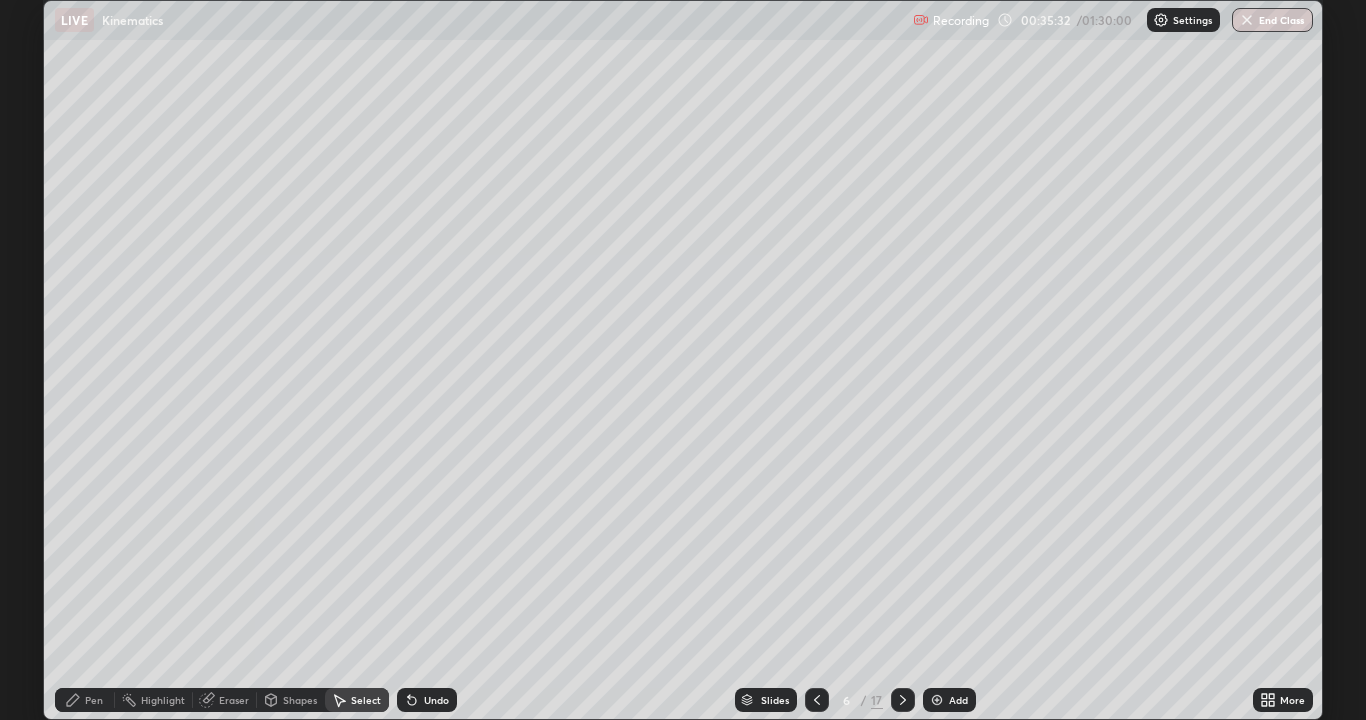 click on "Eraser" at bounding box center (234, 700) 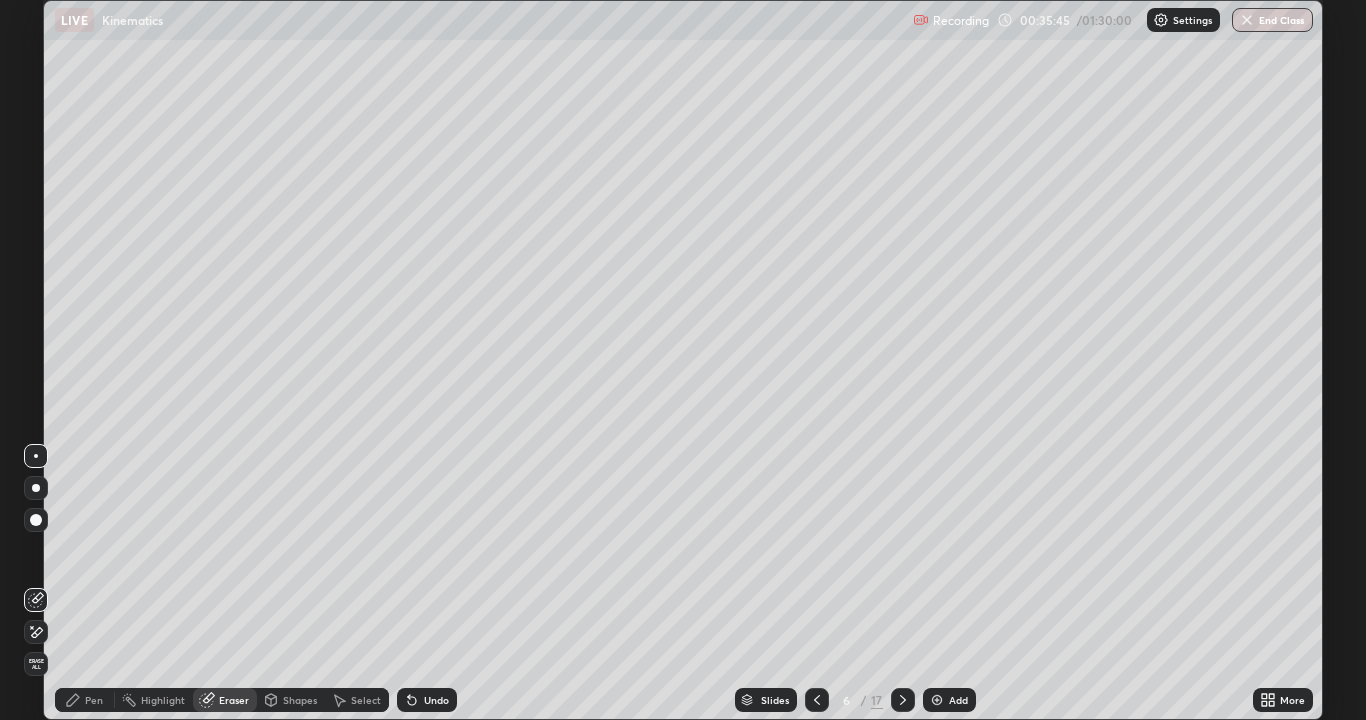 click on "Pen" at bounding box center (94, 700) 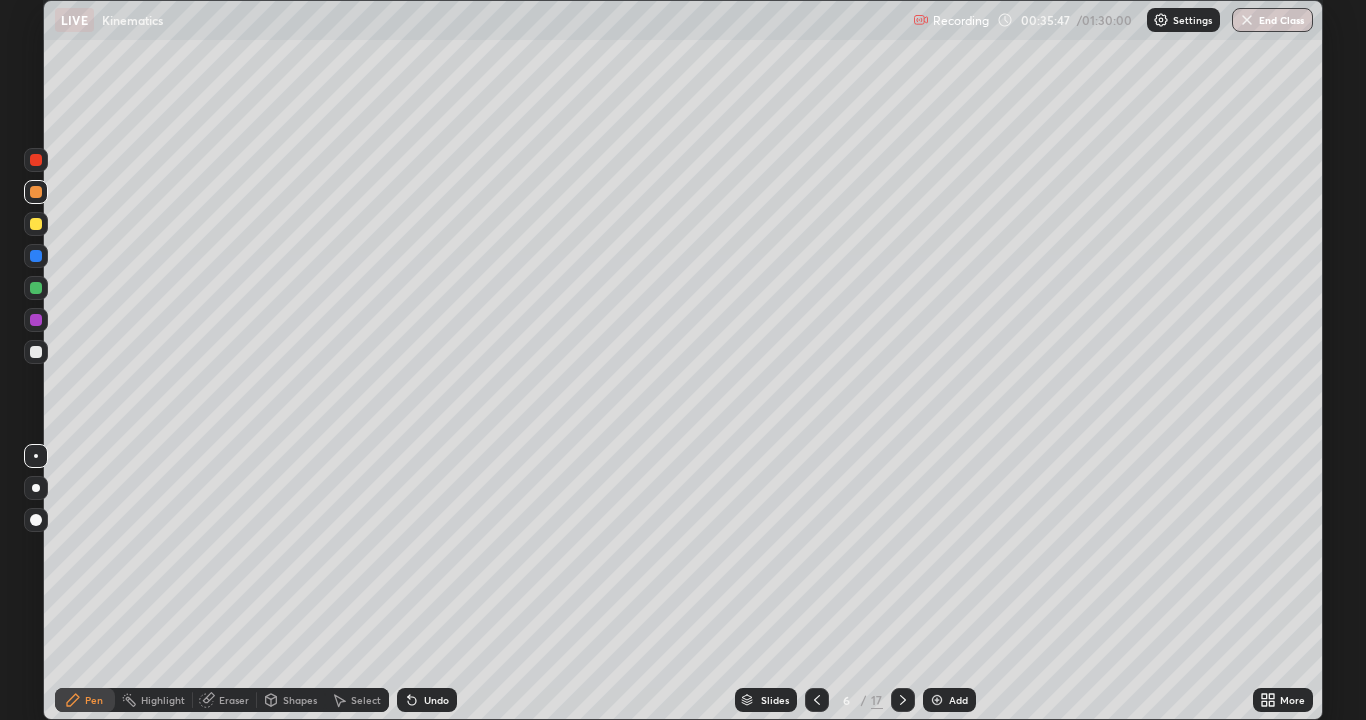click at bounding box center [36, 224] 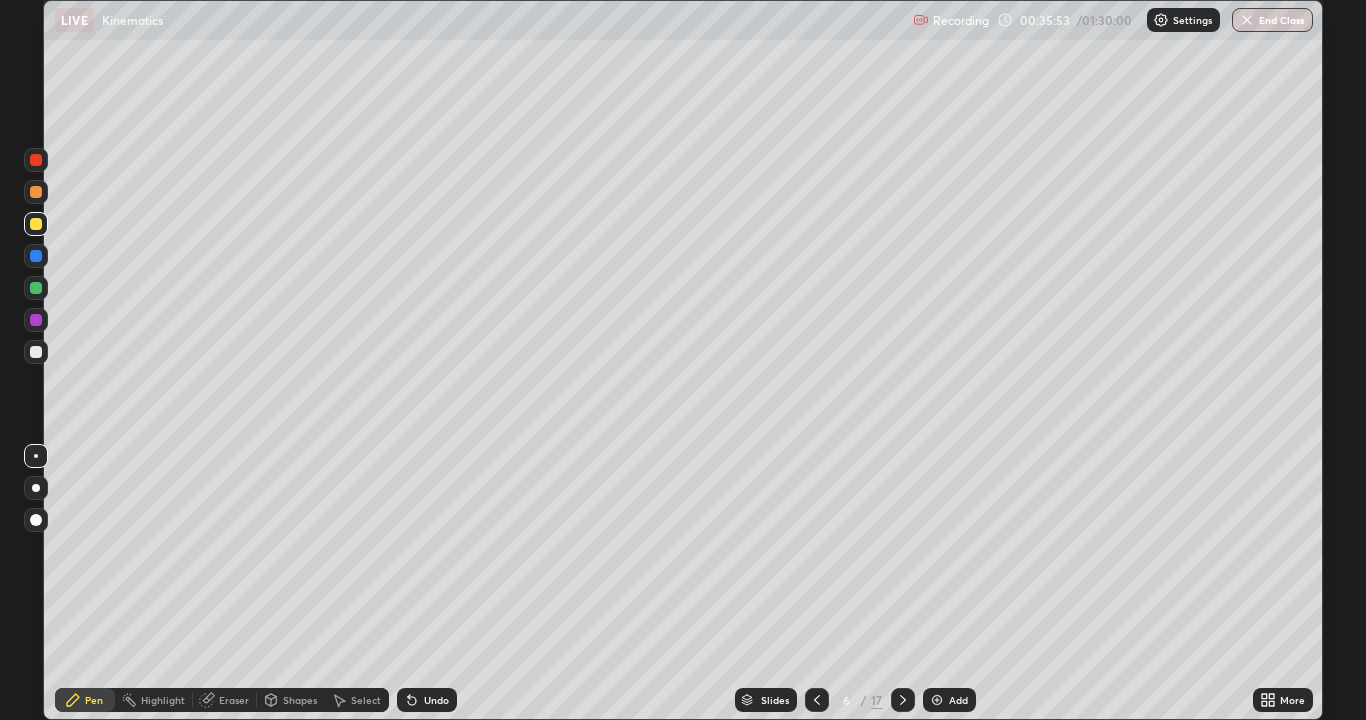 click on "Undo" at bounding box center (436, 700) 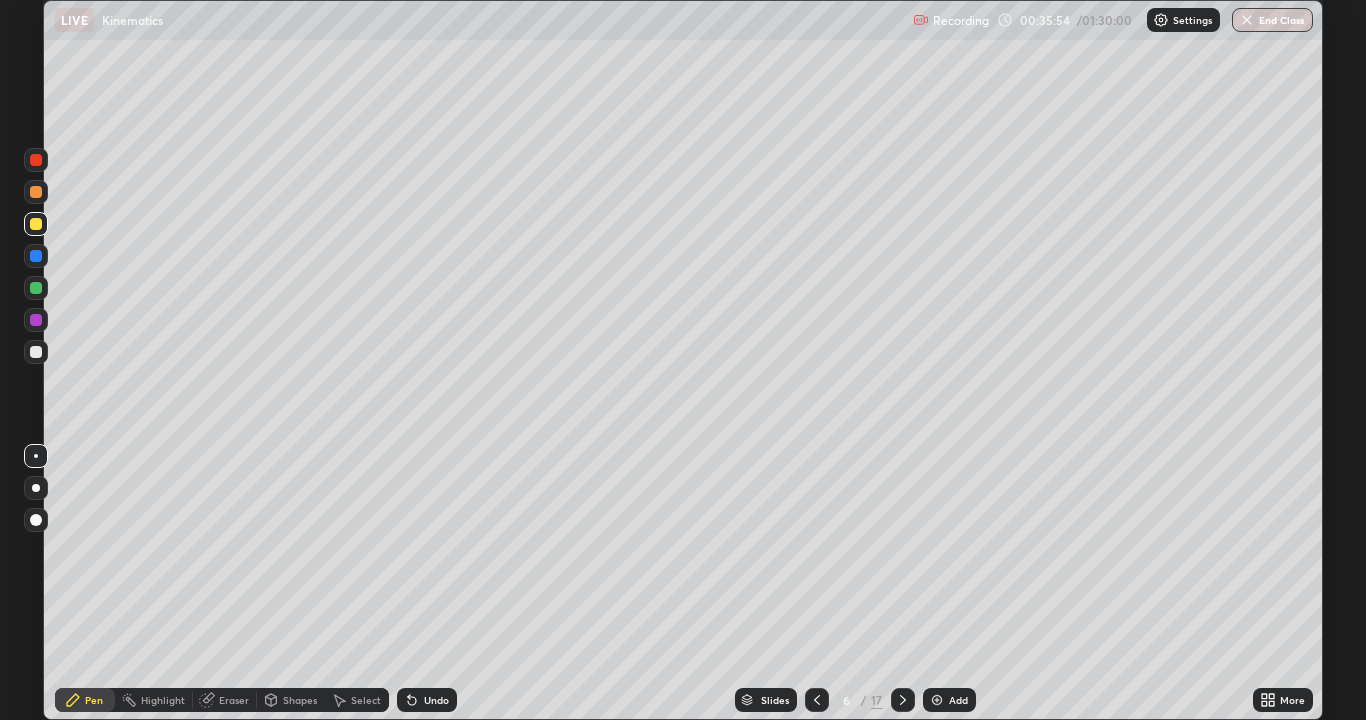 click 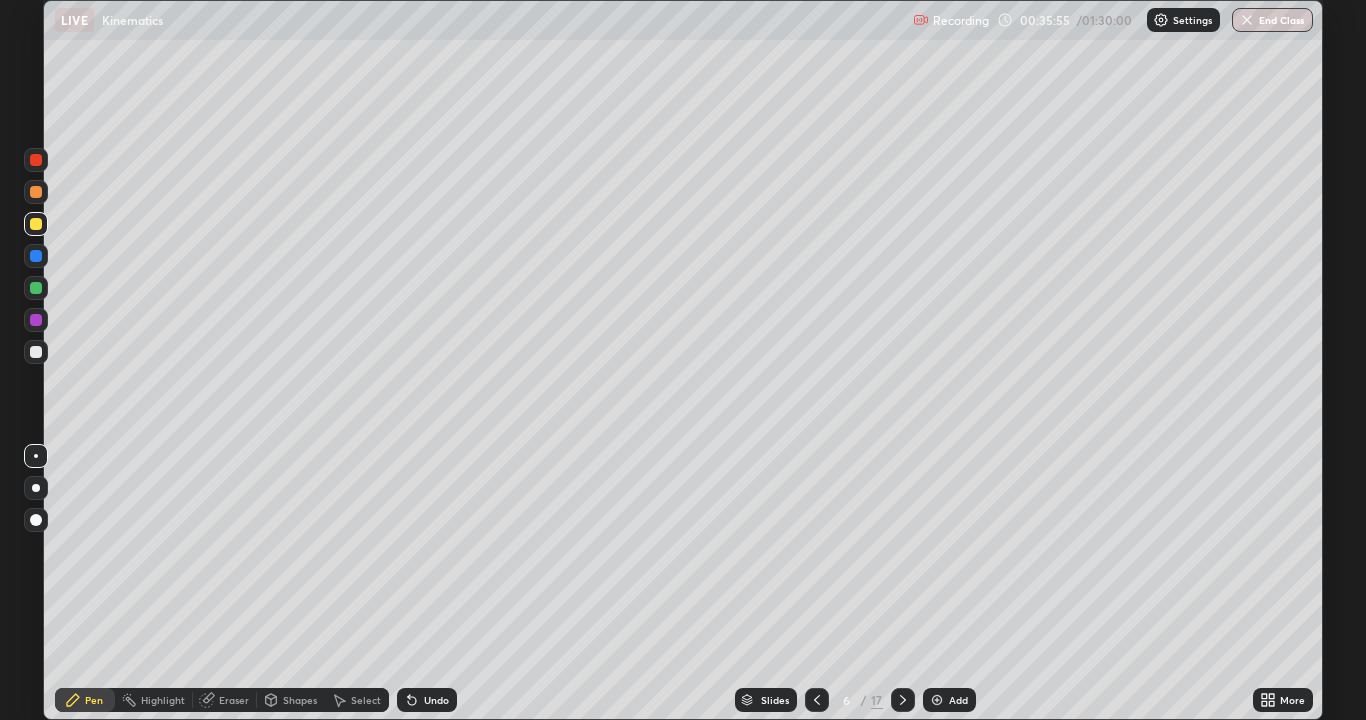 click 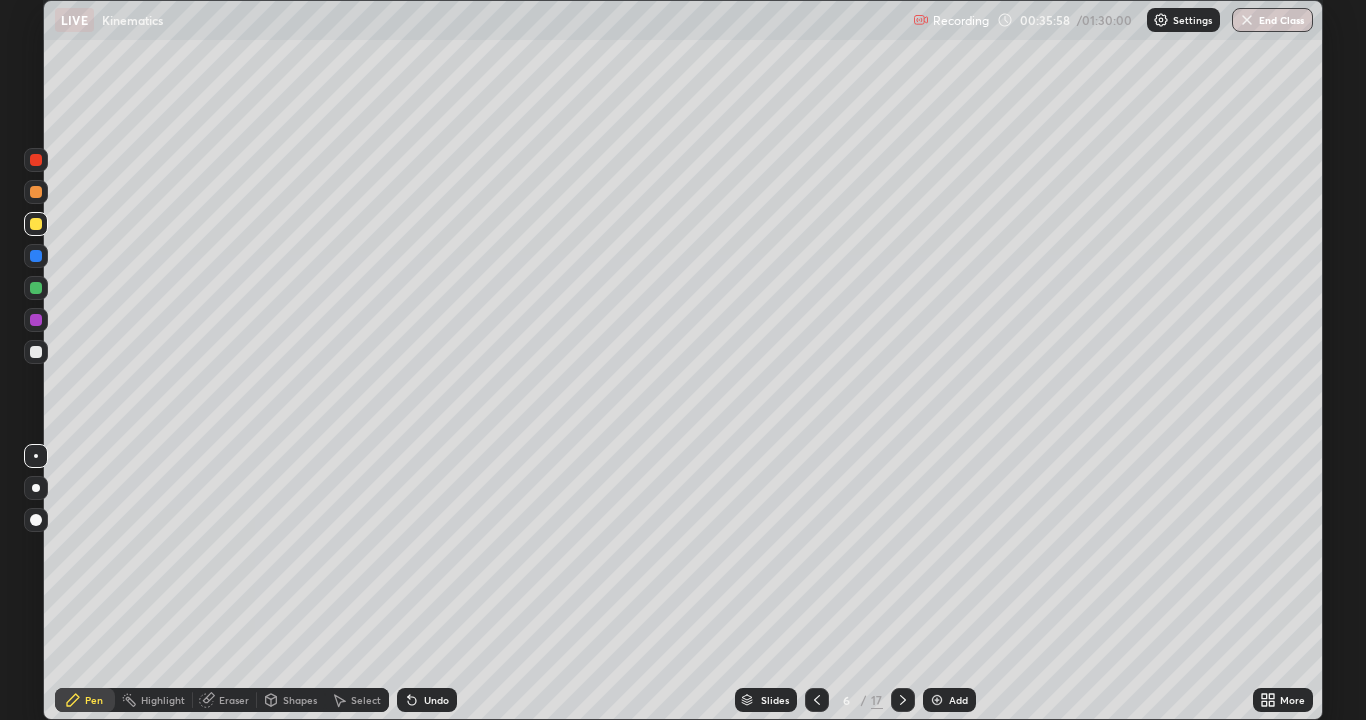 click on "Eraser" at bounding box center [225, 700] 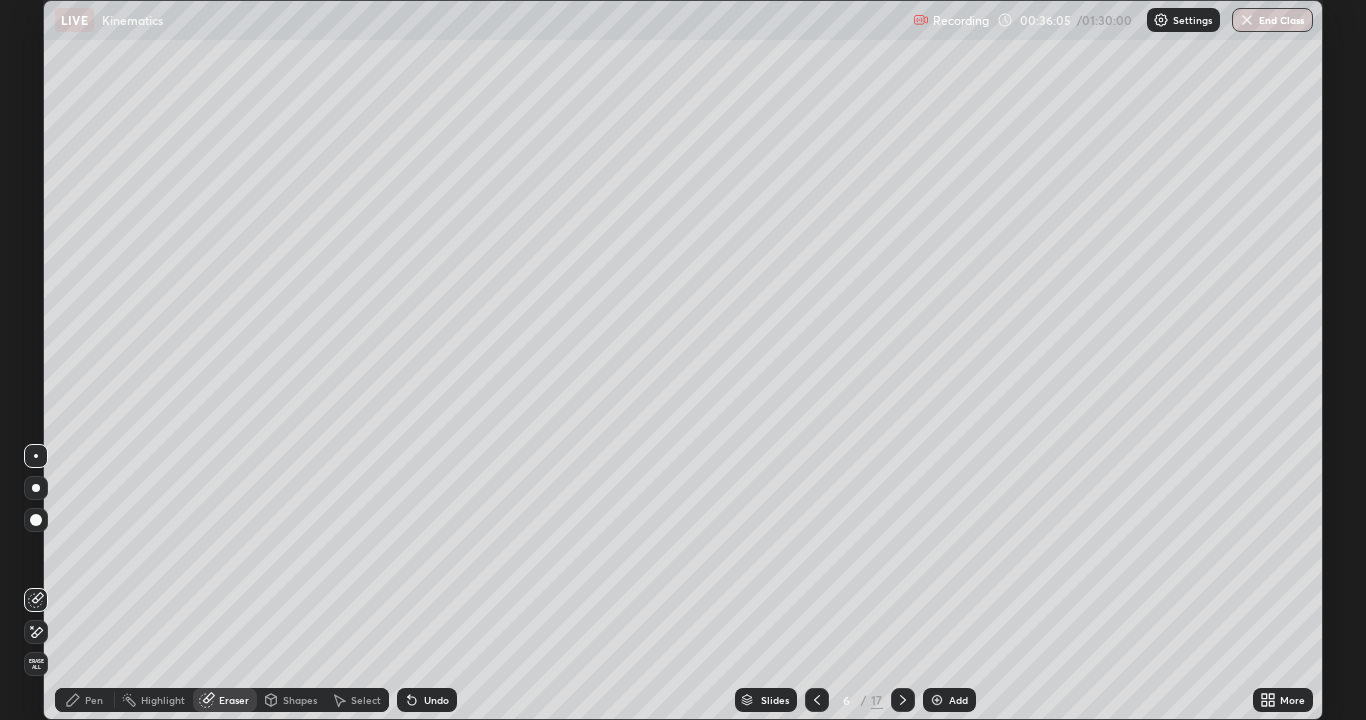 click on "Pen" at bounding box center (94, 700) 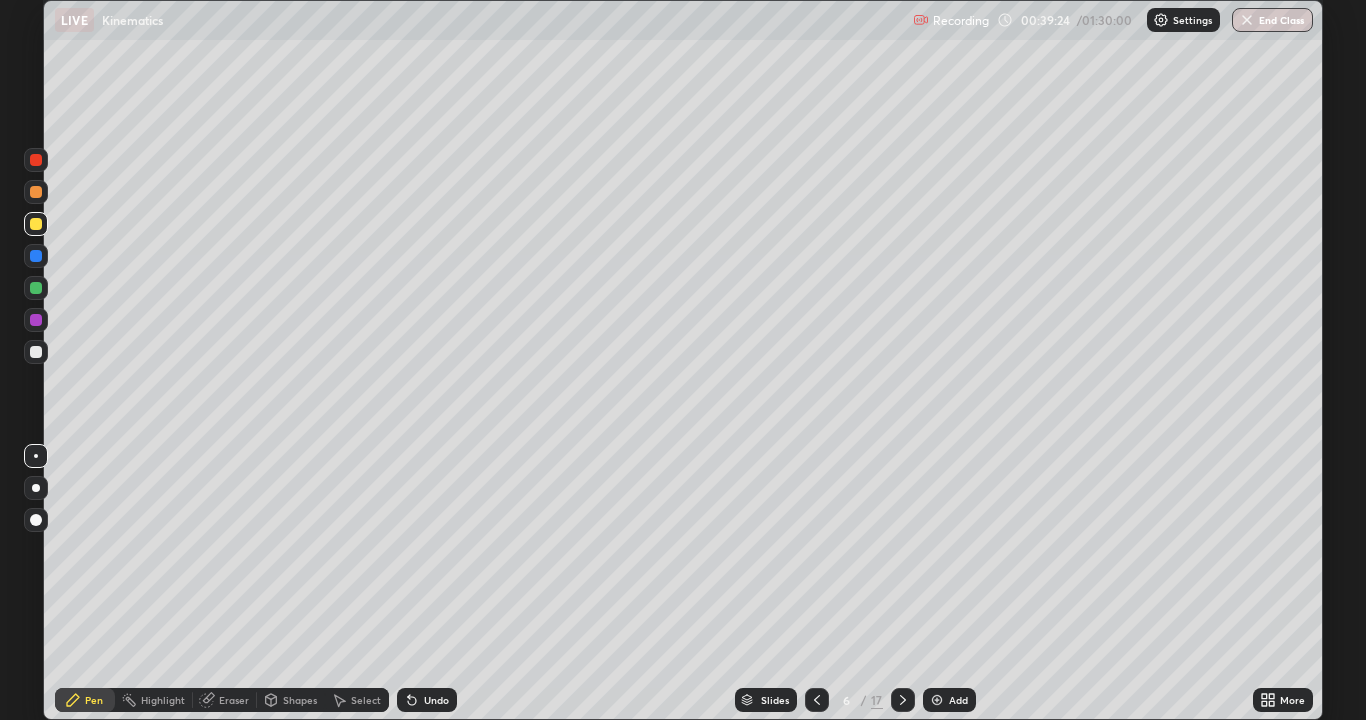 click at bounding box center [36, 192] 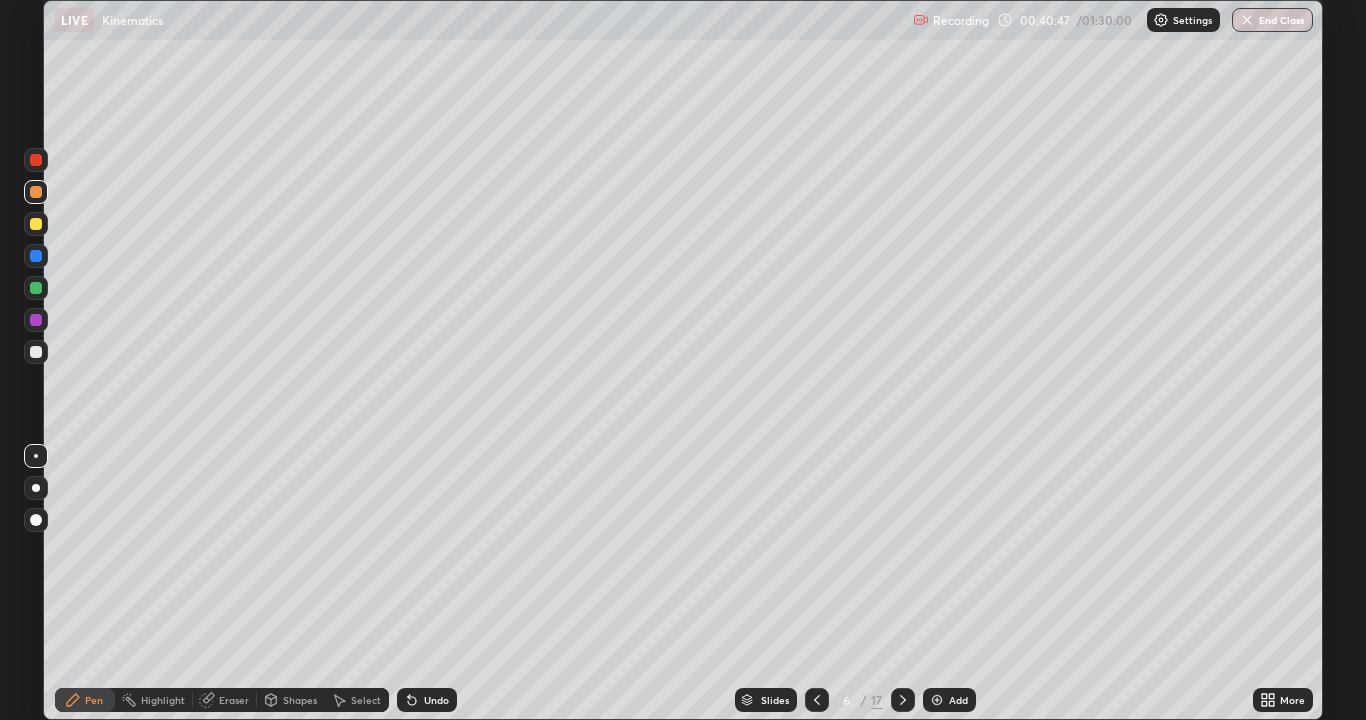 click at bounding box center (36, 352) 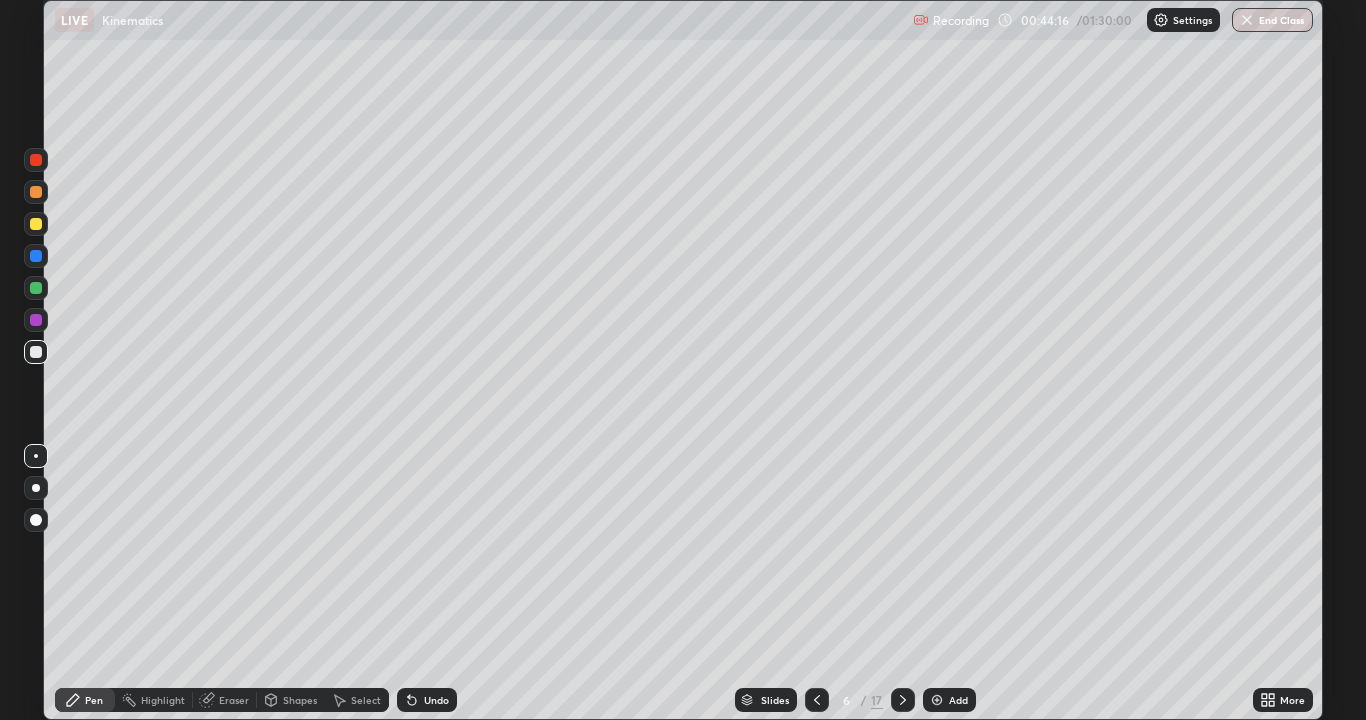 click on "Undo" at bounding box center [436, 700] 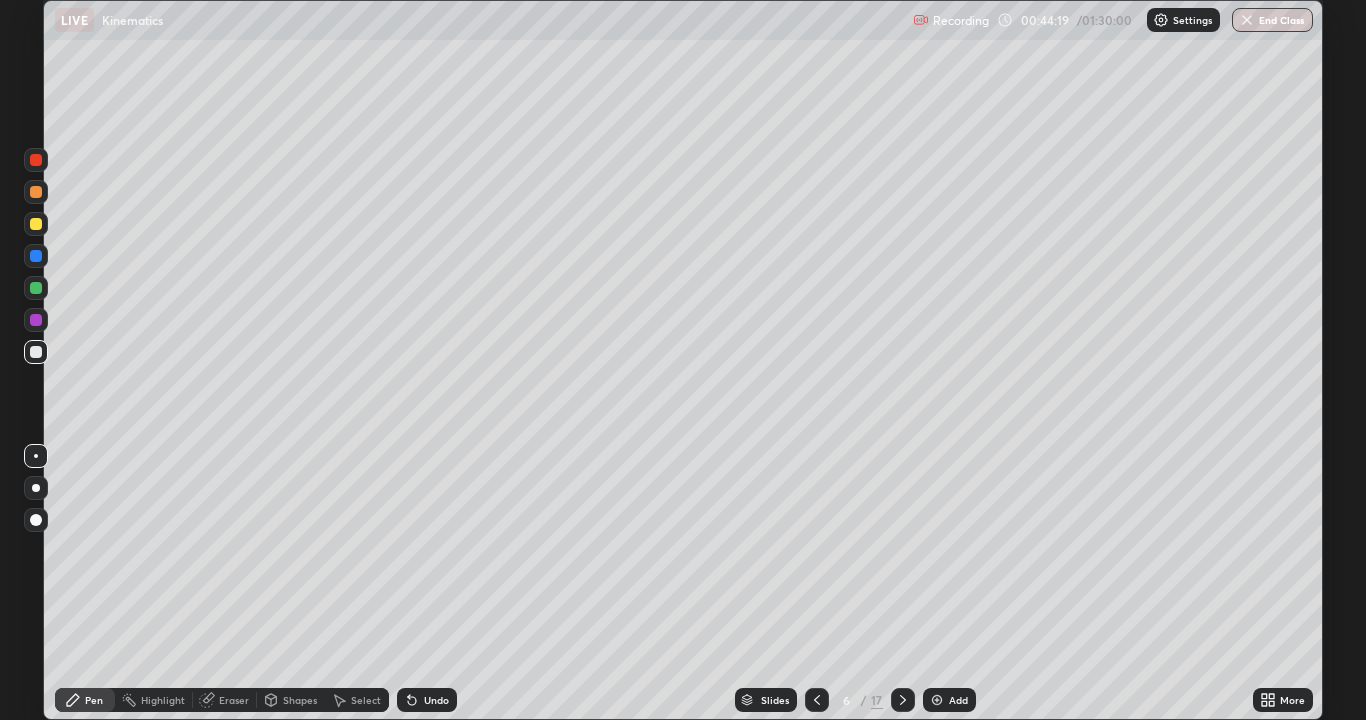 click on "Add" at bounding box center (958, 700) 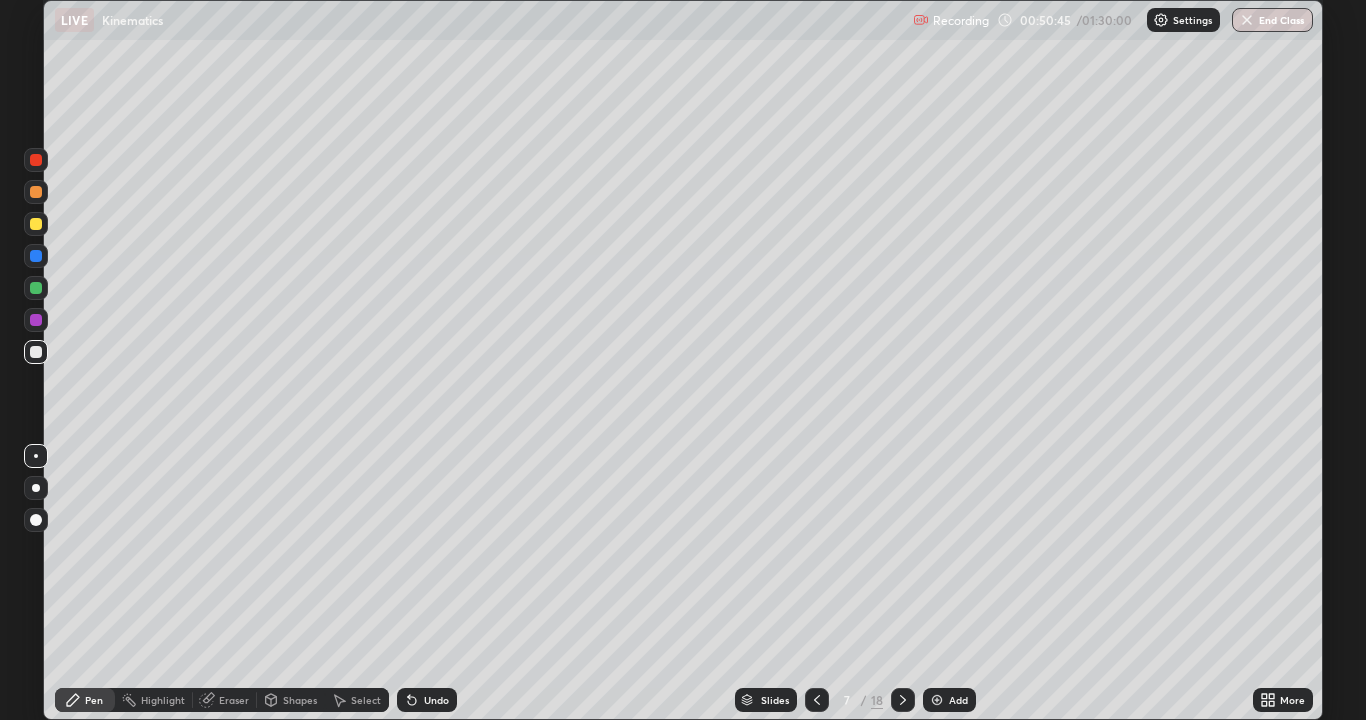 click on "Undo" at bounding box center (436, 700) 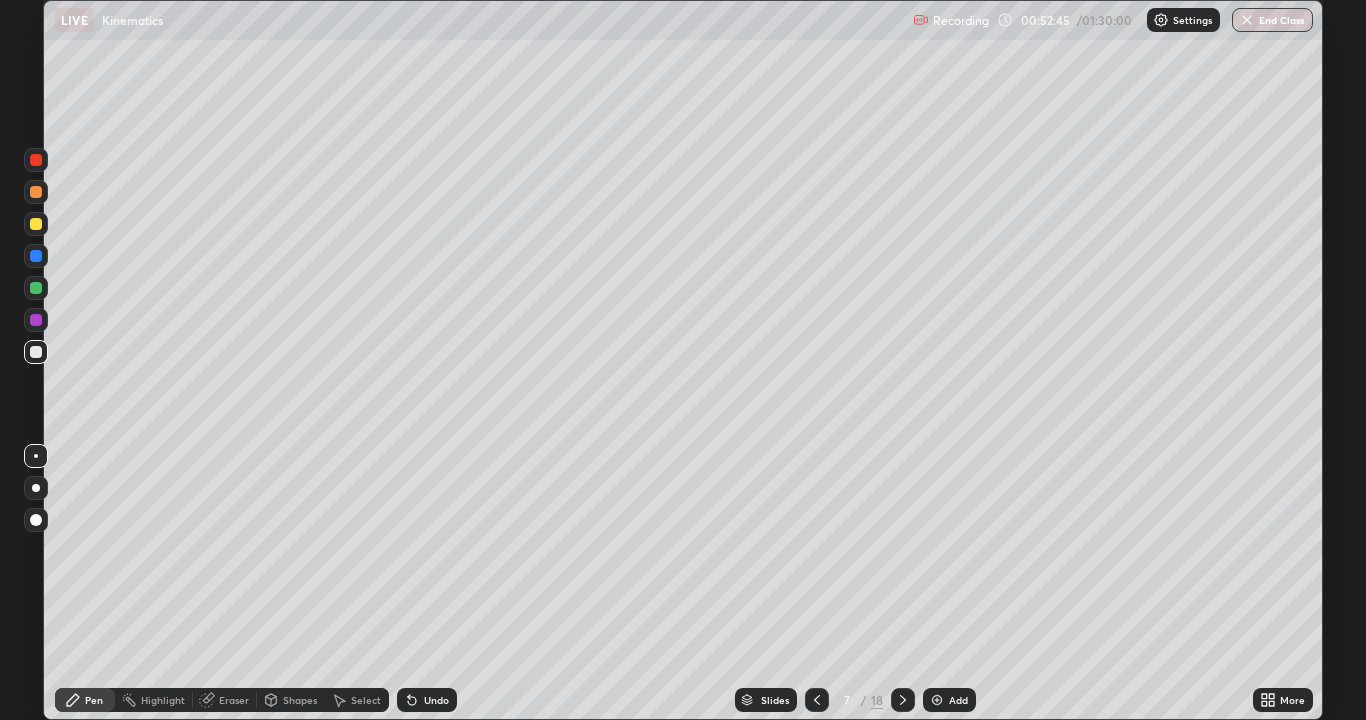 click on "Add" at bounding box center (958, 700) 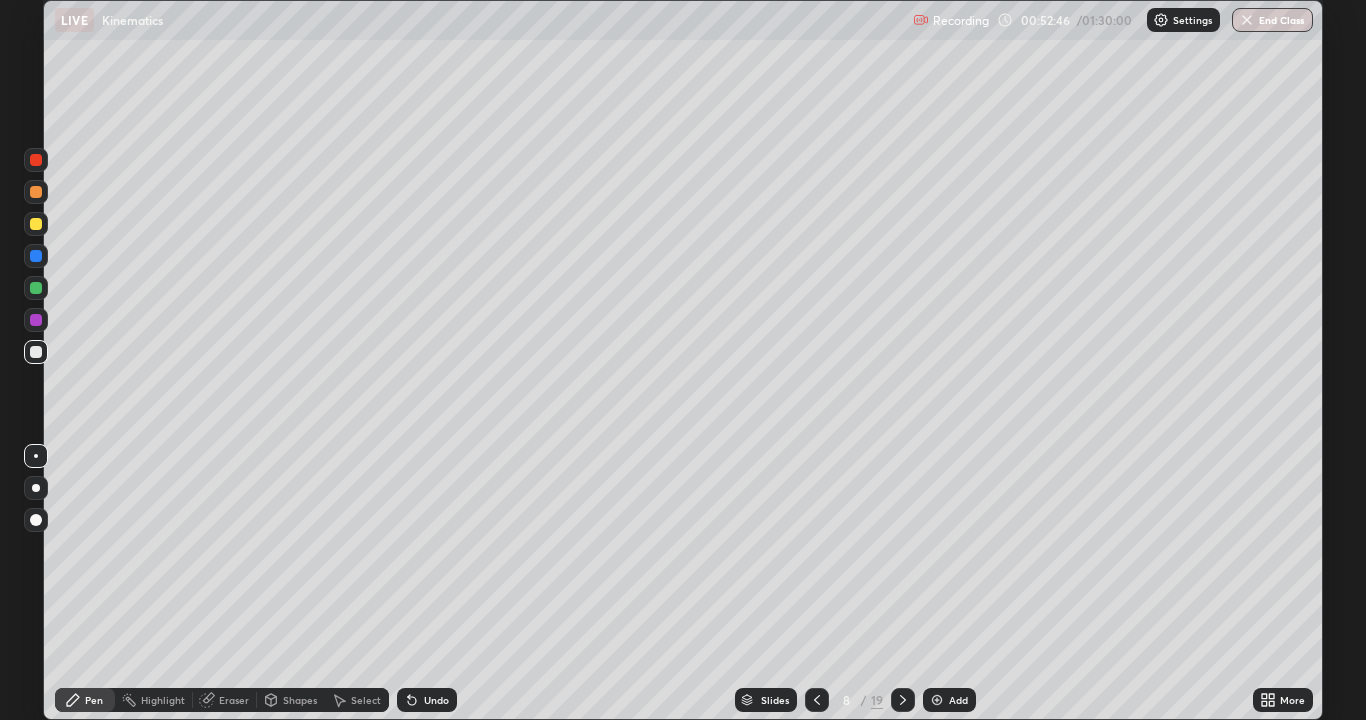 click 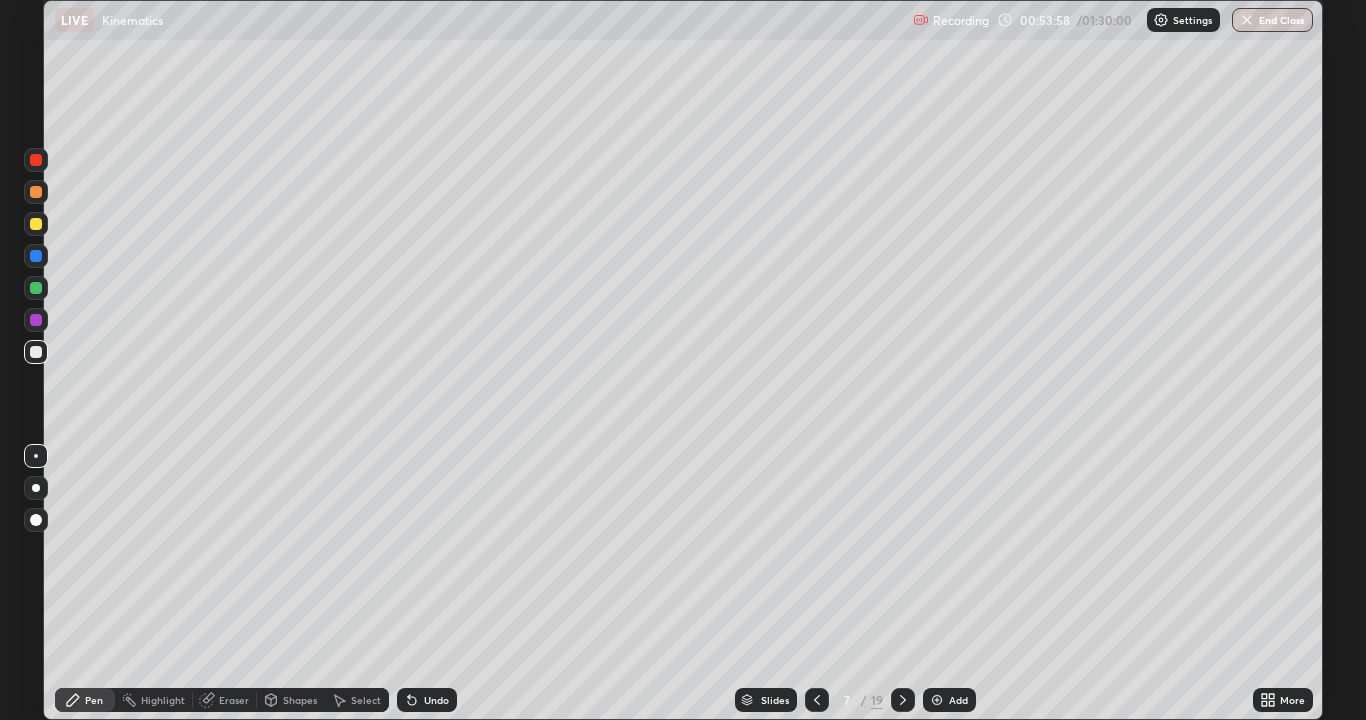 click 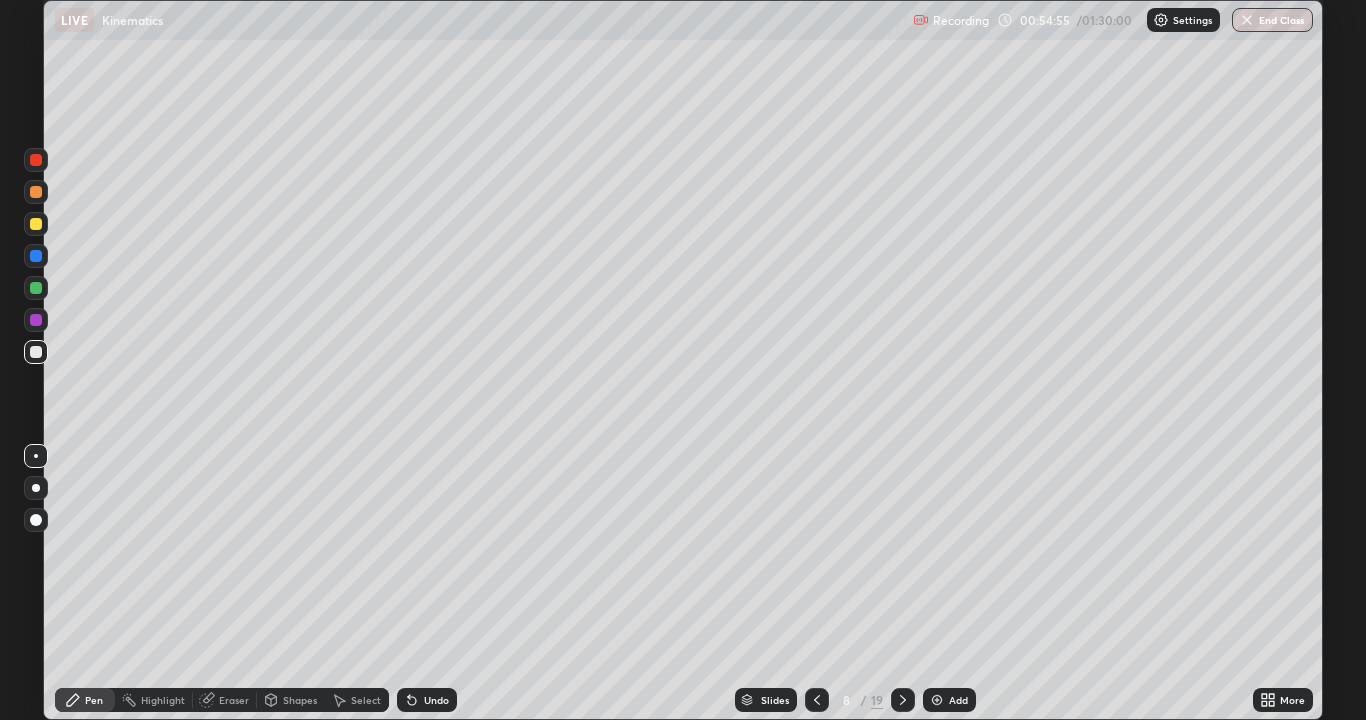 click at bounding box center [36, 224] 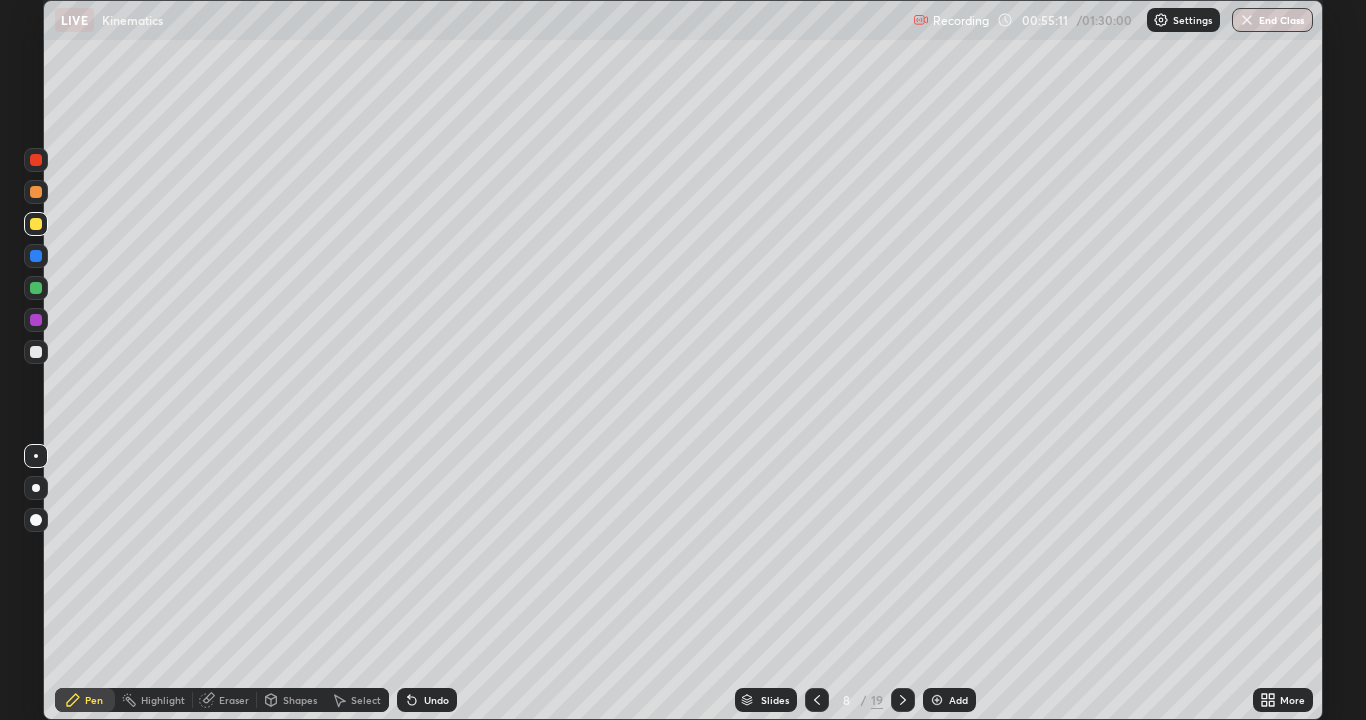click on "Undo" at bounding box center [427, 700] 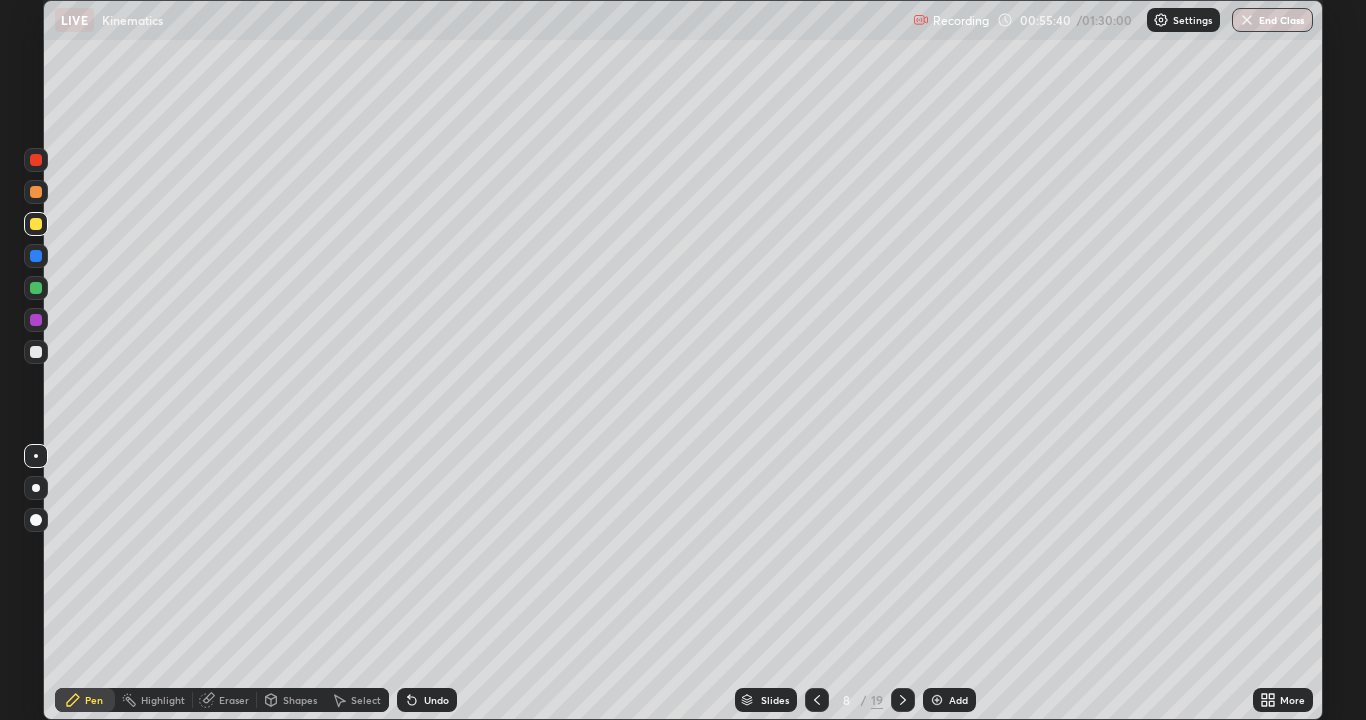 click on "Eraser" at bounding box center [234, 700] 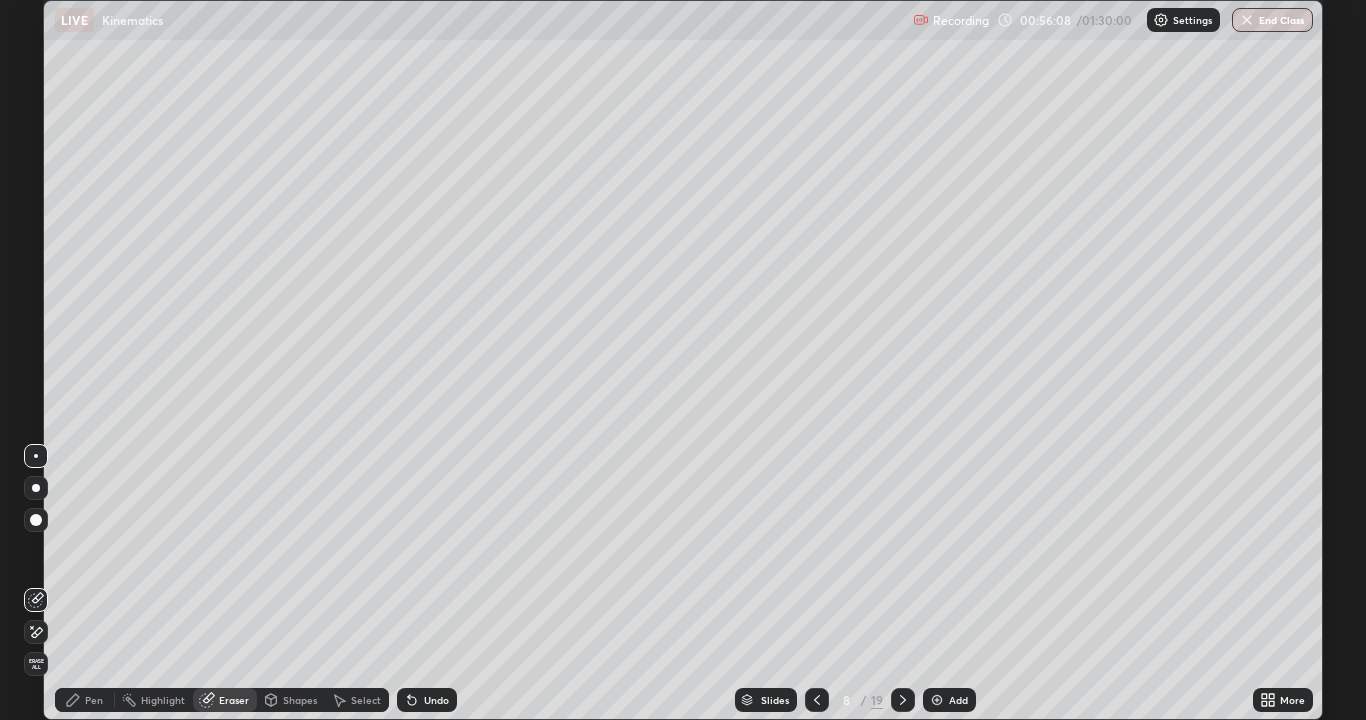 click on "Pen" at bounding box center (85, 700) 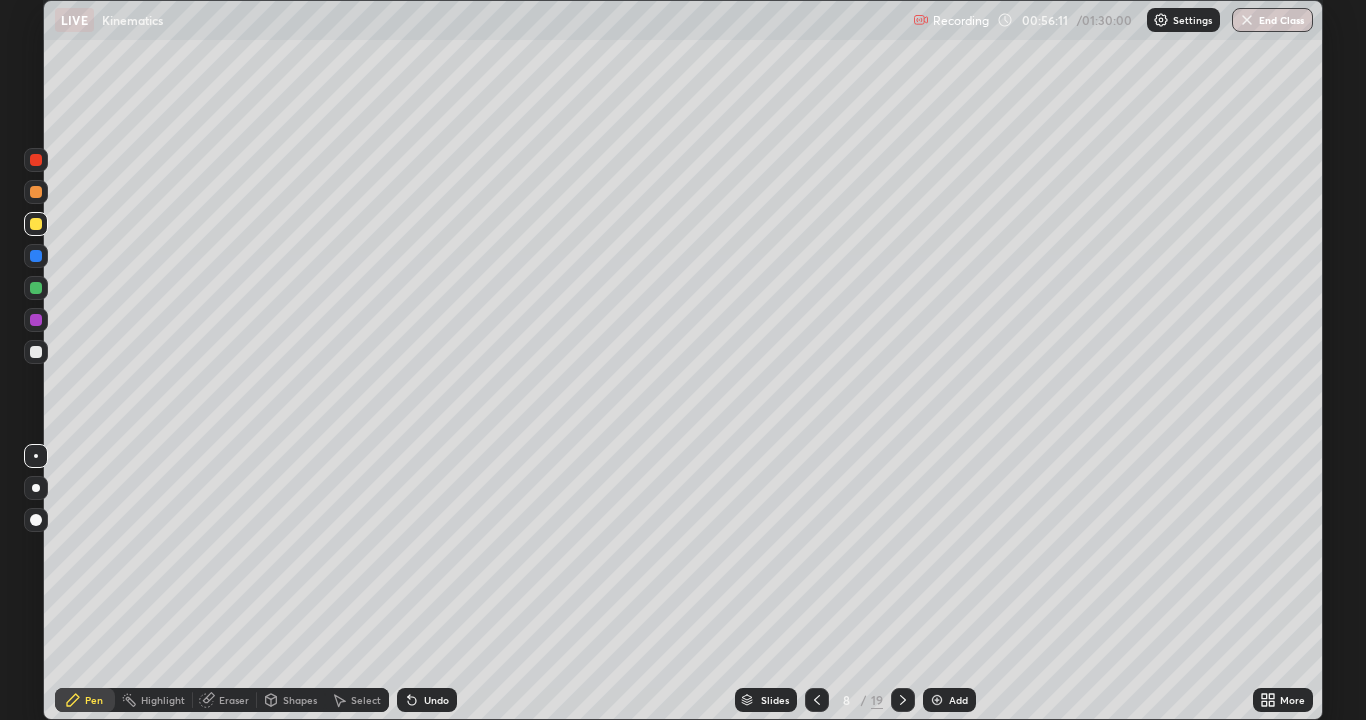 click at bounding box center (36, 192) 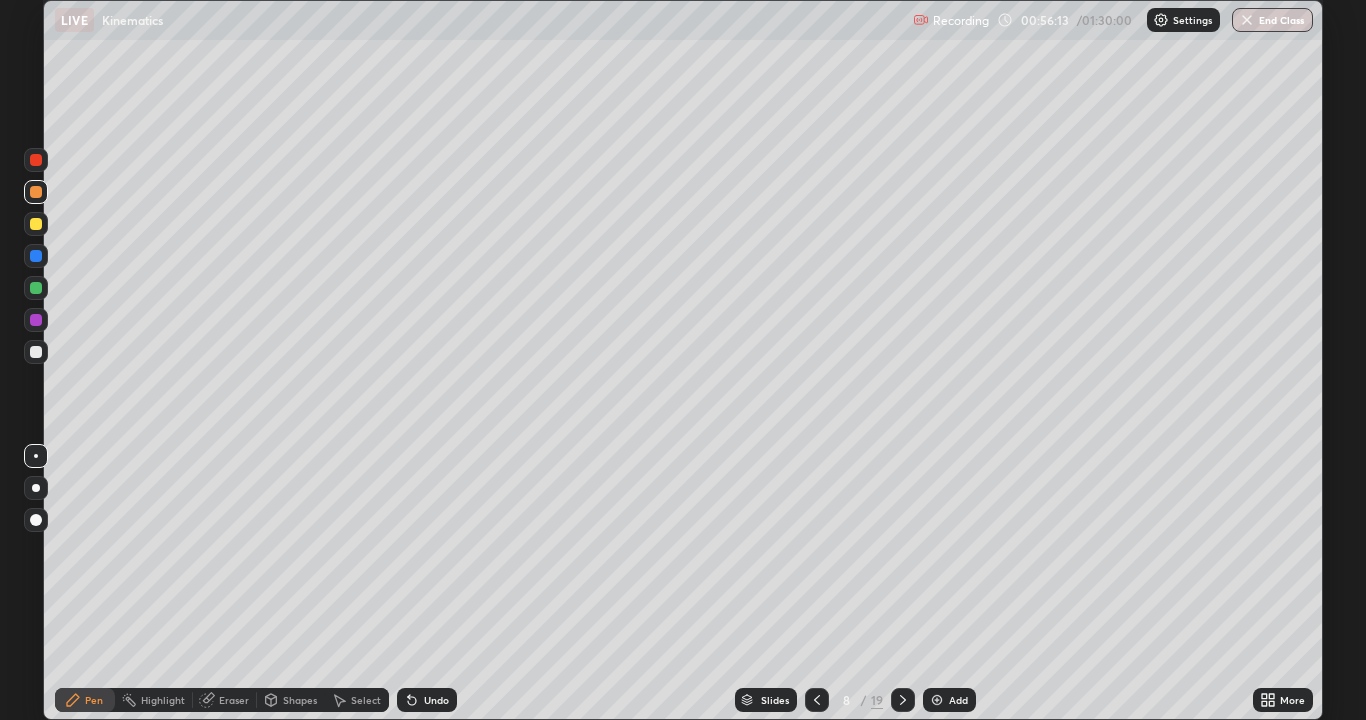 click on "Undo" at bounding box center (427, 700) 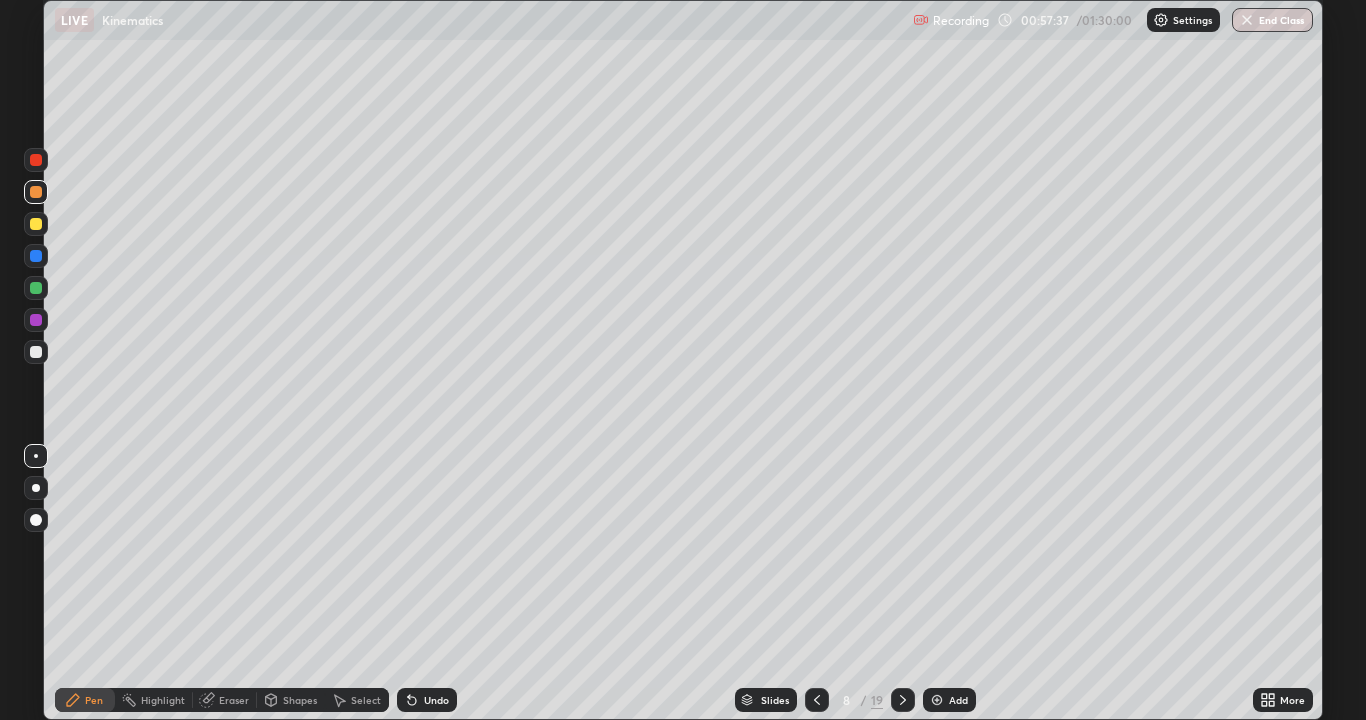 click on "Eraser" at bounding box center [234, 700] 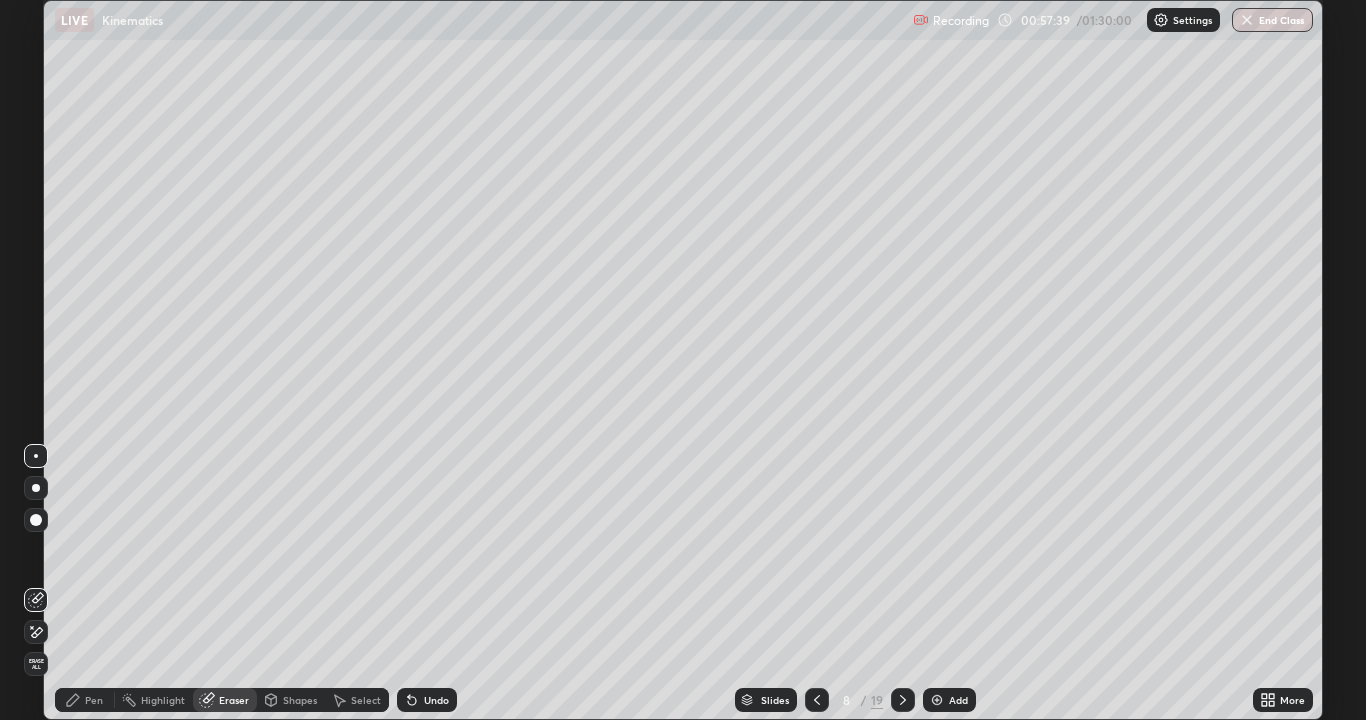 click on "Pen" at bounding box center (94, 700) 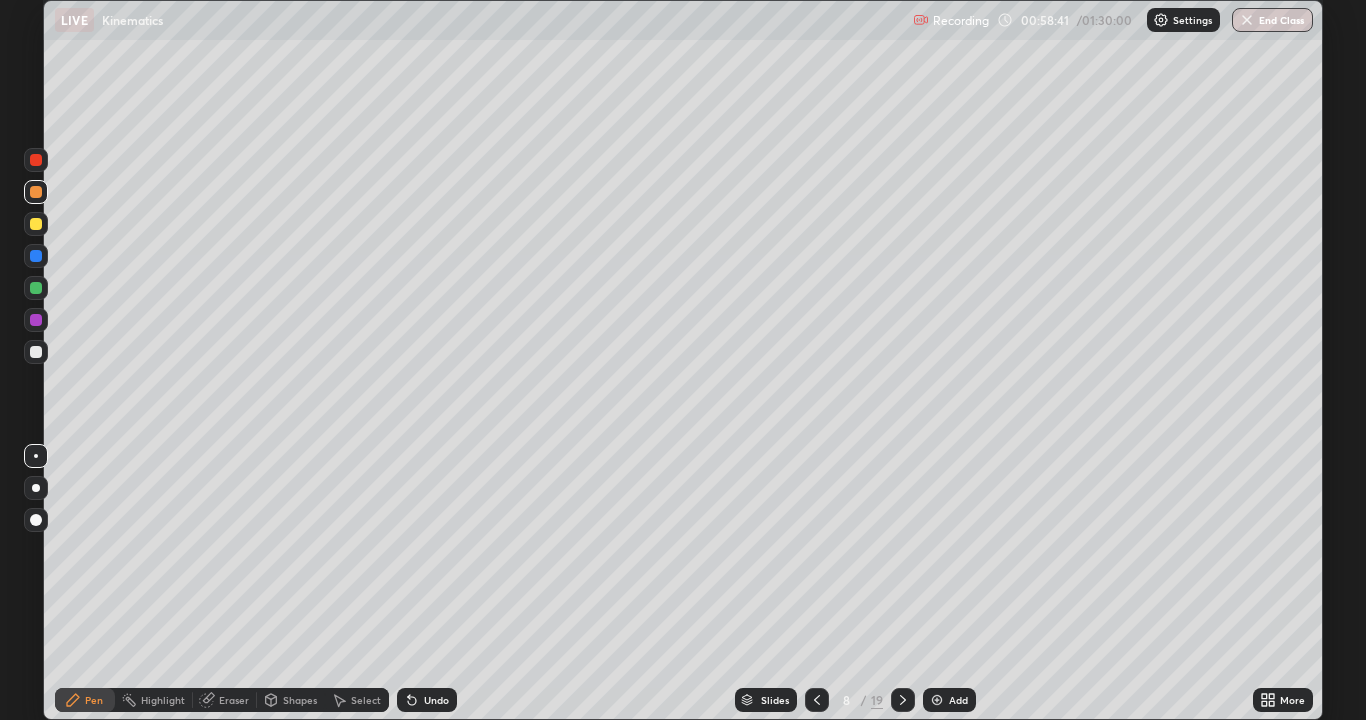 click at bounding box center (36, 352) 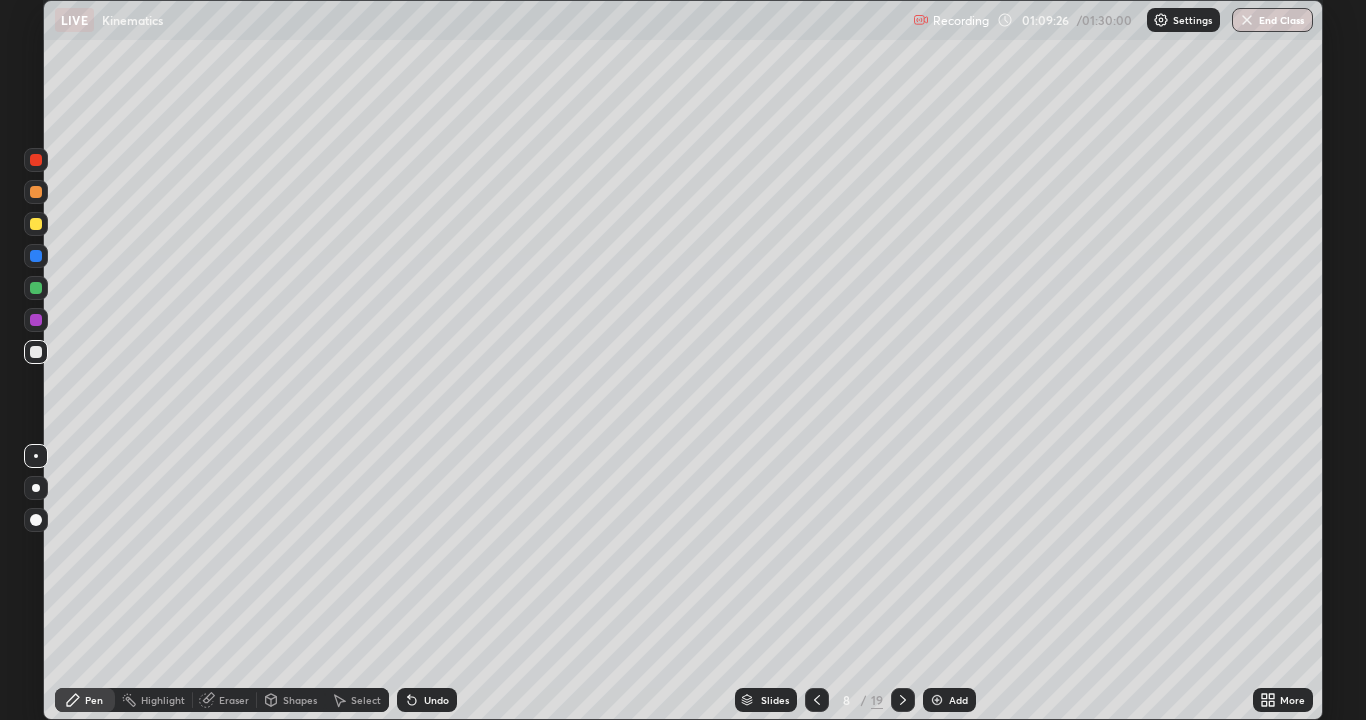 click on "Add" at bounding box center (958, 700) 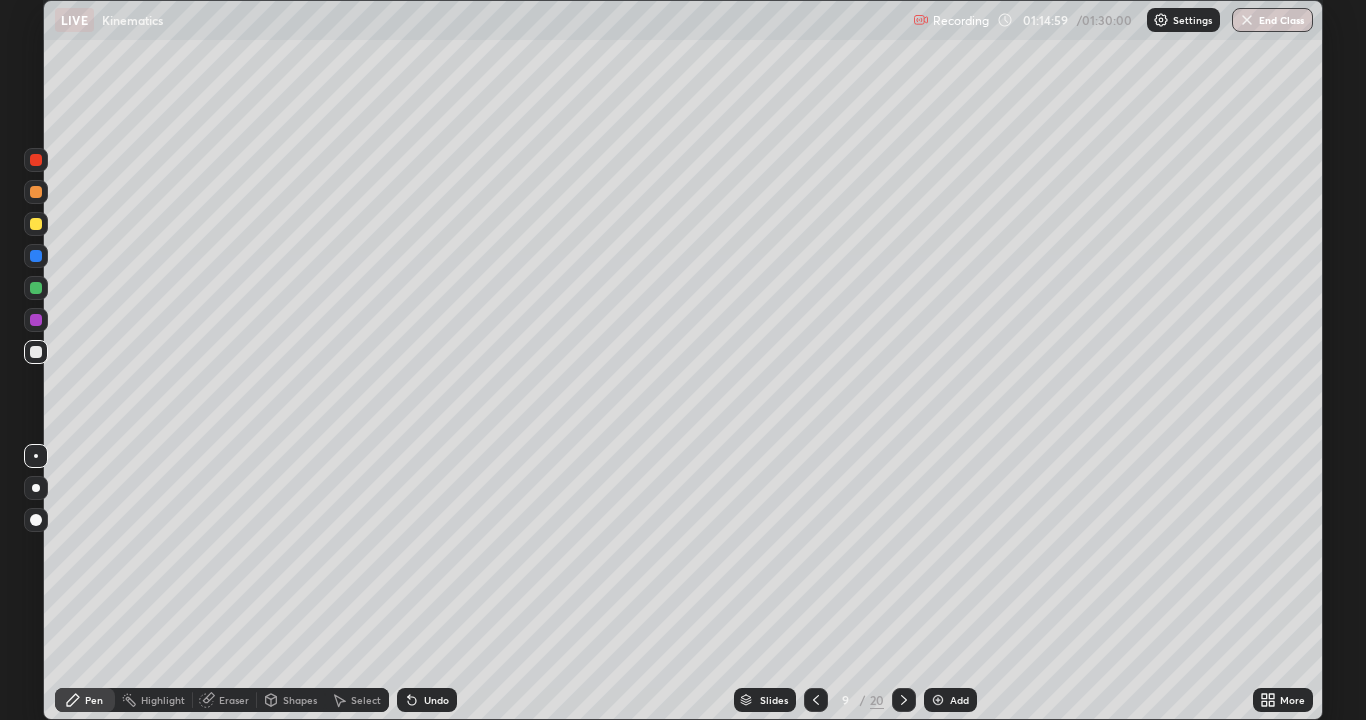 click on "Undo" at bounding box center [427, 700] 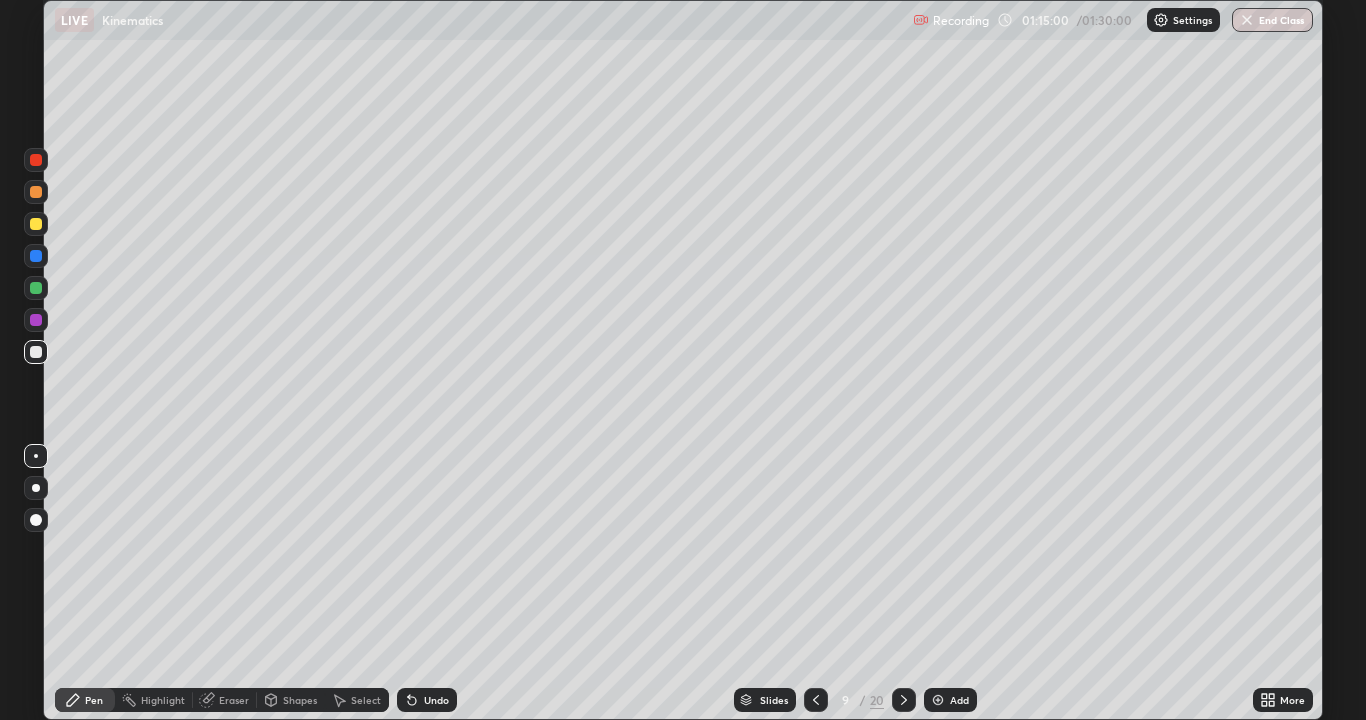 click on "Undo" at bounding box center (436, 700) 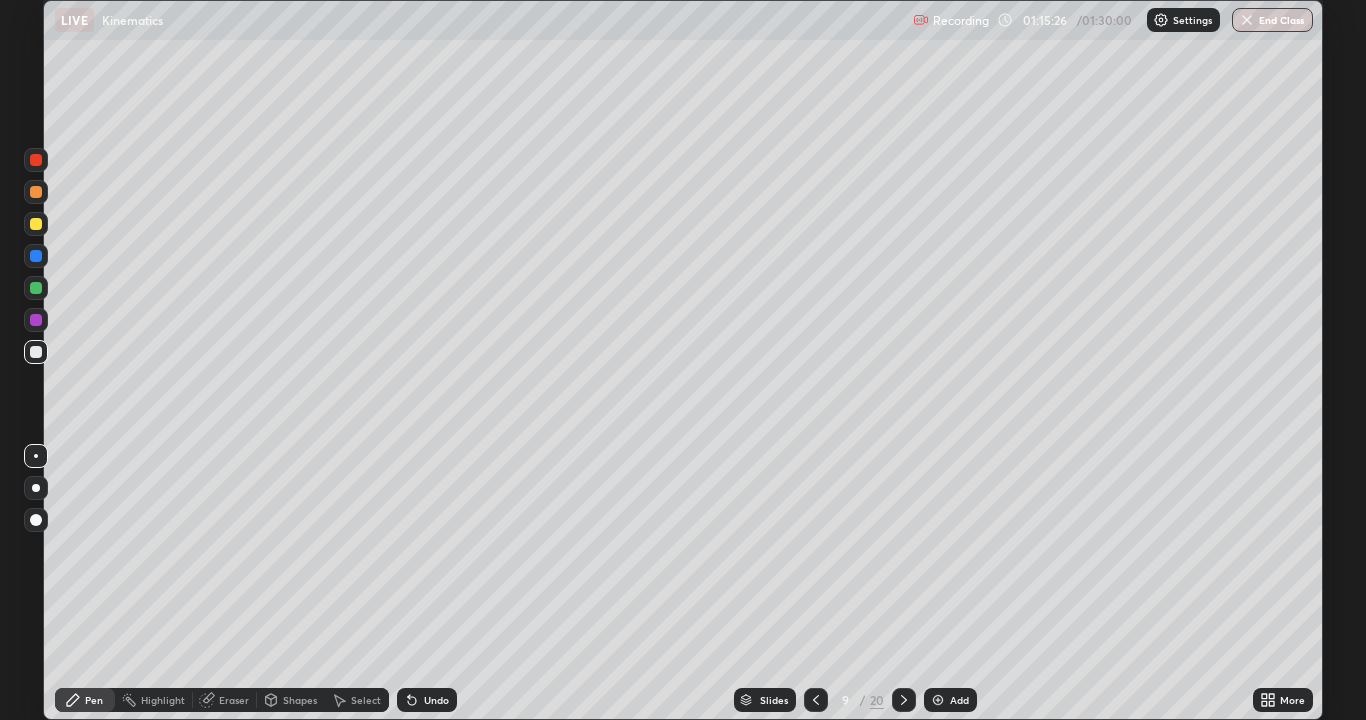 click at bounding box center [36, 320] 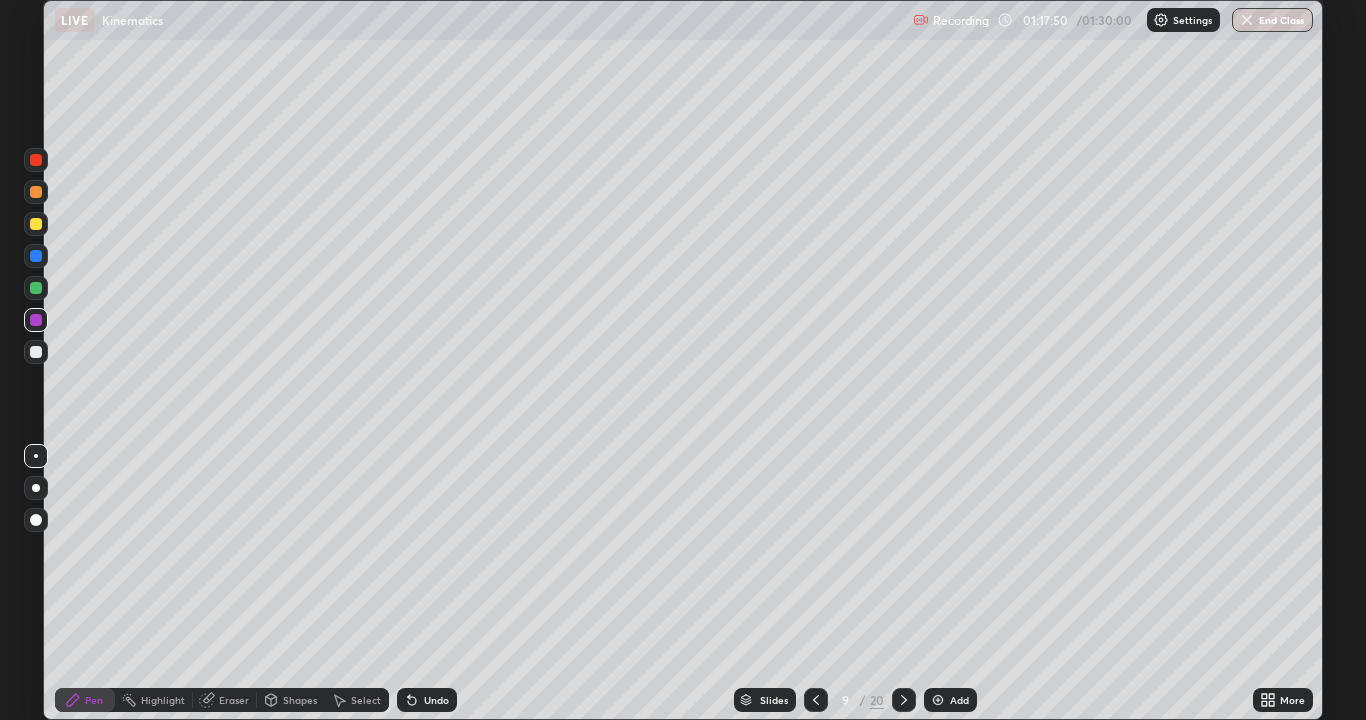 click on "Add" at bounding box center [959, 700] 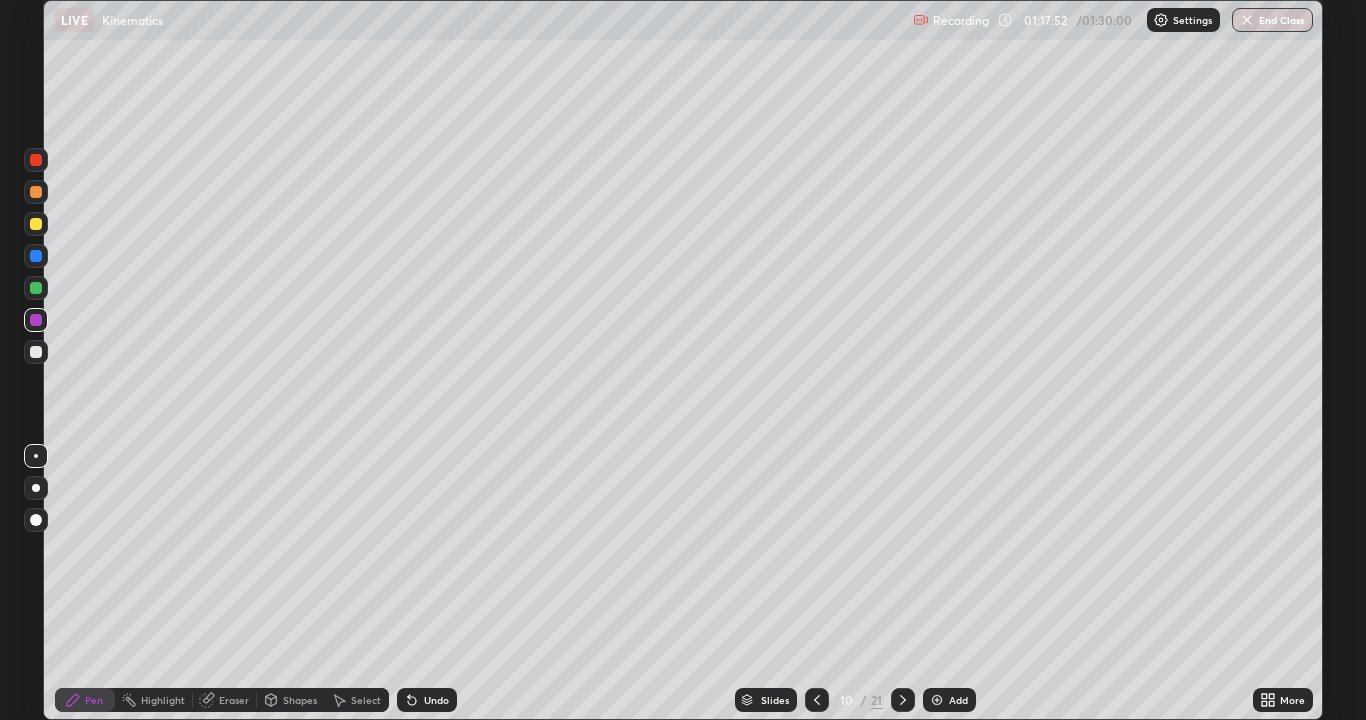 click at bounding box center (36, 224) 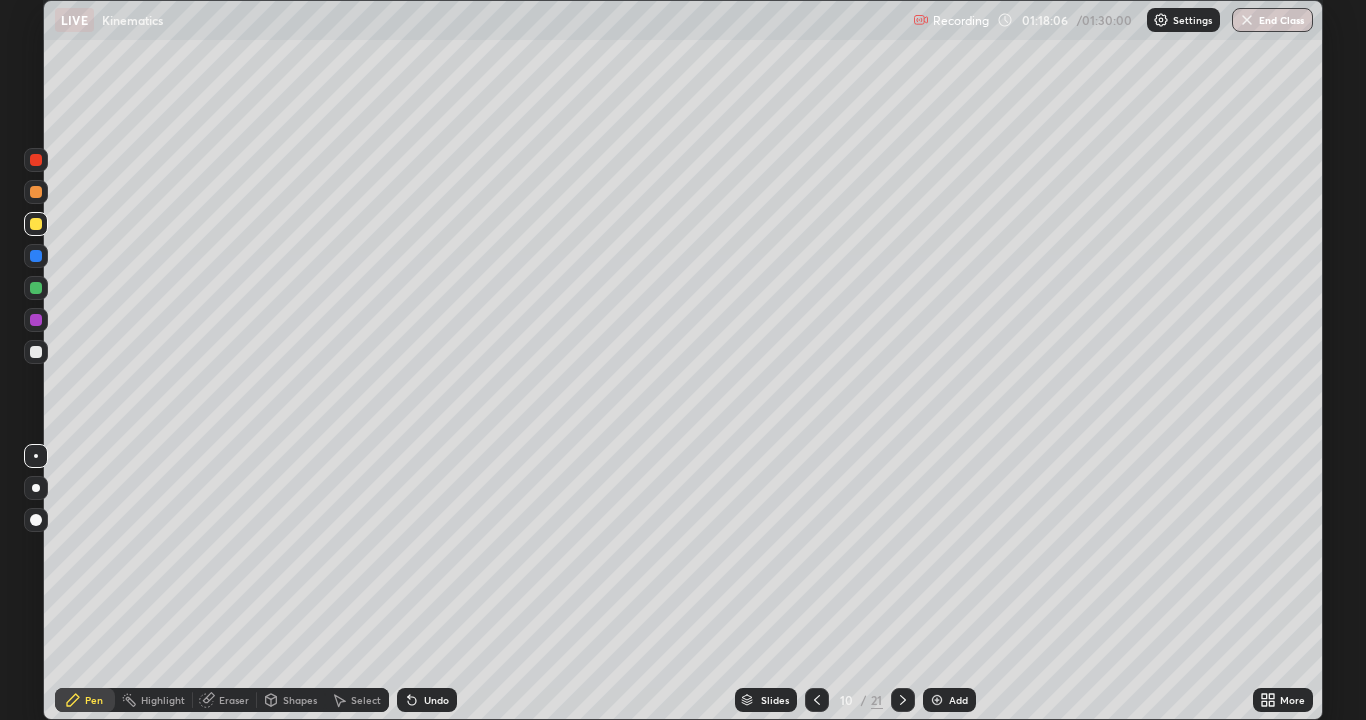 click on "Undo" at bounding box center (436, 700) 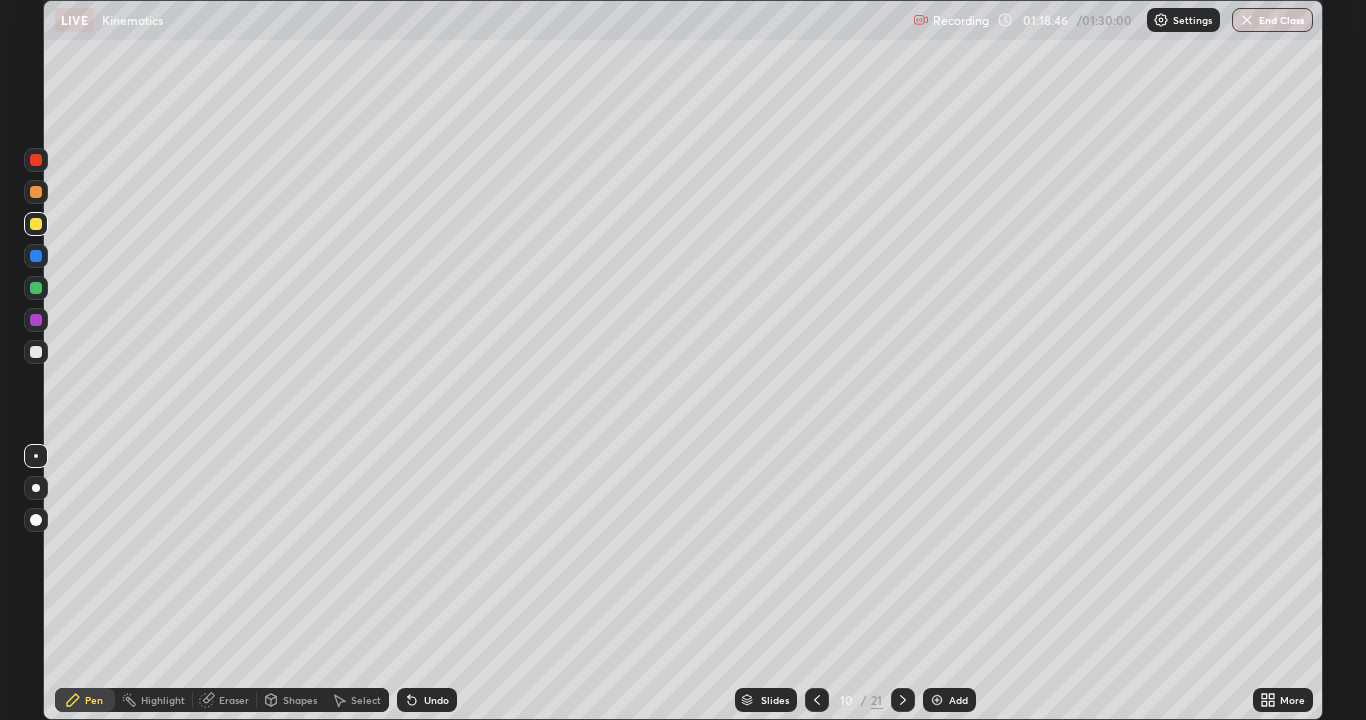 click on "Undo" at bounding box center [436, 700] 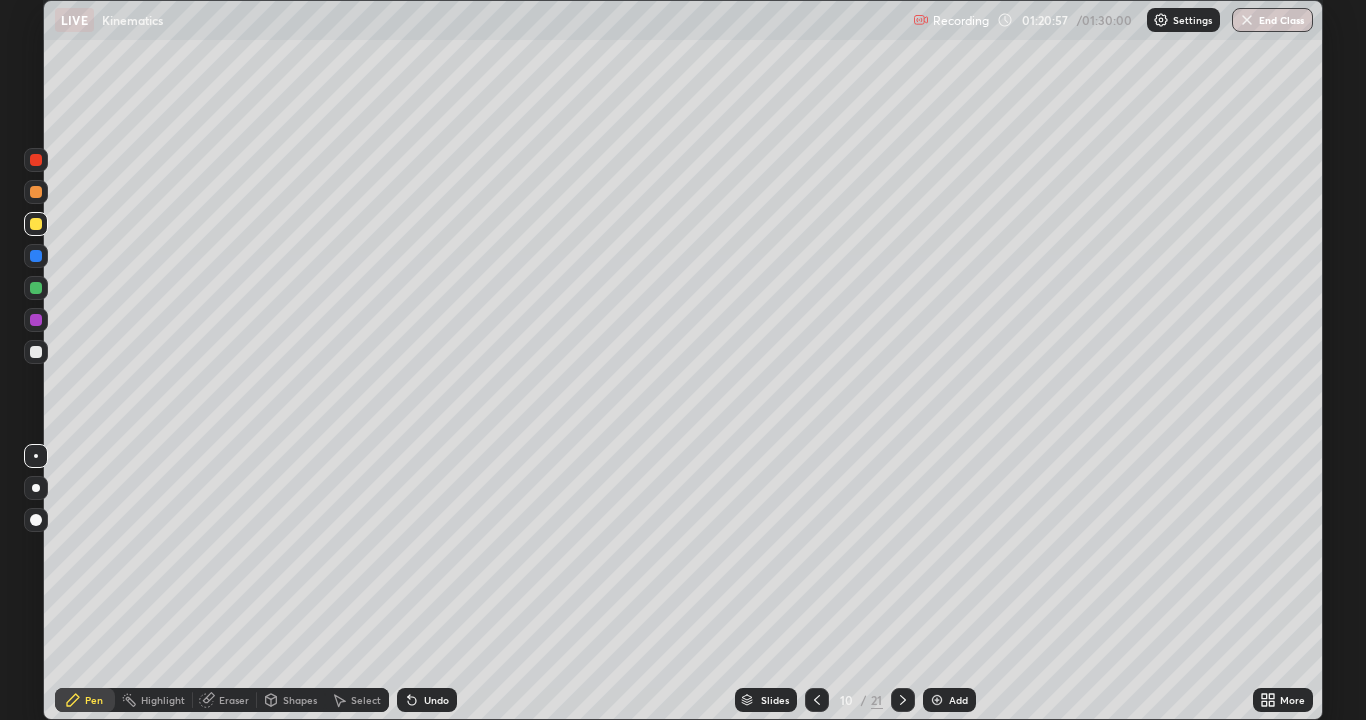 click at bounding box center (36, 320) 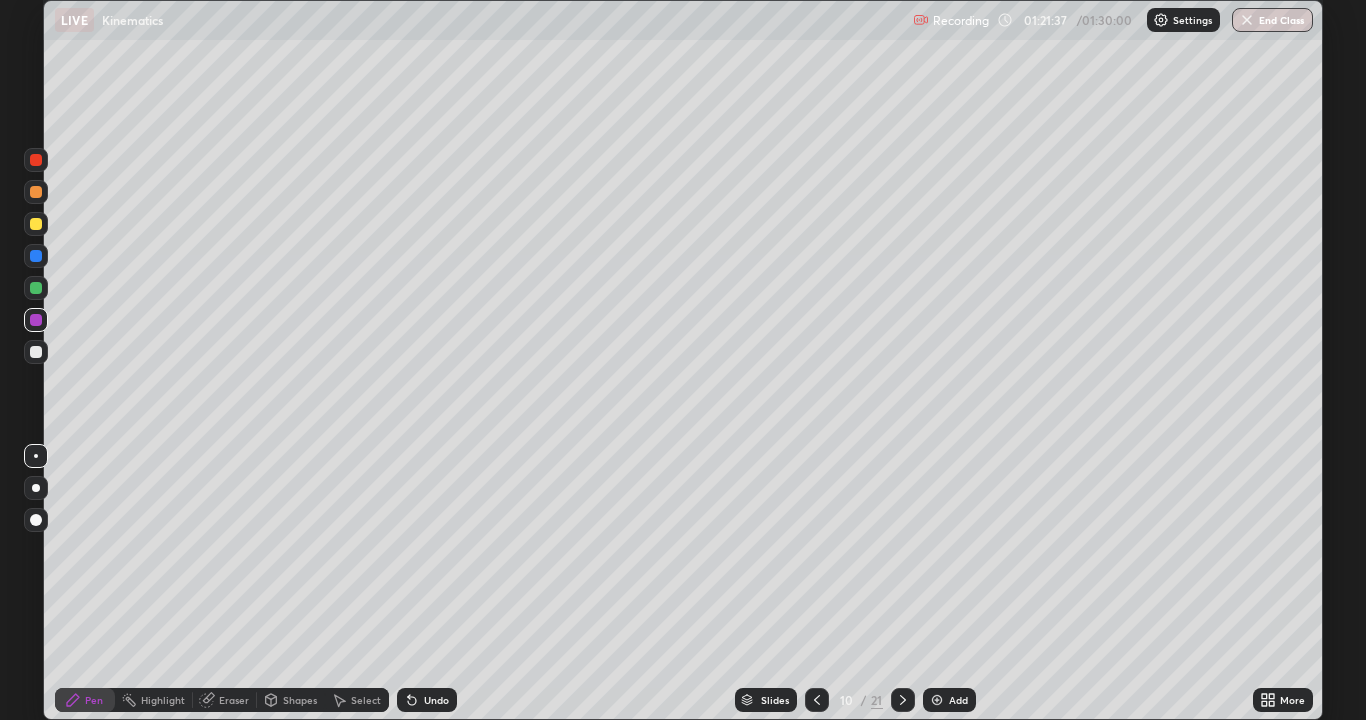 click at bounding box center [36, 288] 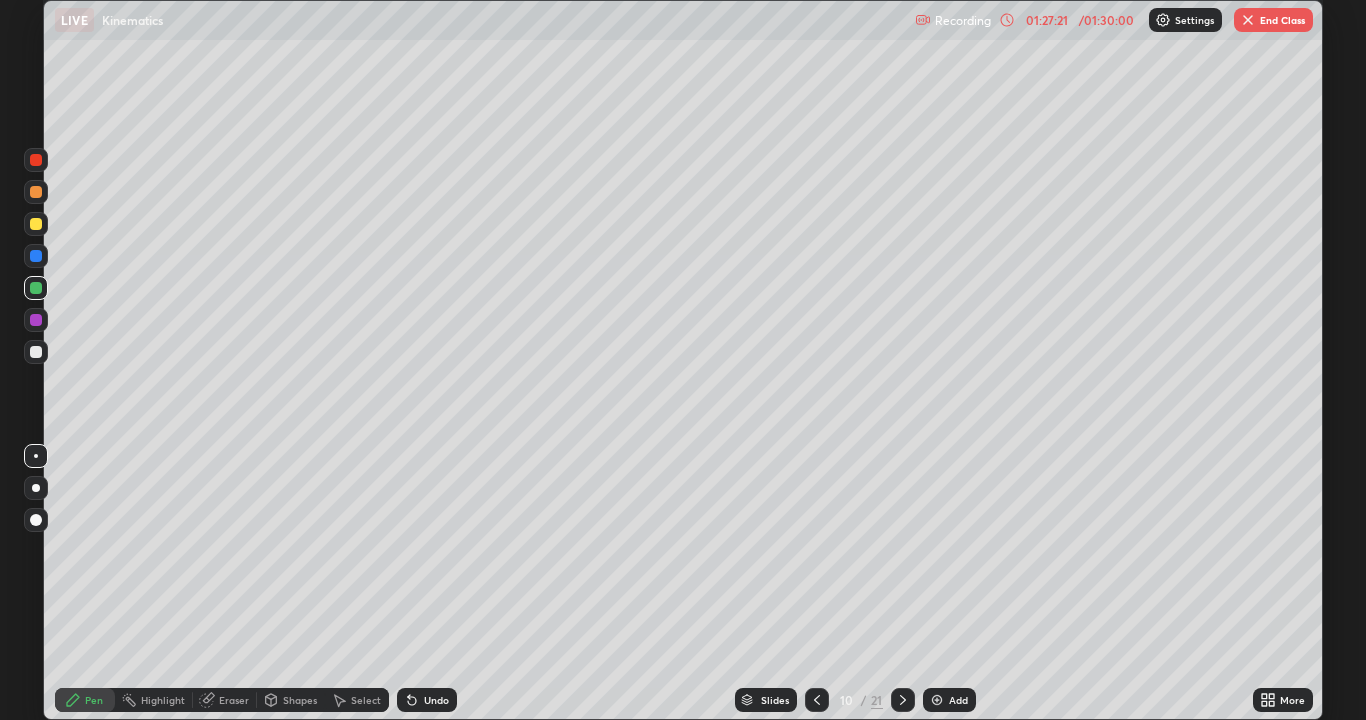 click on "01:27:21" at bounding box center [1047, 20] 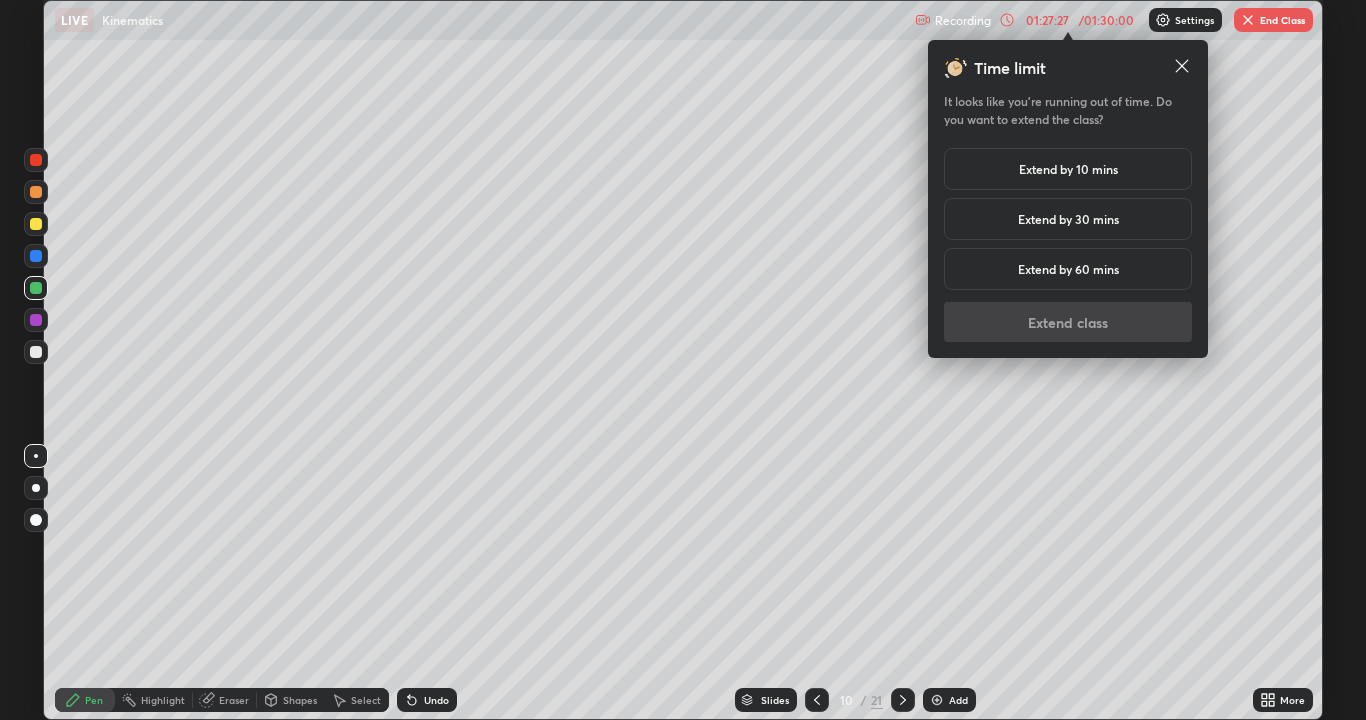 click on "End Class" at bounding box center [1273, 20] 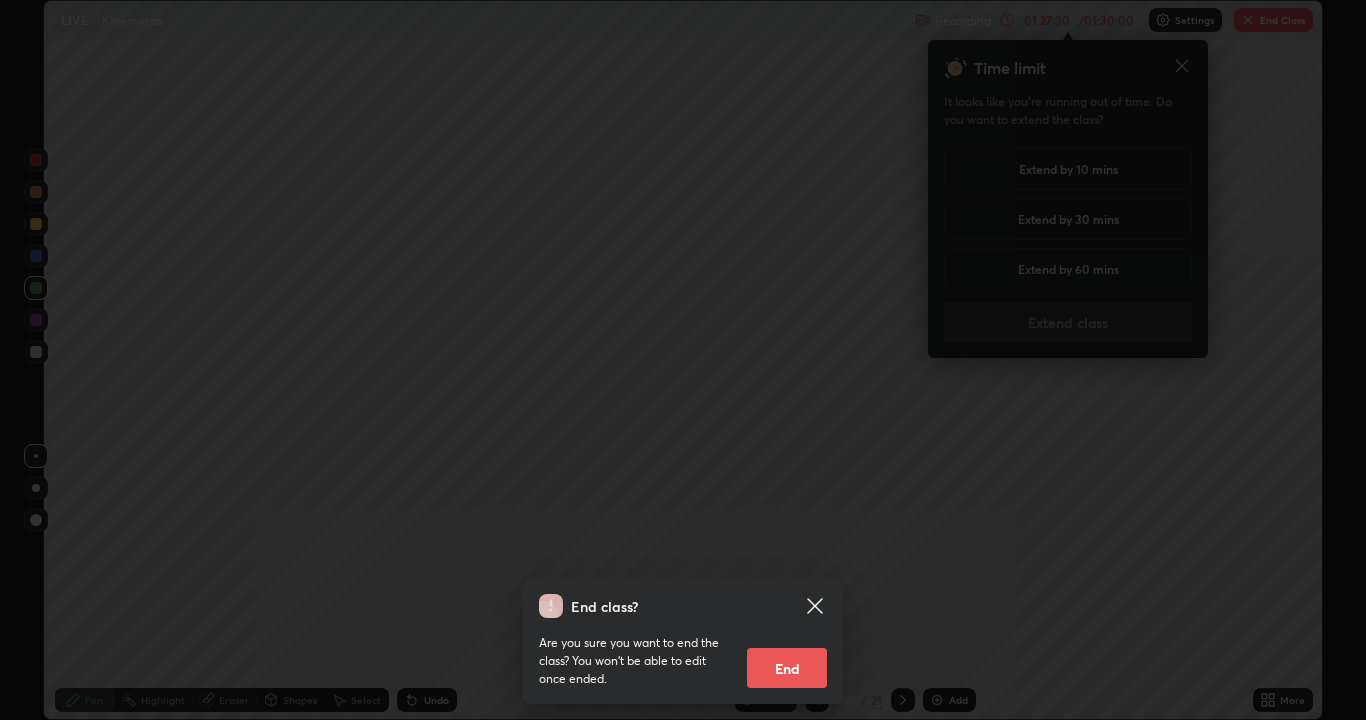 click on "End" at bounding box center [787, 668] 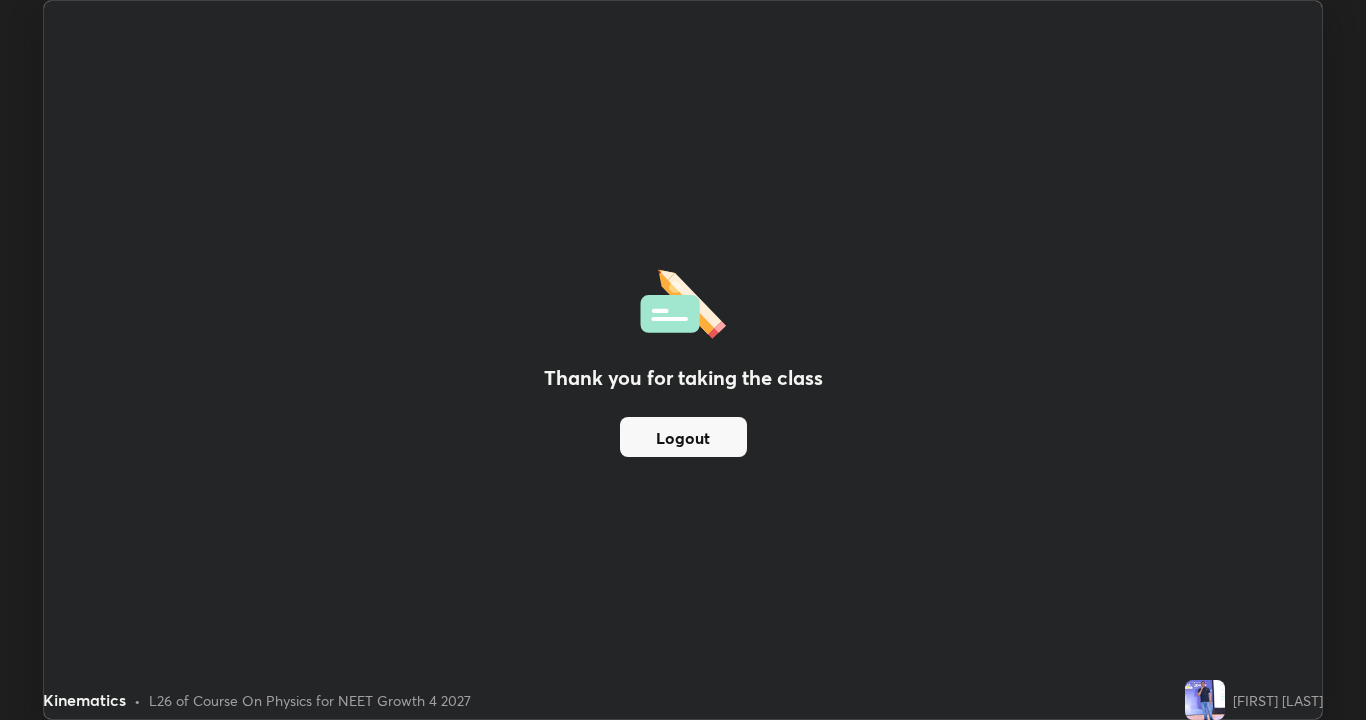 click on "Logout" at bounding box center [683, 437] 